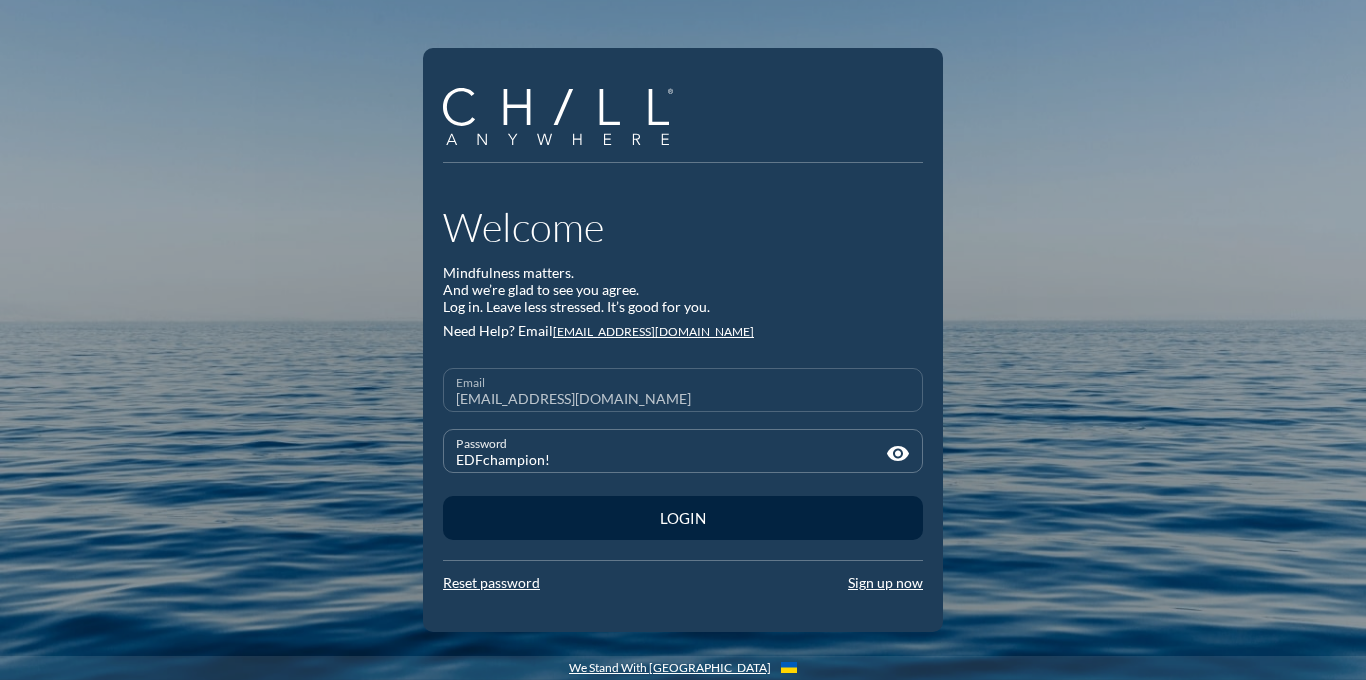 scroll, scrollTop: 0, scrollLeft: 0, axis: both 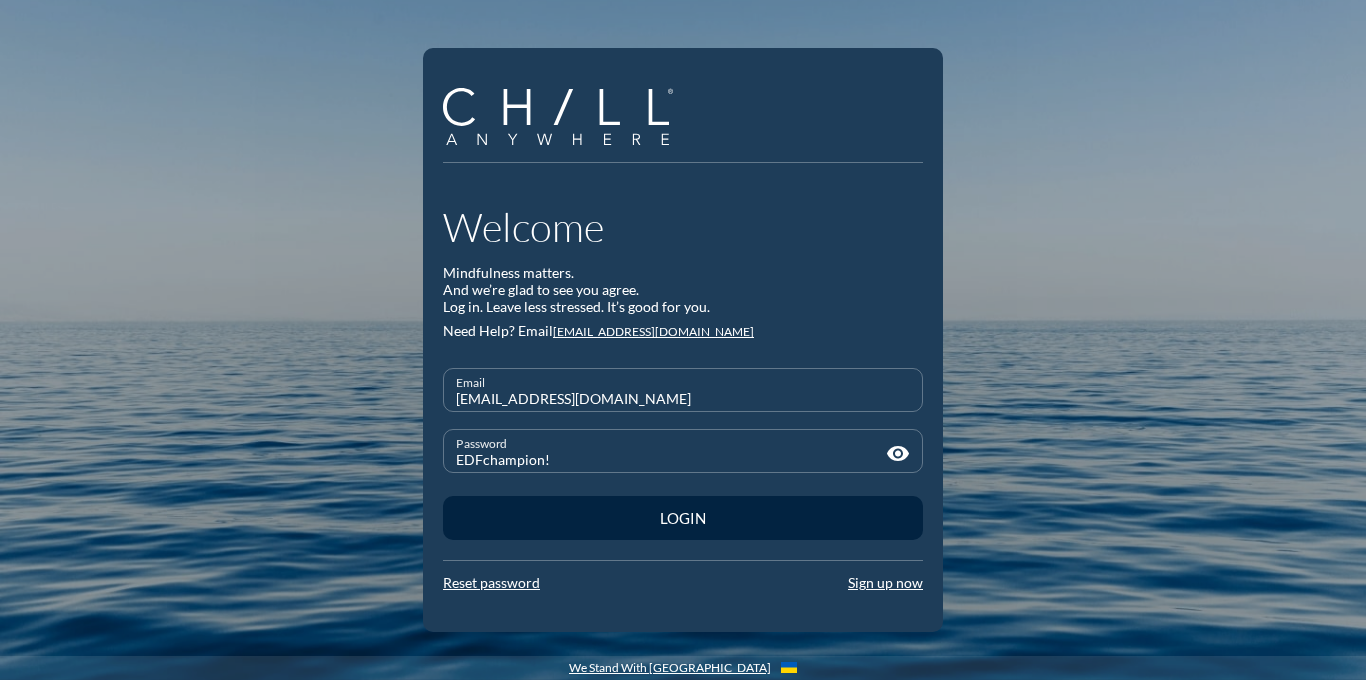 click on "[EMAIL_ADDRESS][DOMAIN_NAME]" at bounding box center [683, 398] 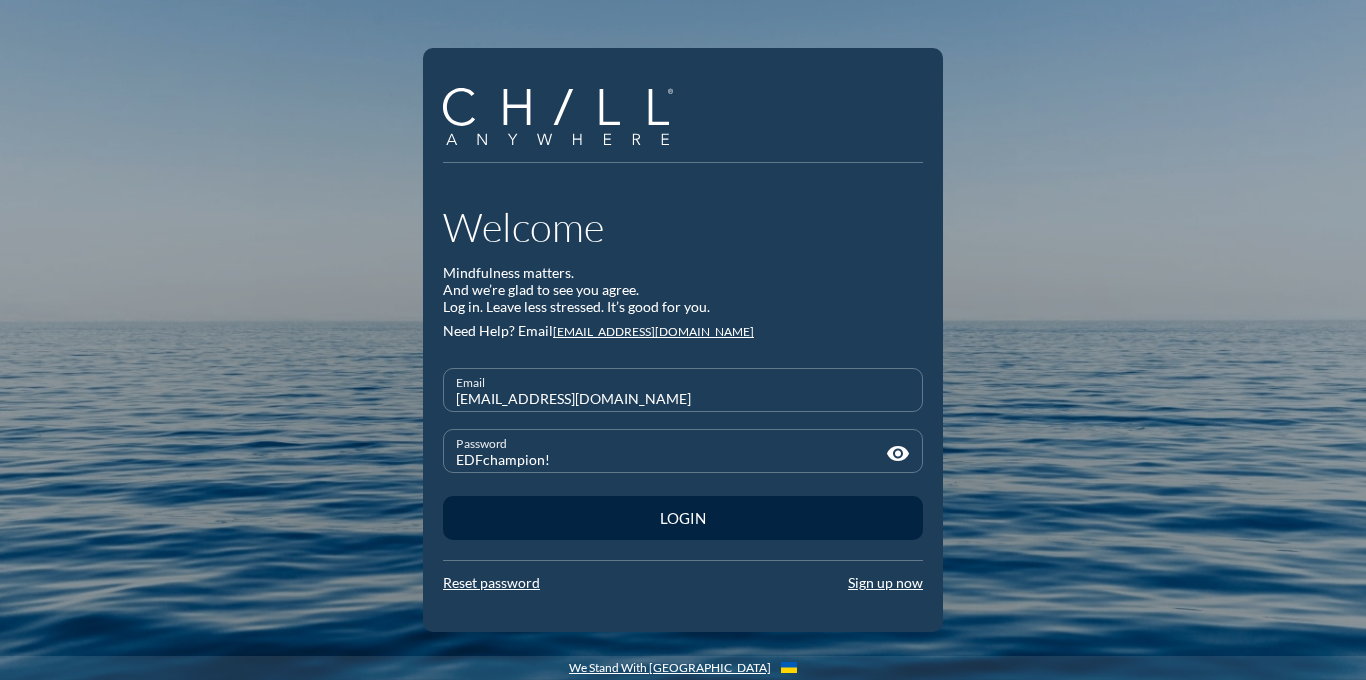 type on "[PERSON_NAME][EMAIL_ADDRESS][DOMAIN_NAME]" 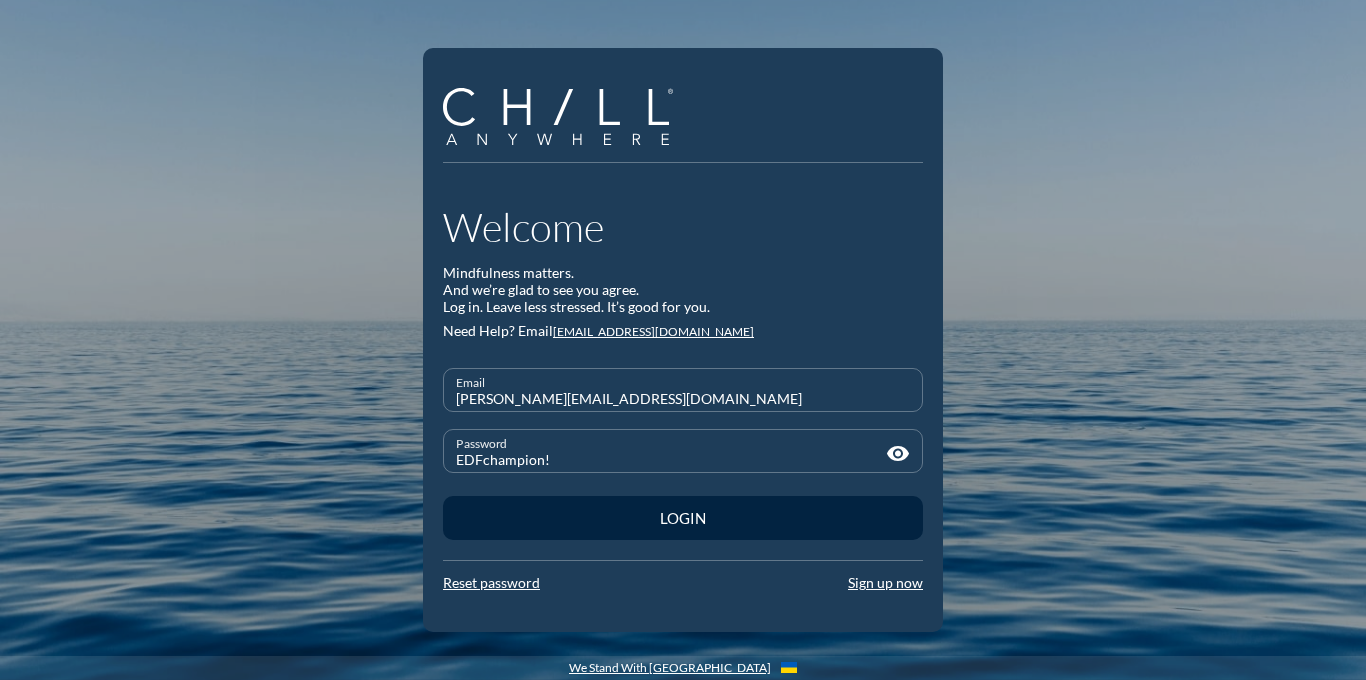 type on "Chilladmin1!" 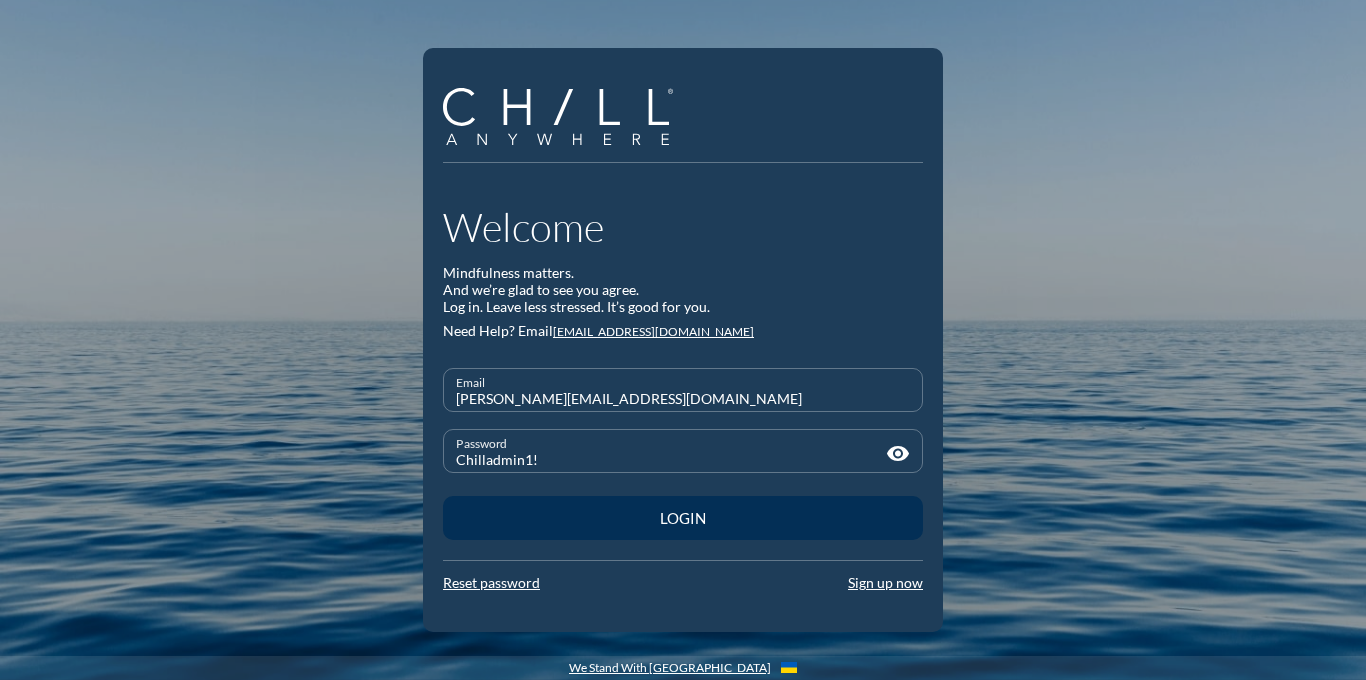 click on "Login" at bounding box center (683, 518) 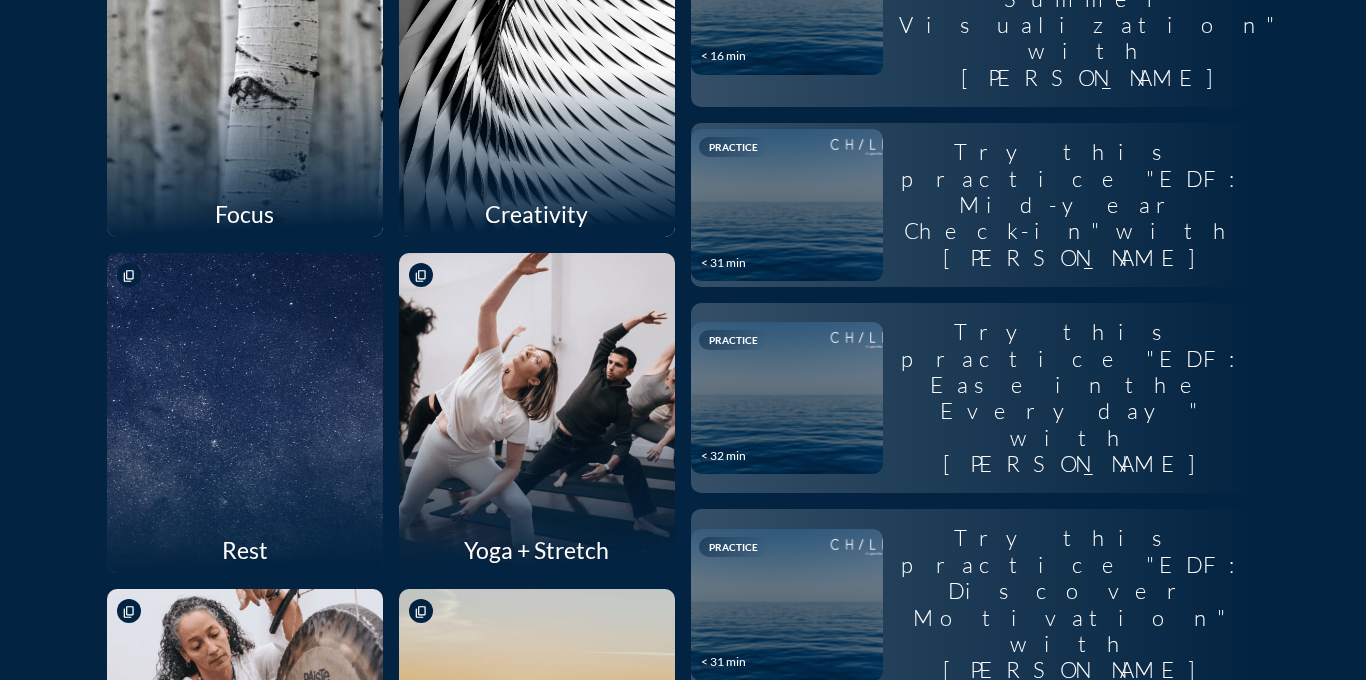 scroll, scrollTop: 2038, scrollLeft: 0, axis: vertical 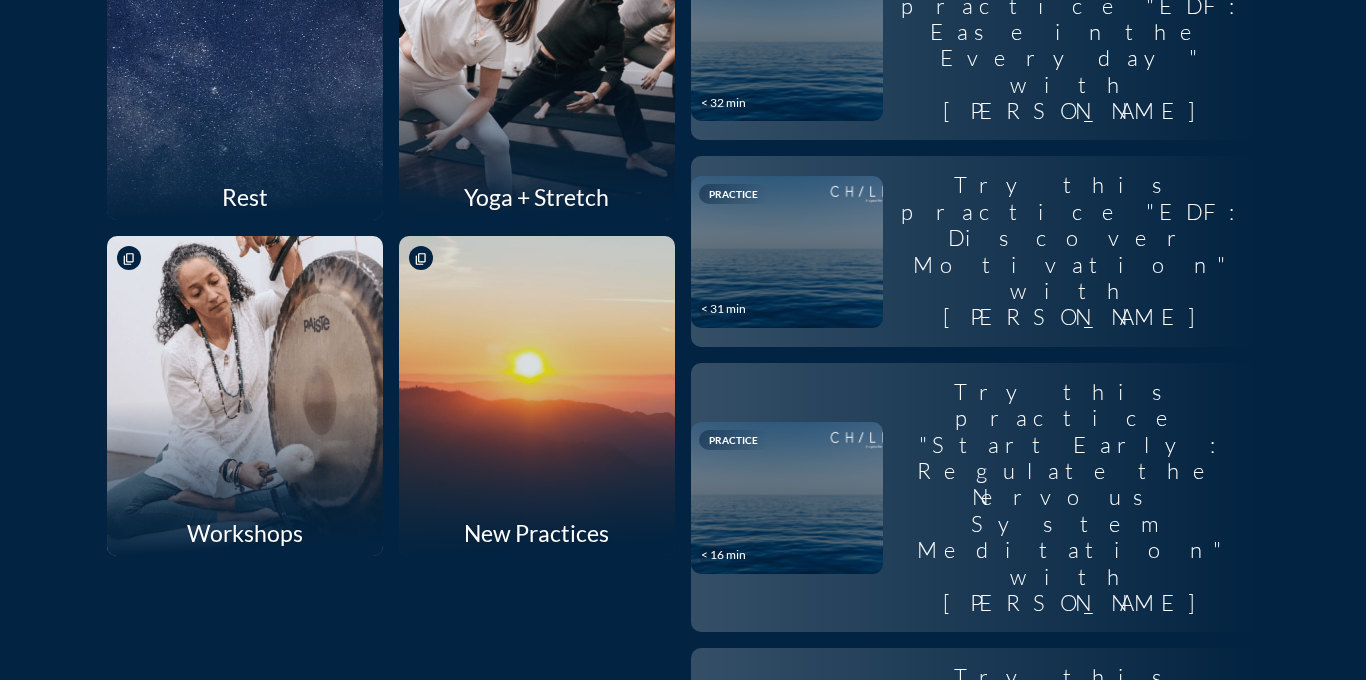 click on "Yoga + Stretch" at bounding box center (537, 197) 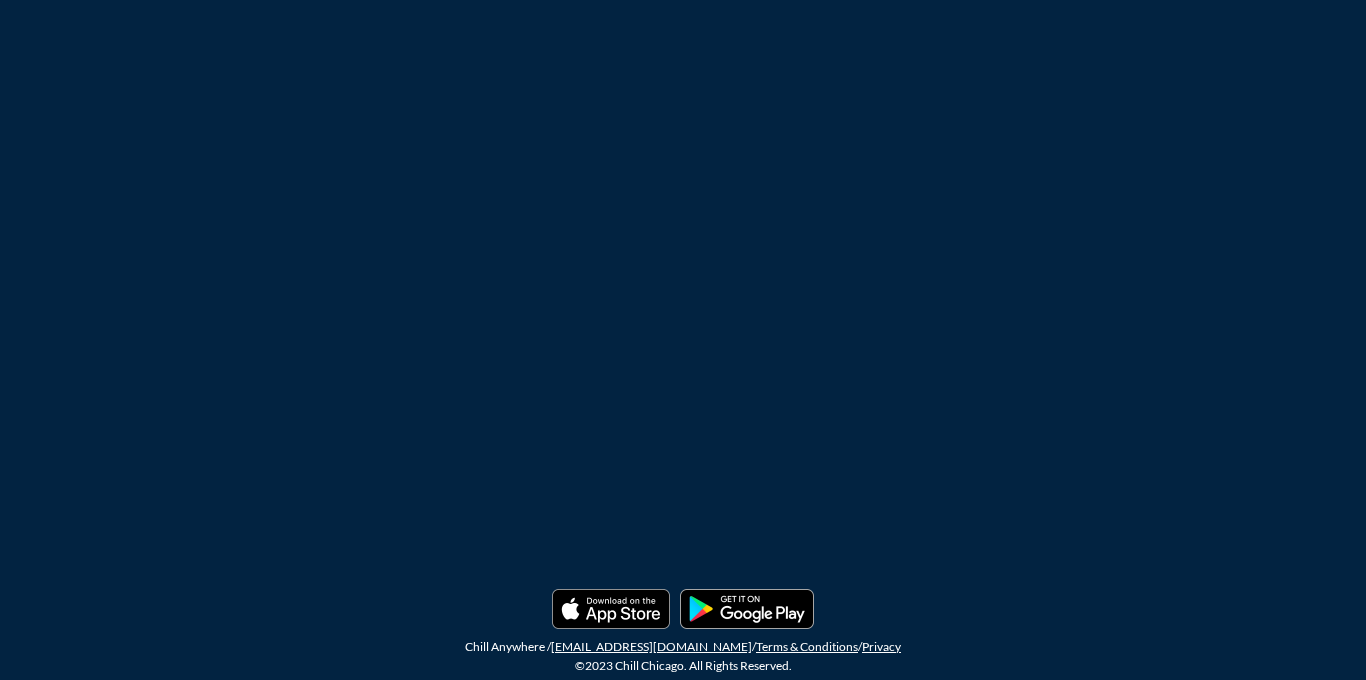 scroll, scrollTop: 0, scrollLeft: 0, axis: both 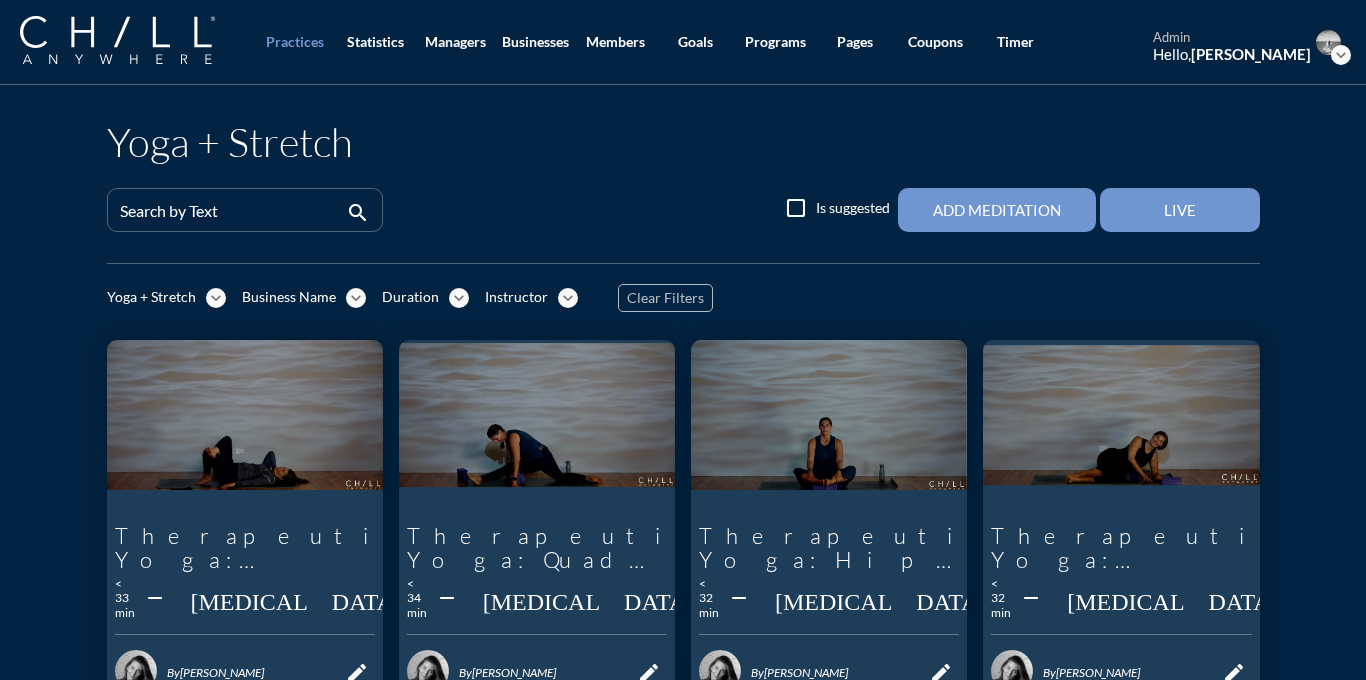 click on "expand_more" at bounding box center (568, 298) 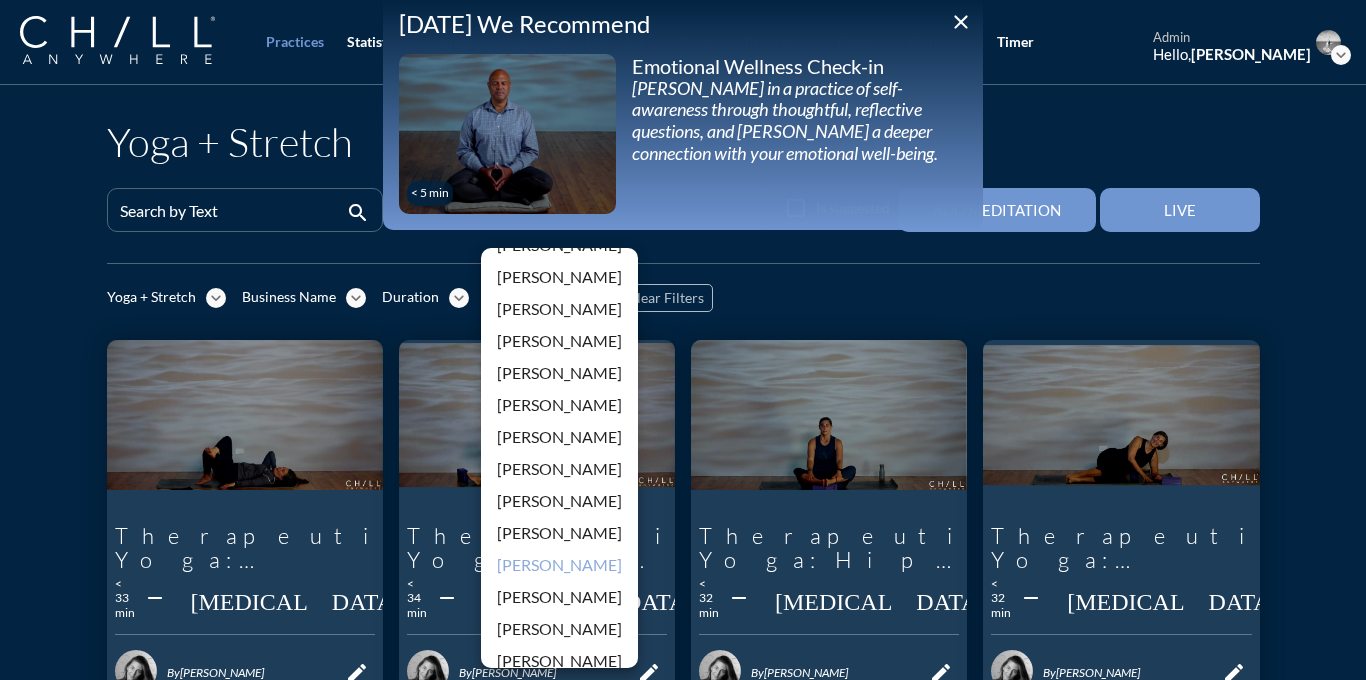 scroll, scrollTop: 3, scrollLeft: 0, axis: vertical 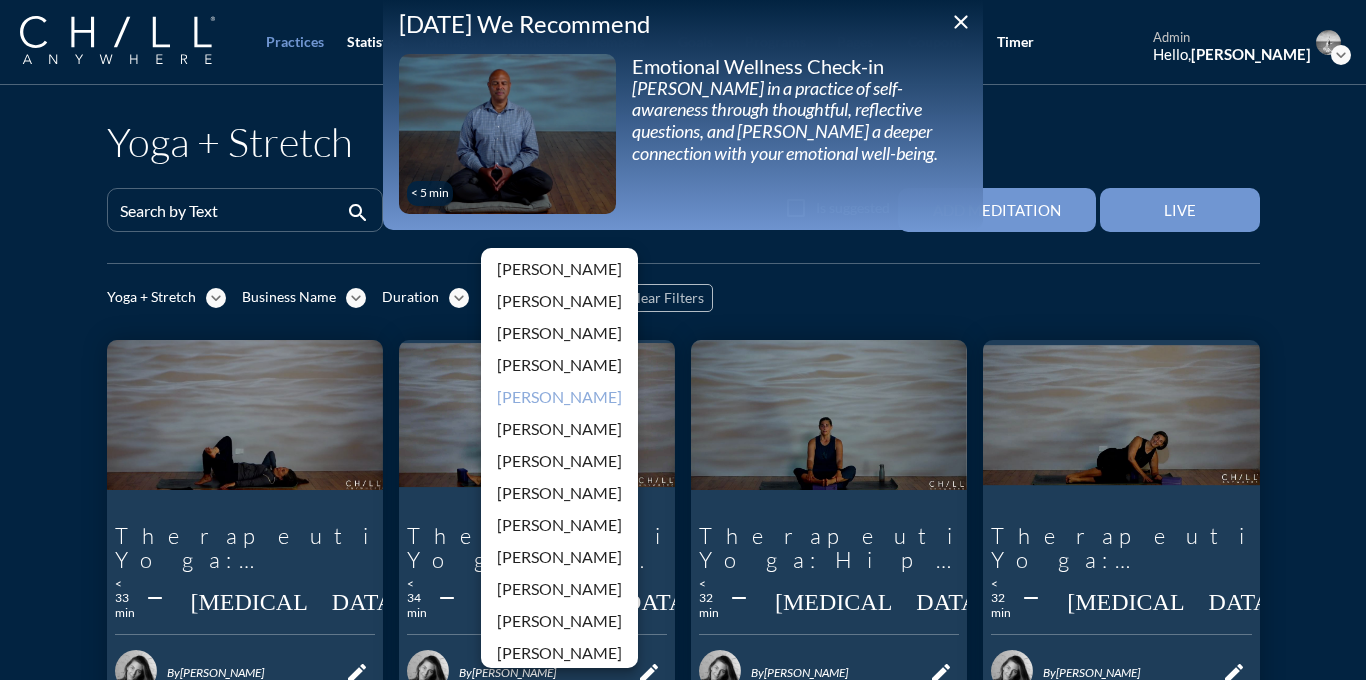 click on "[PERSON_NAME]" at bounding box center [559, 397] 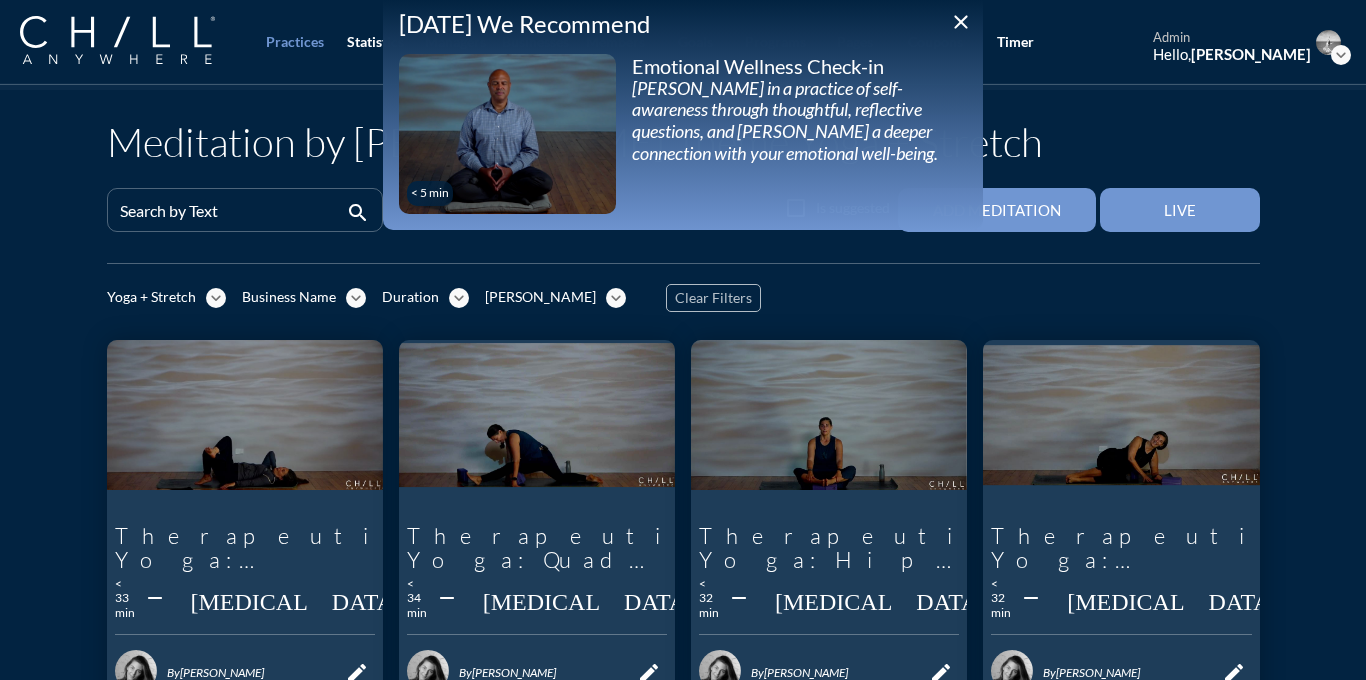 scroll, scrollTop: 0, scrollLeft: 0, axis: both 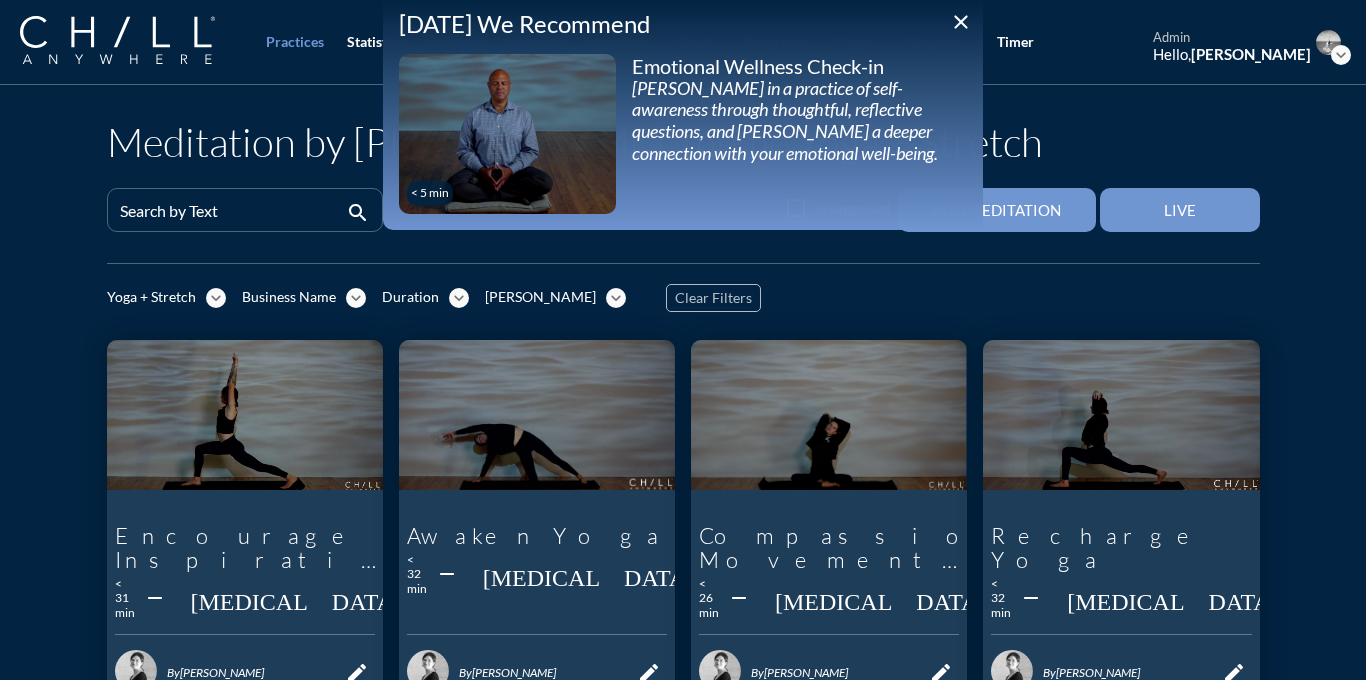 click on "close" at bounding box center [961, 22] 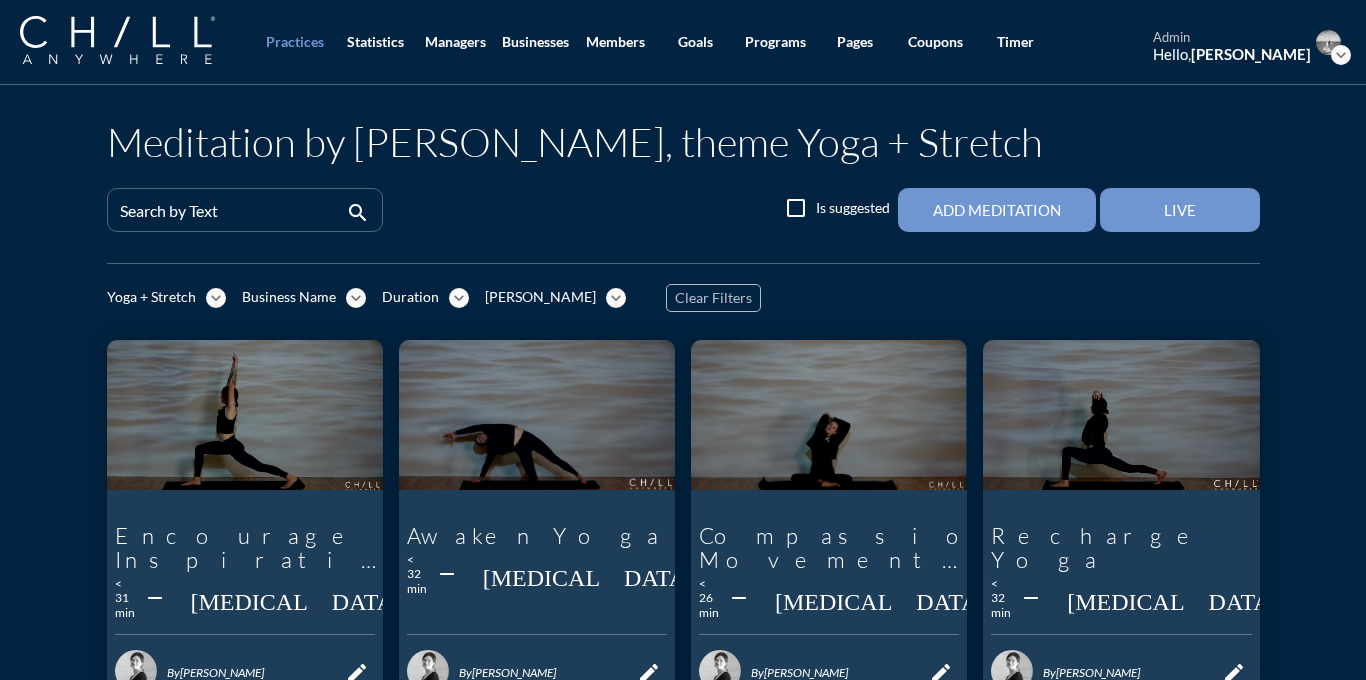 click on "Yoga + Stretch expand_more Business Name expand_more Duration expand_more [PERSON_NAME] expand_more Clear Filters" at bounding box center (683, 298) 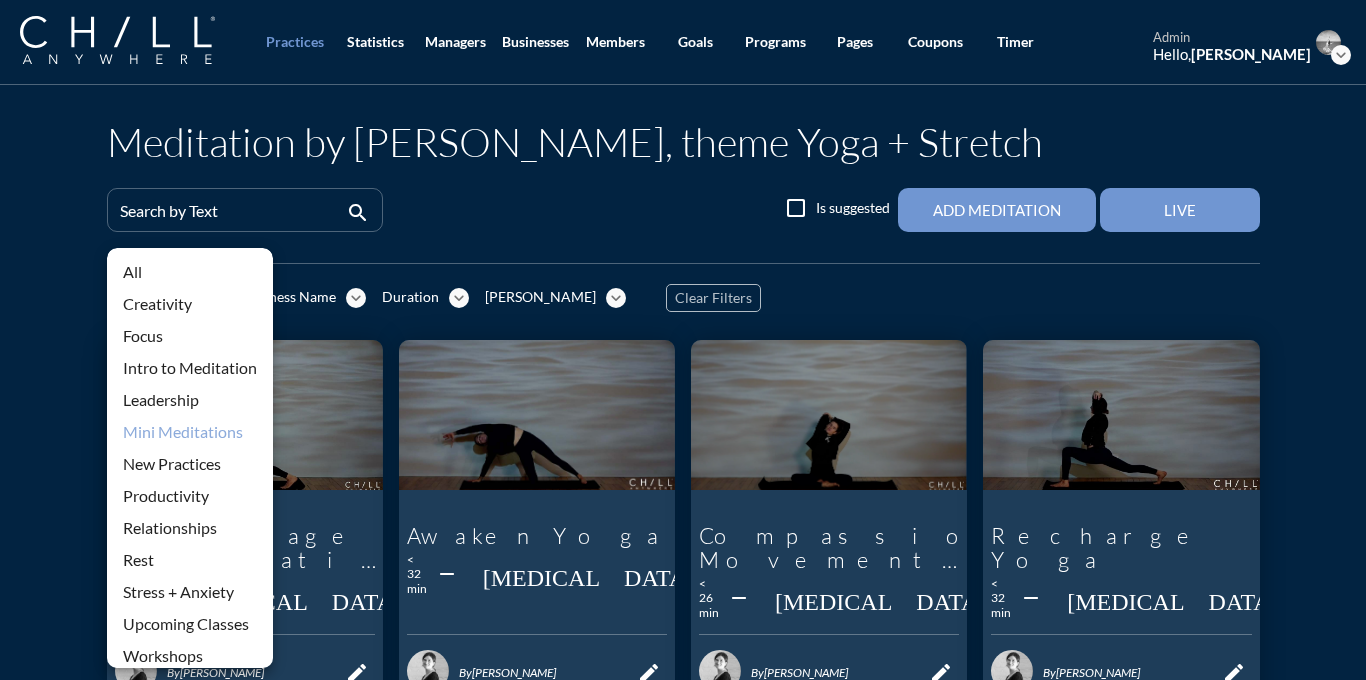 scroll, scrollTop: 44, scrollLeft: 0, axis: vertical 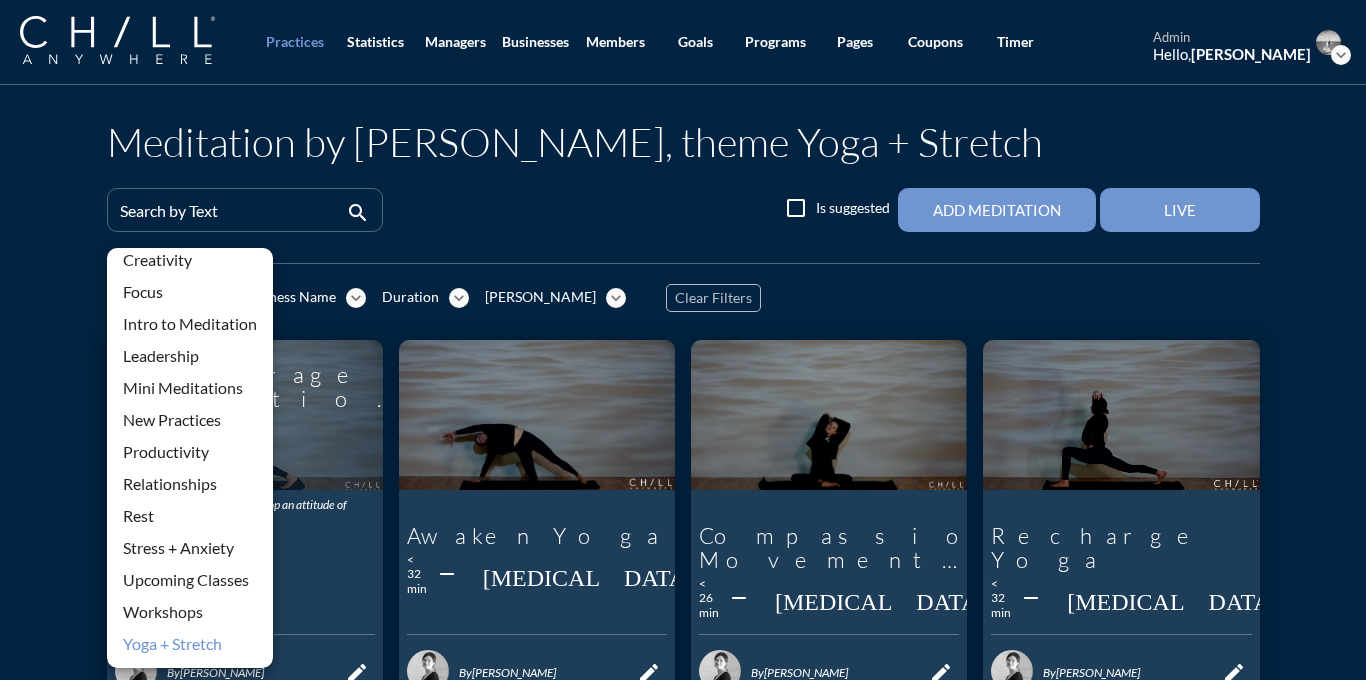 click on "New Practices" at bounding box center [190, 420] 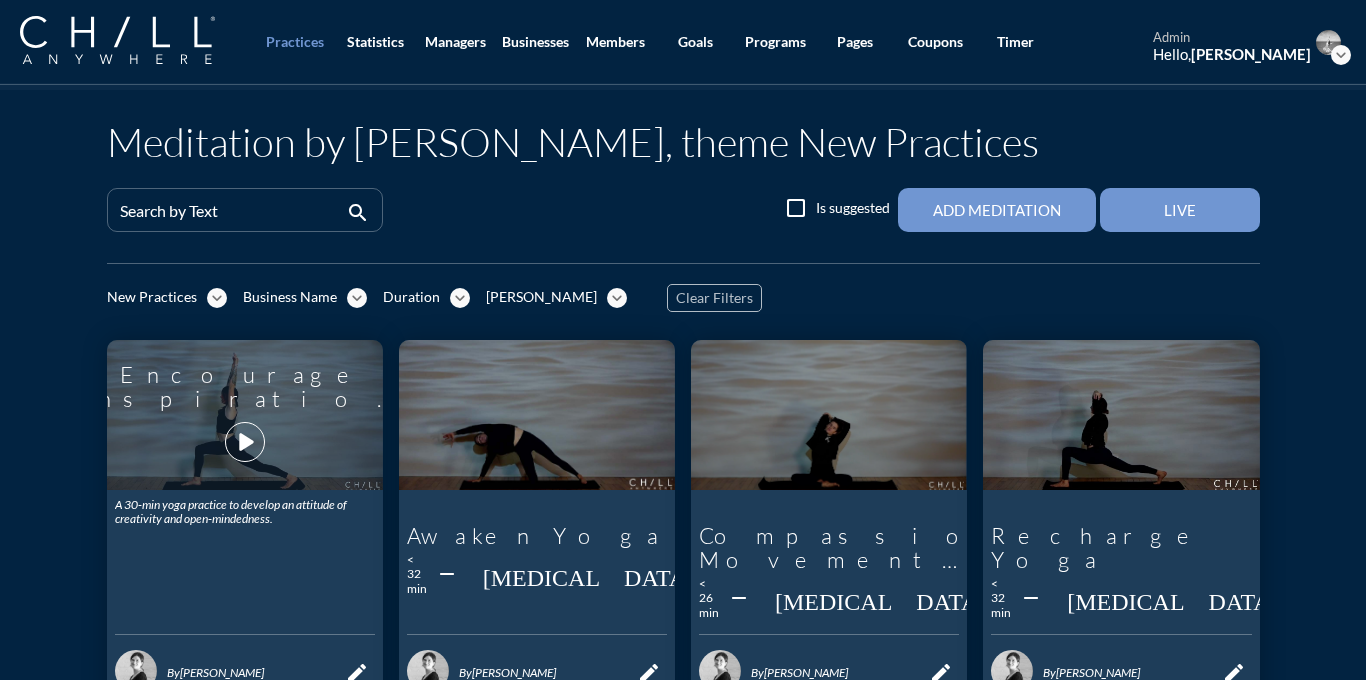 scroll, scrollTop: 0, scrollLeft: 0, axis: both 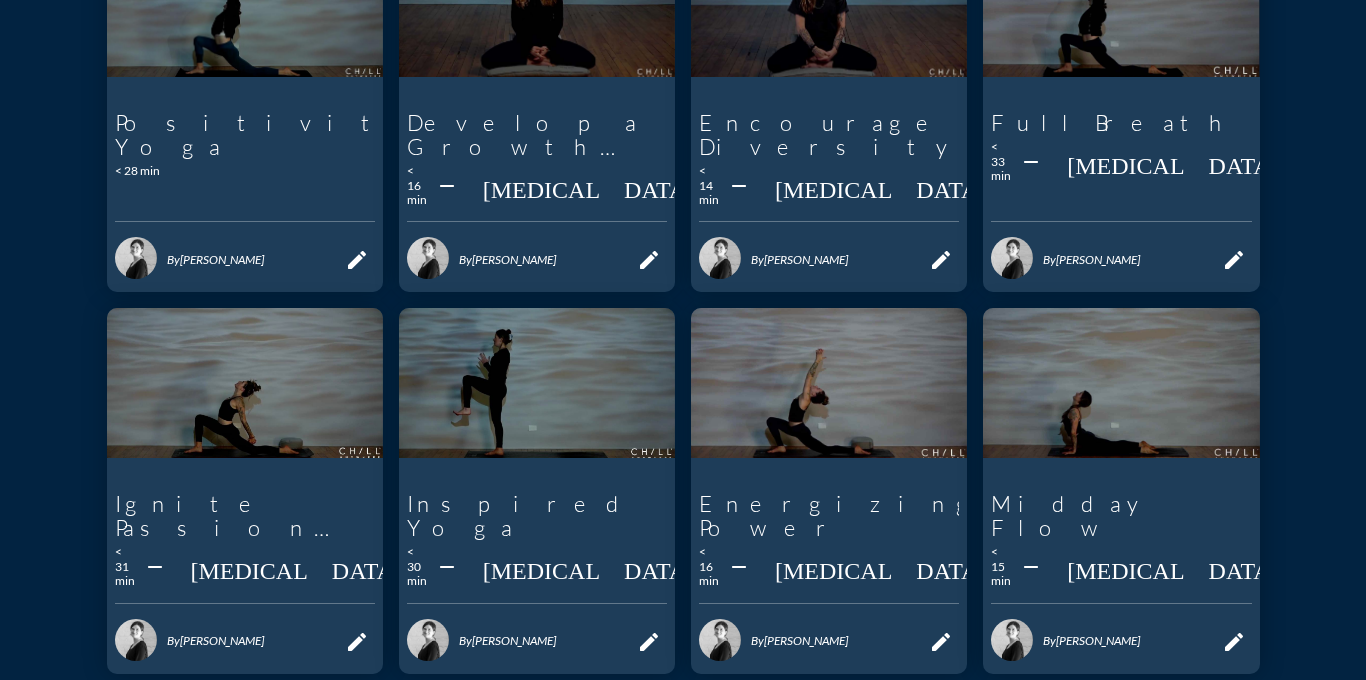 click on "chevron_right" at bounding box center (1237, 714) 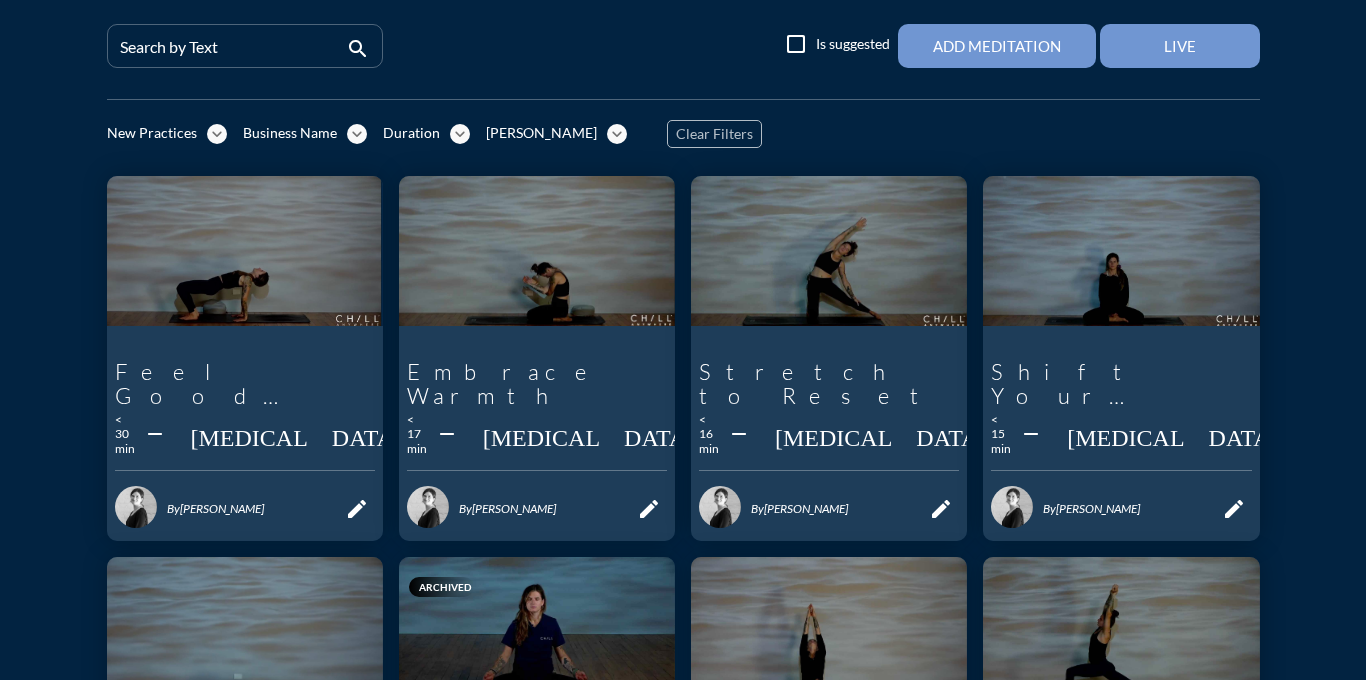 scroll, scrollTop: 16, scrollLeft: 0, axis: vertical 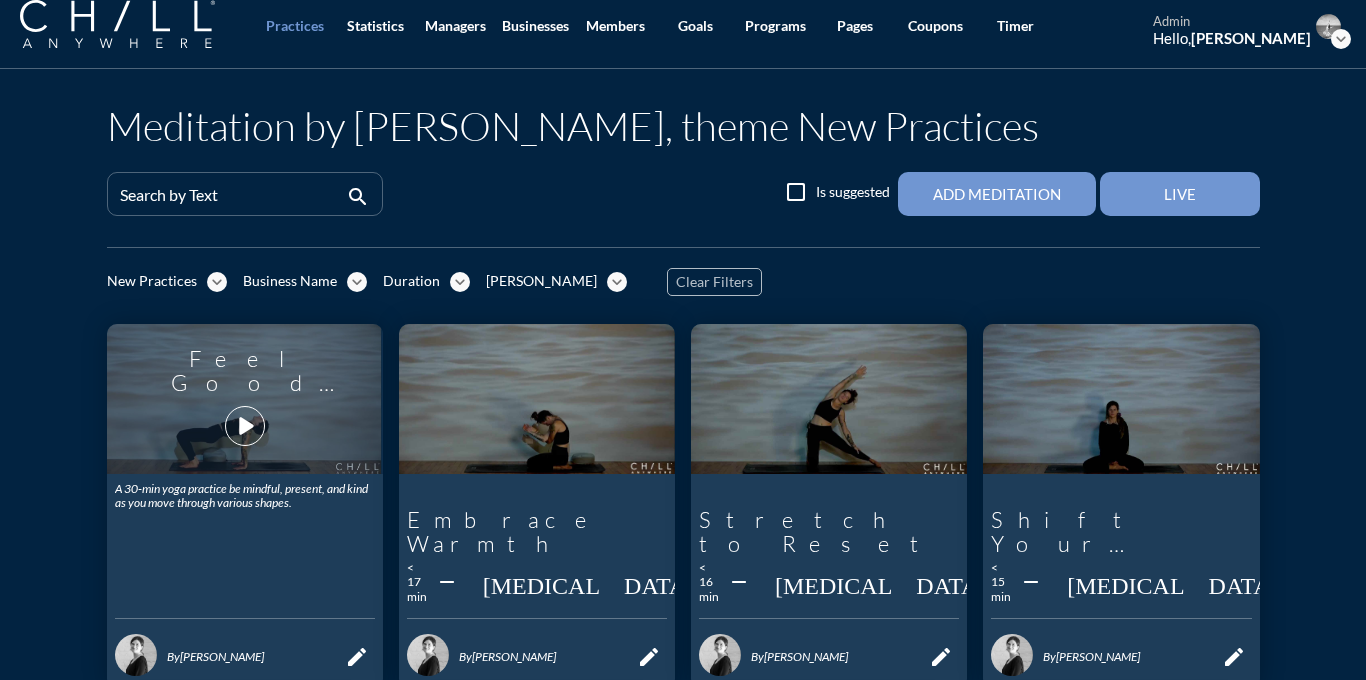 click on "play_arrow" at bounding box center [245, 426] 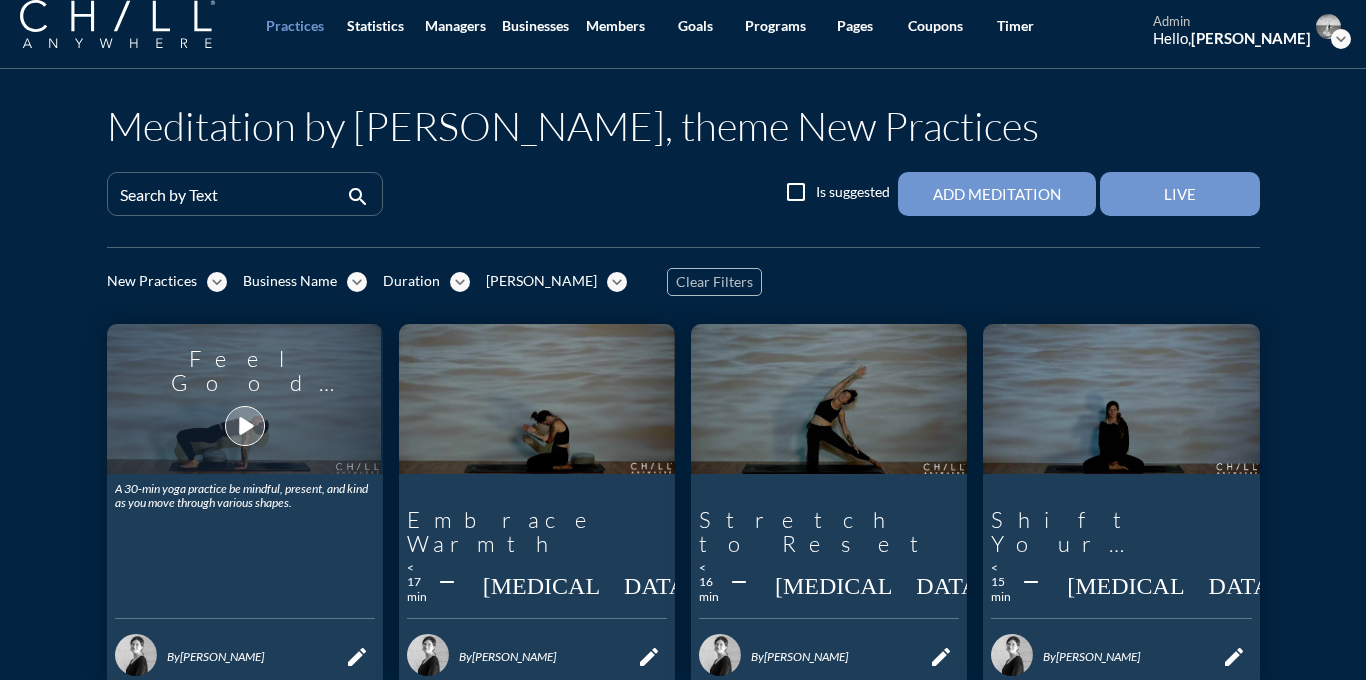scroll, scrollTop: 0, scrollLeft: 0, axis: both 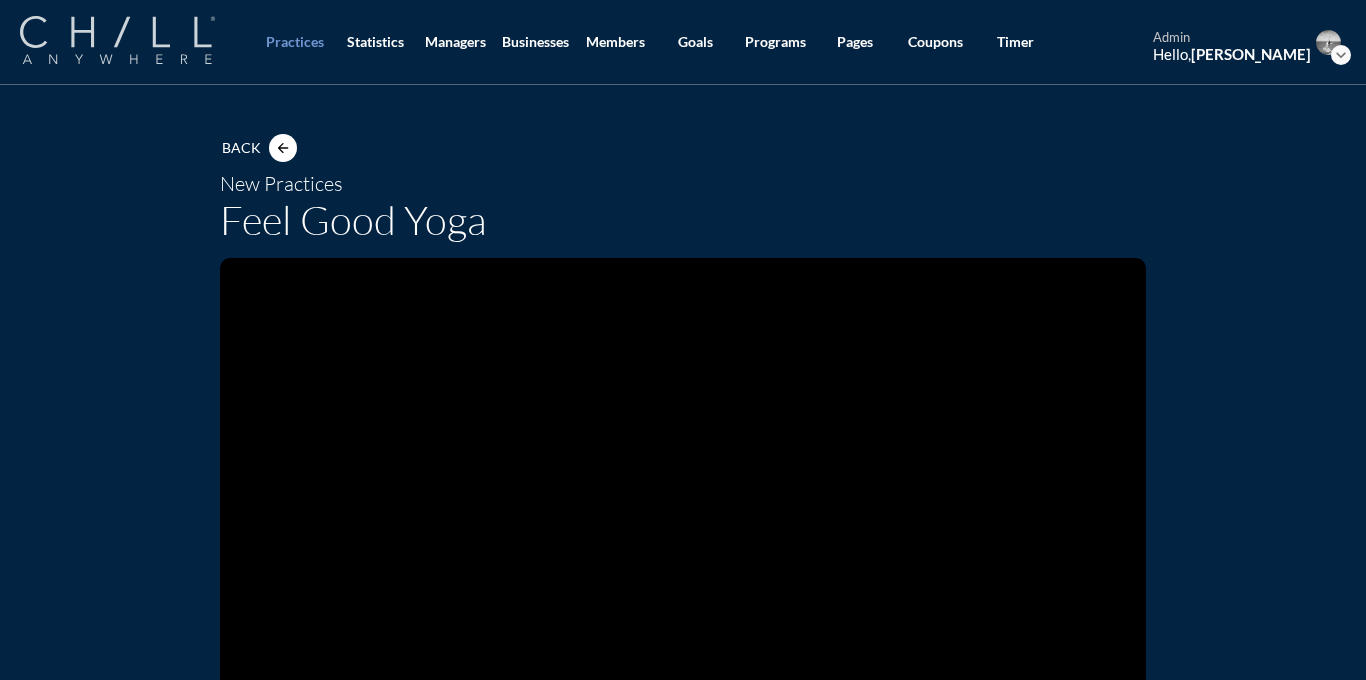 click at bounding box center [117, 40] 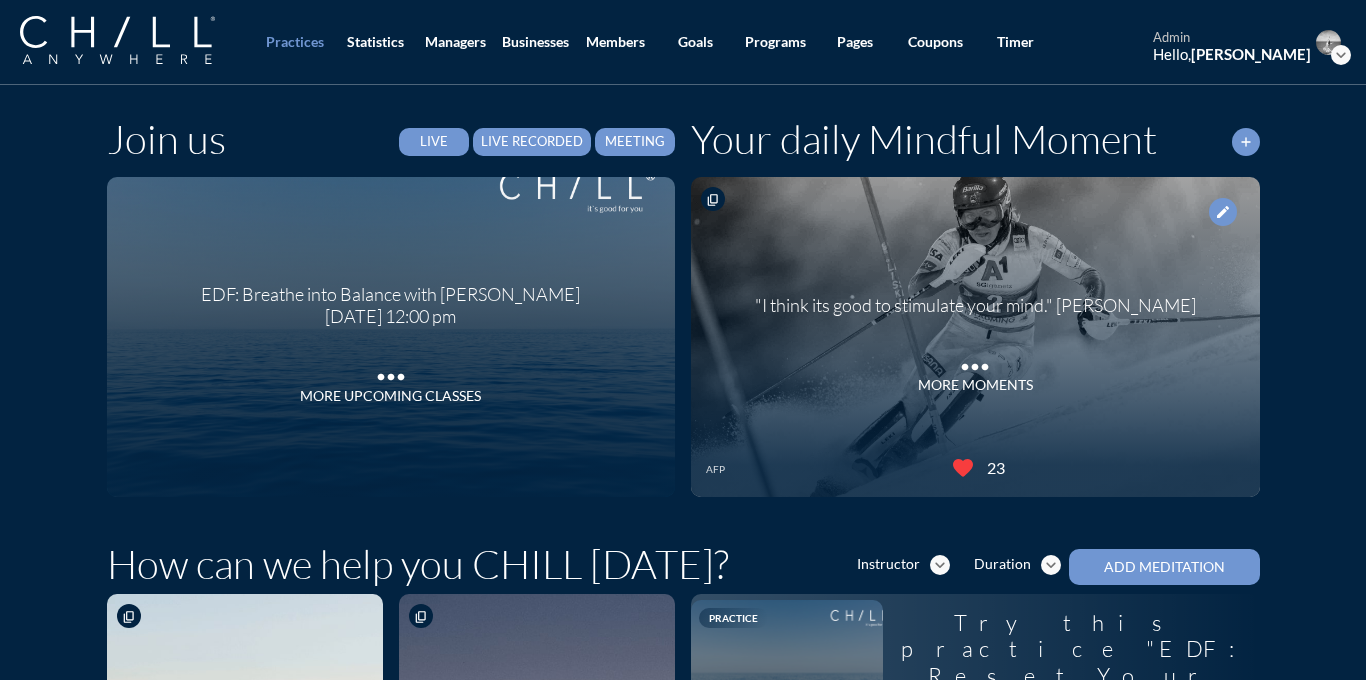 click on "Join us Live Live Recorded Meeting" at bounding box center (391, 146) 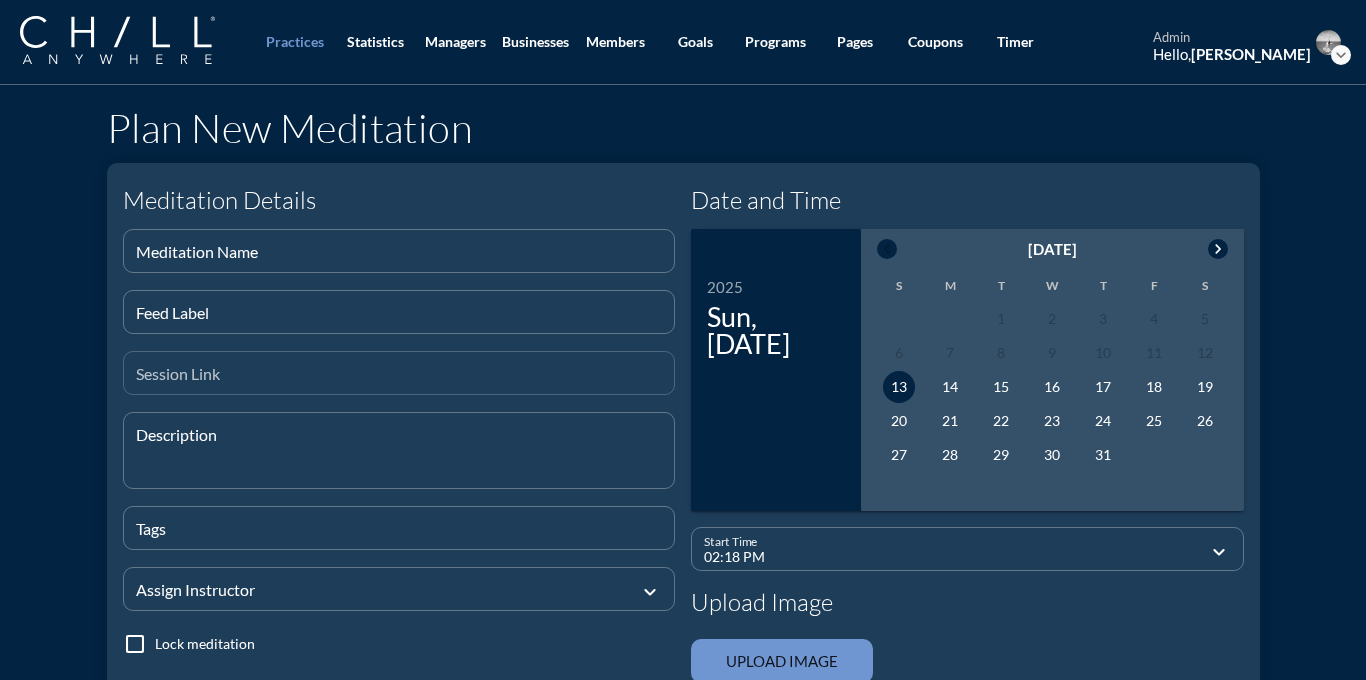 click on "Meditation Details Meditation Name Feed Label Session Link Description Tags Assign Instructor expand_more check_box_outline_blank Lock meditation check_box_outline_blank Assign to all check_box_outline_blank Is suggested check_box_outline_blank Use default image check_box_outline_blank Enable CHILL Check-in" at bounding box center (399, 537) 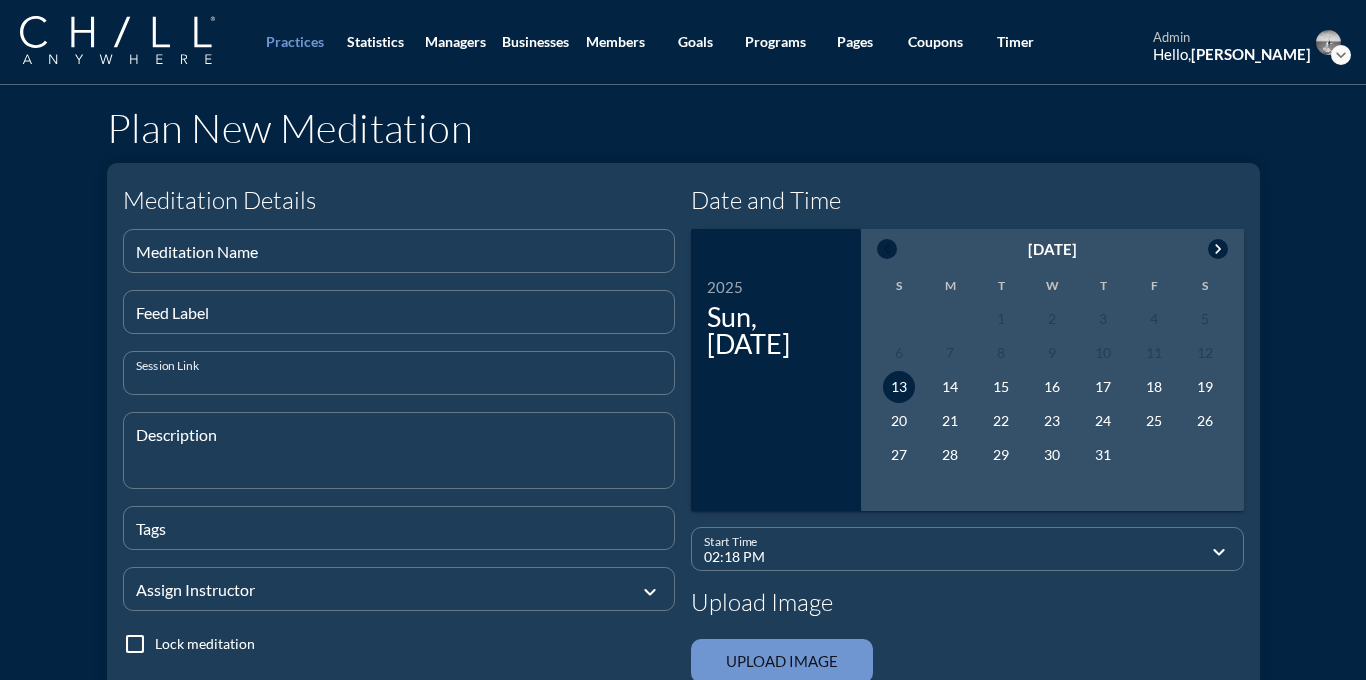 paste on "[URL][DOMAIN_NAME]" 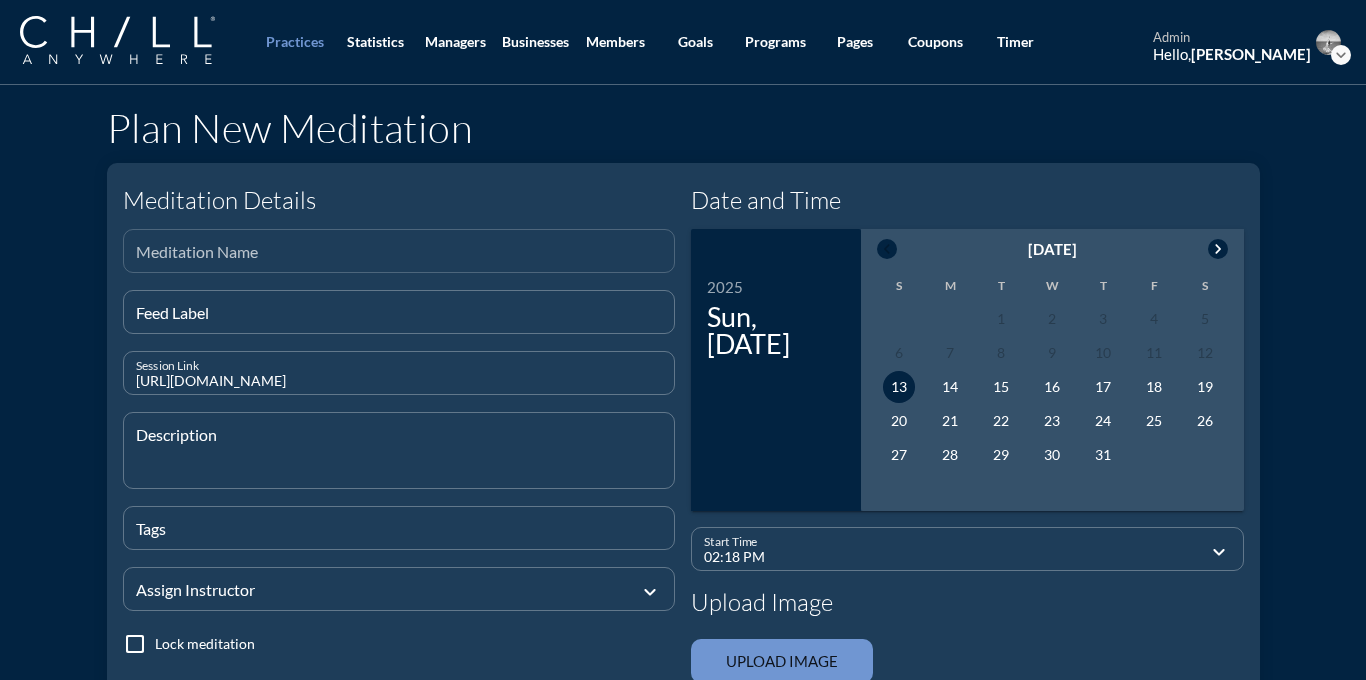 type on "[URL][DOMAIN_NAME]" 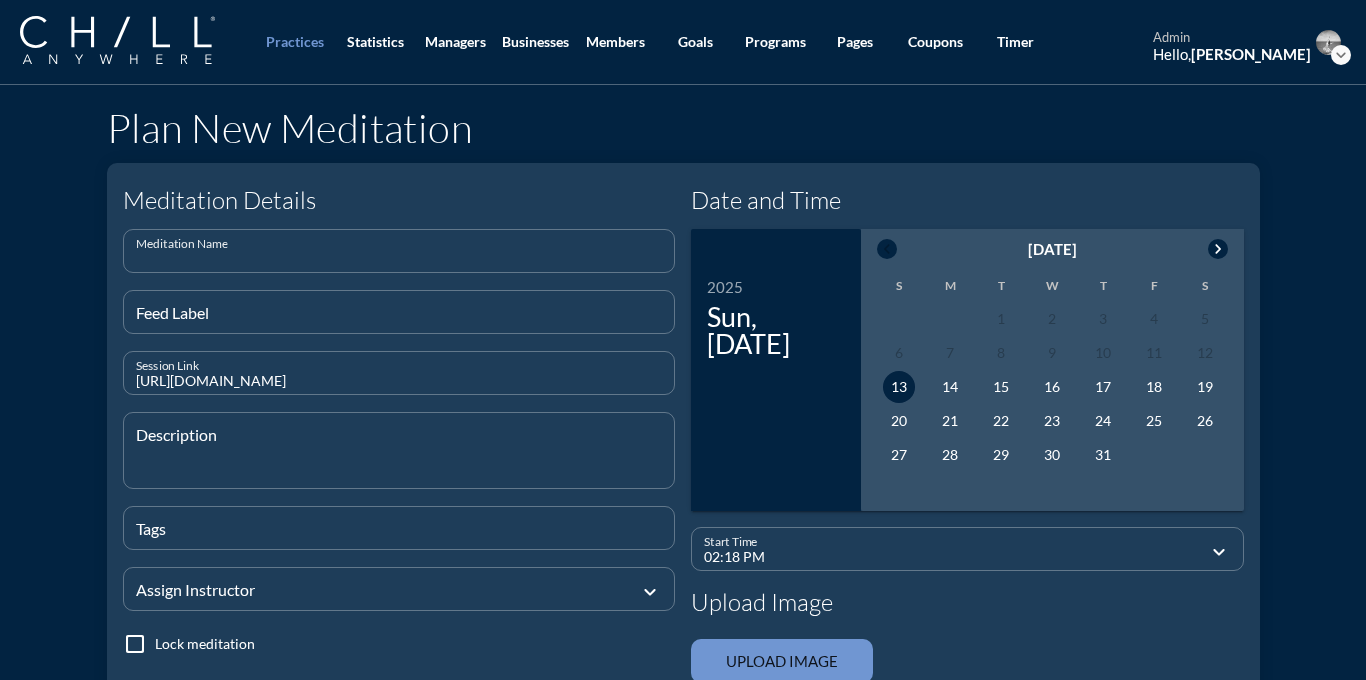 type on "y" 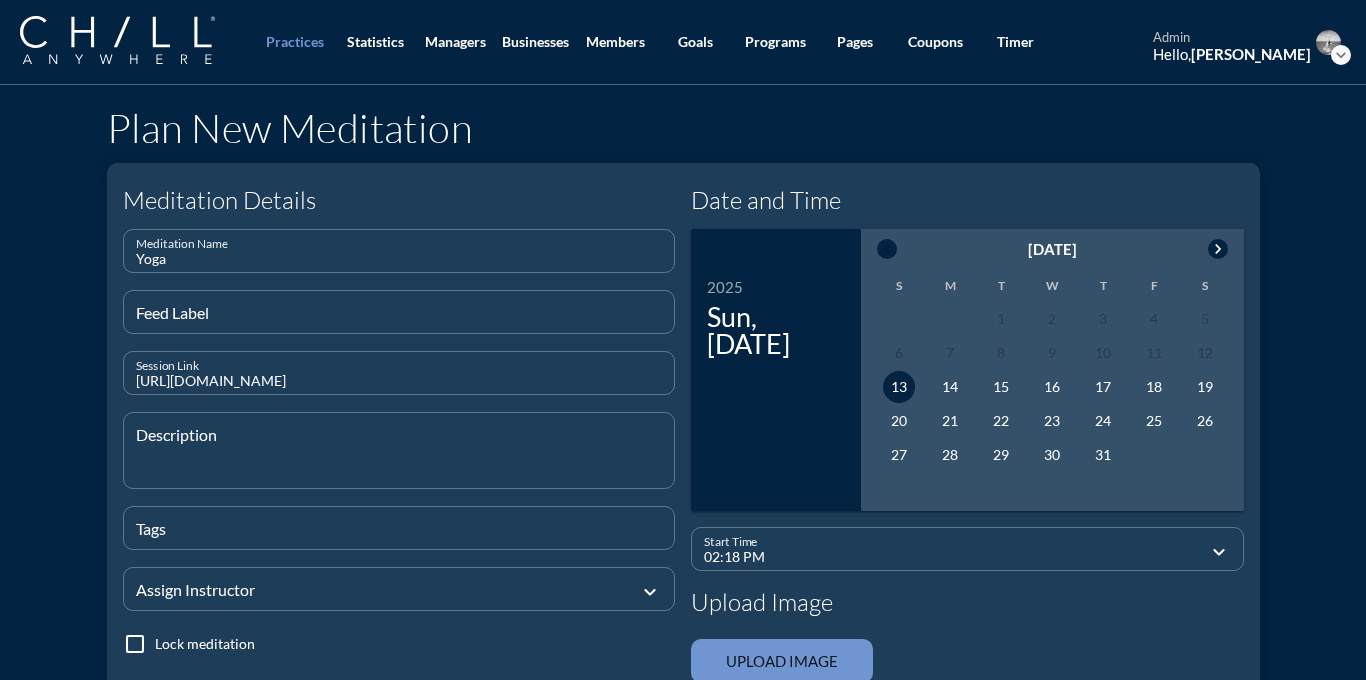 type on "Yoga" 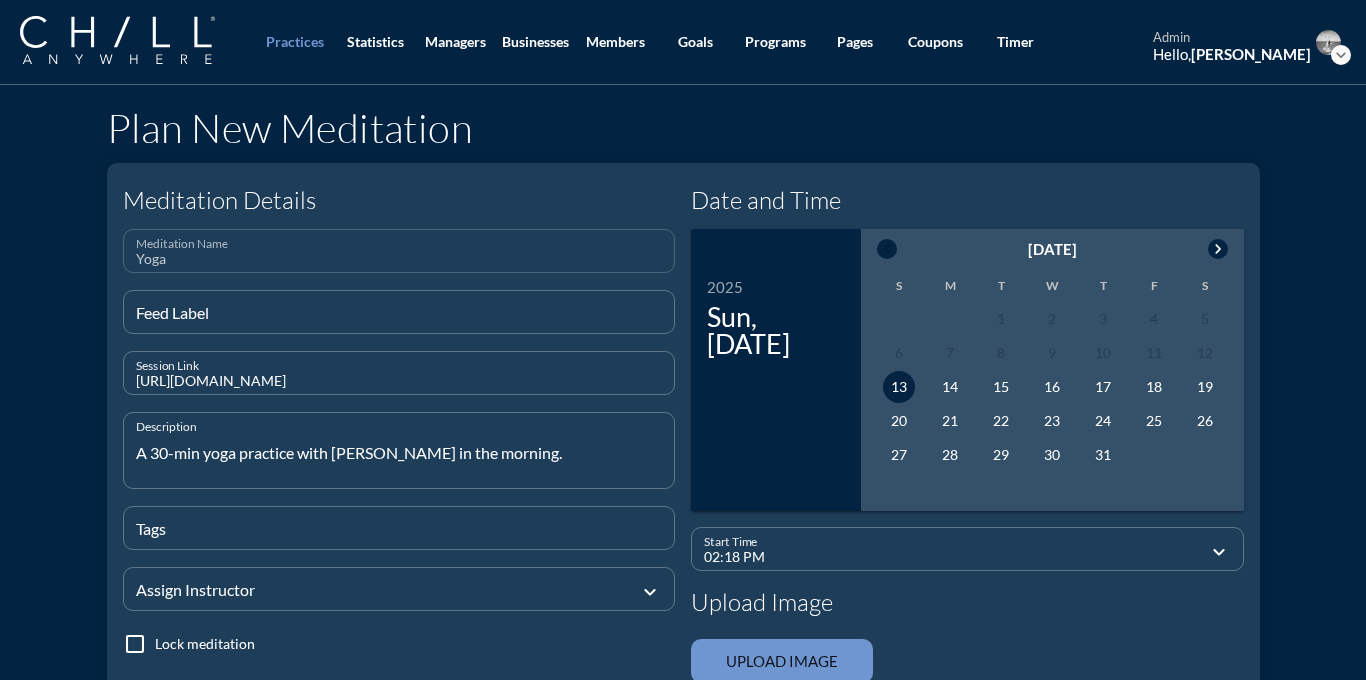 type on "A 30-min yoga practice with [PERSON_NAME] in the morning." 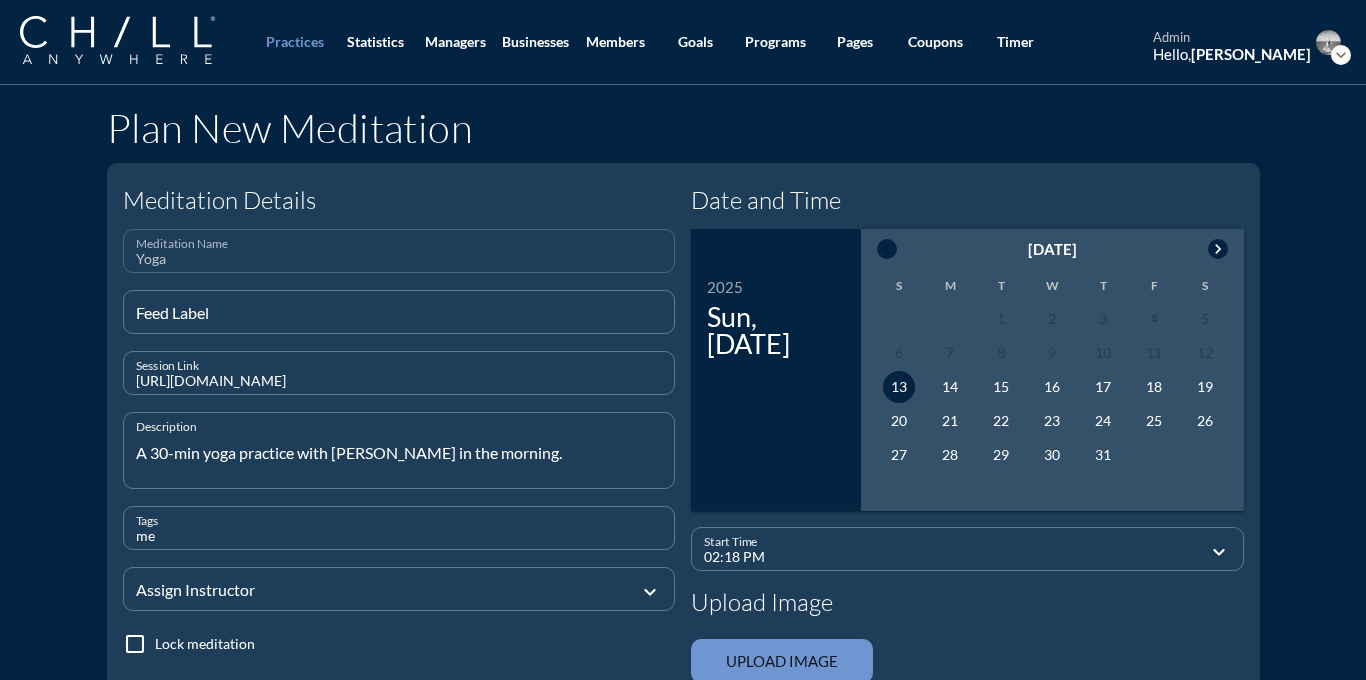 type on "m" 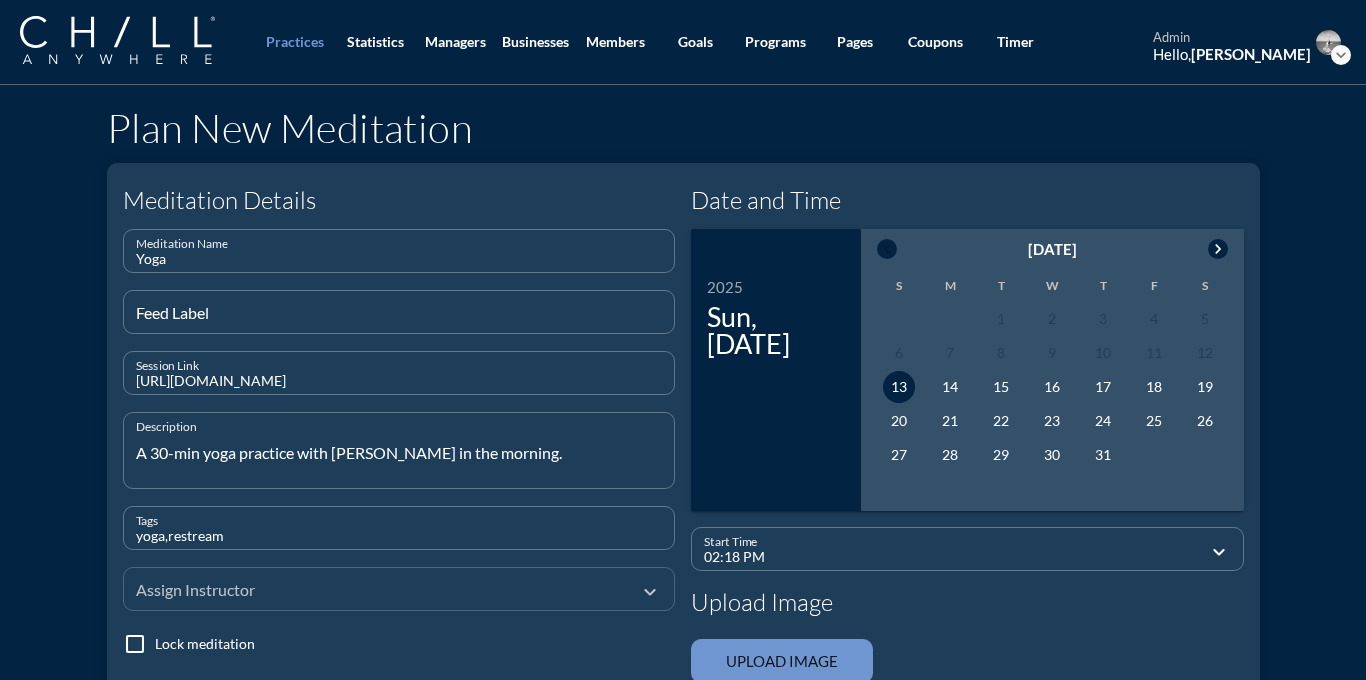 type on "yoga,restream" 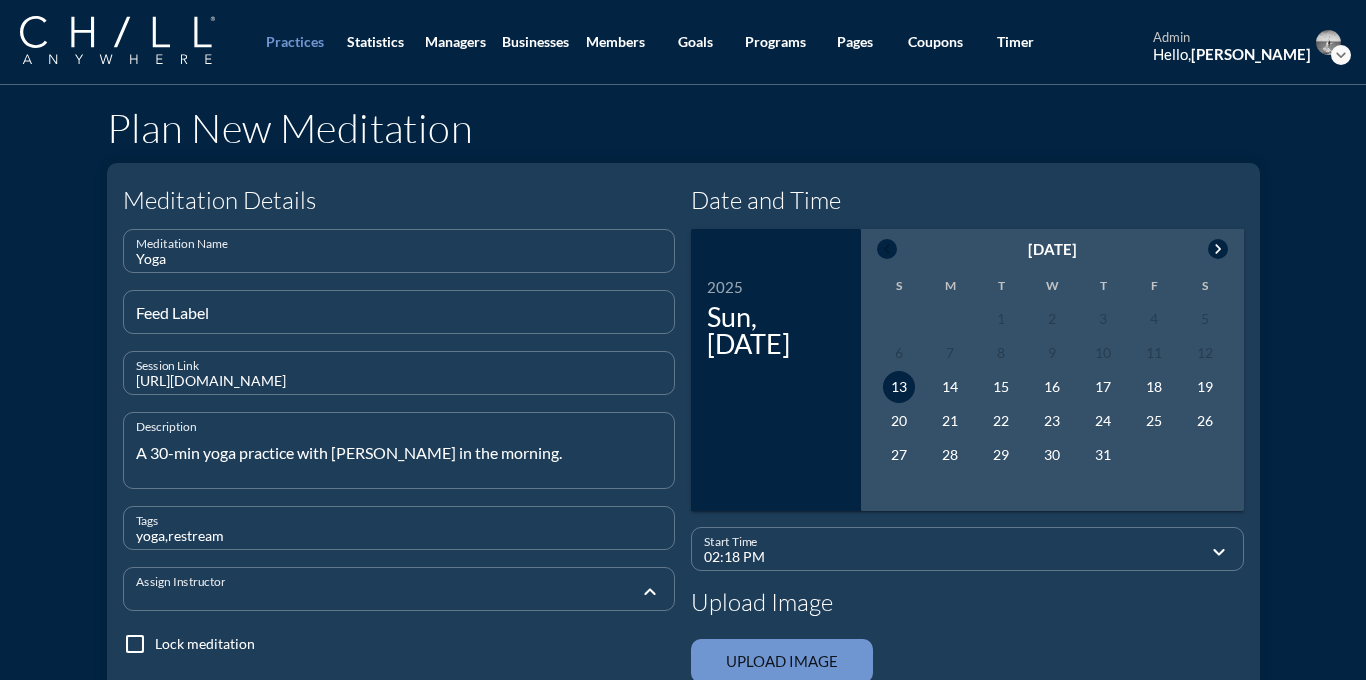 scroll, scrollTop: 428, scrollLeft: 0, axis: vertical 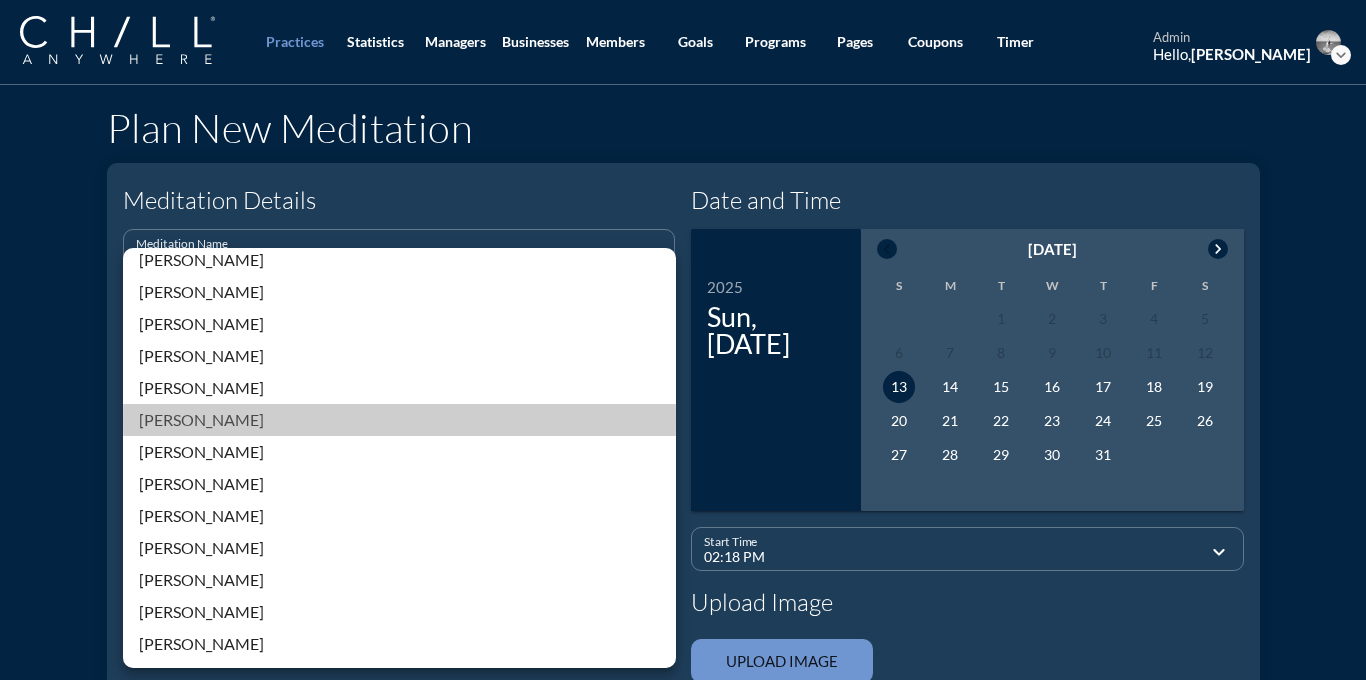 click on "[PERSON_NAME]" at bounding box center (399, 420) 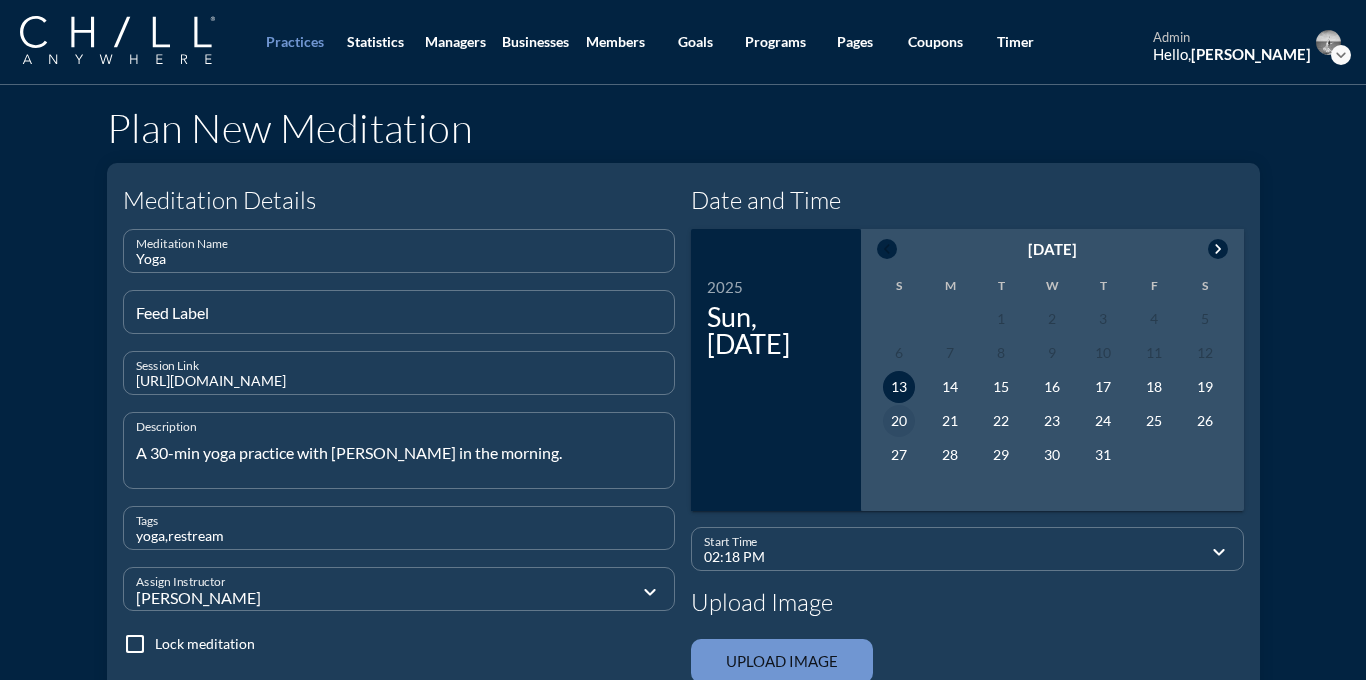 click on "20" at bounding box center (899, 421) 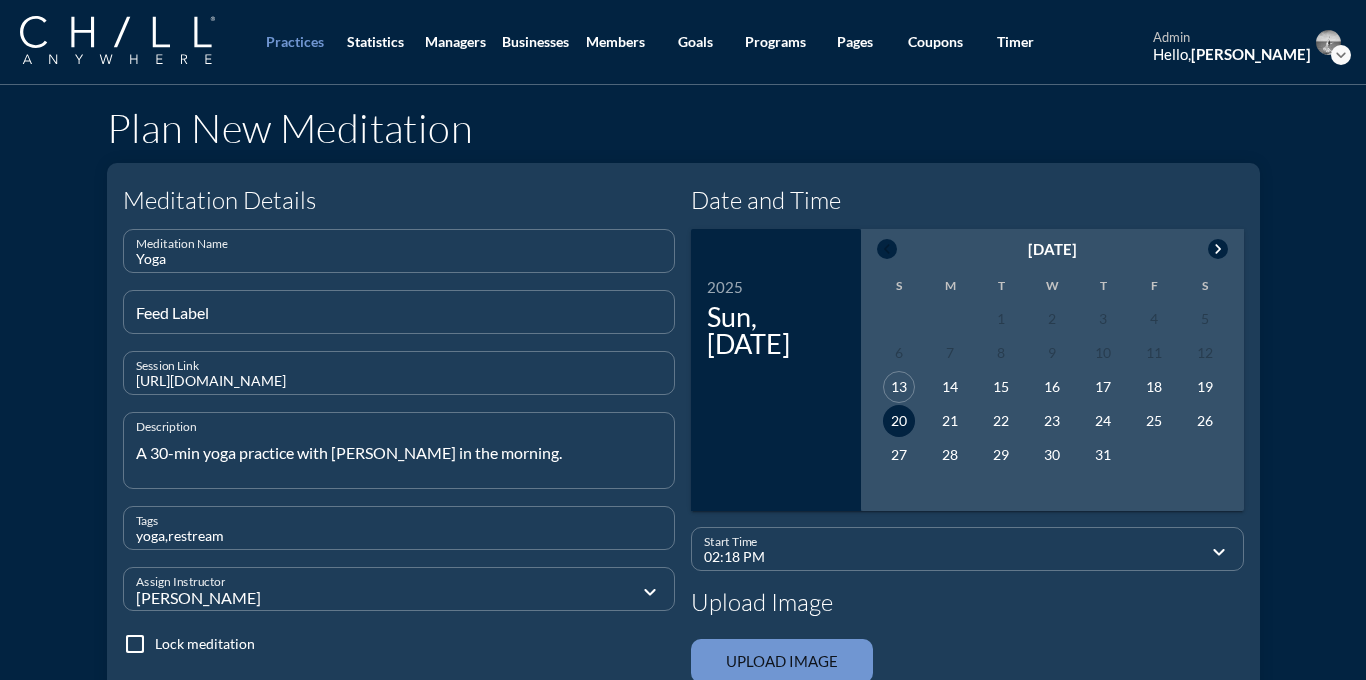 click on "02:18 PM" at bounding box center (953, 557) 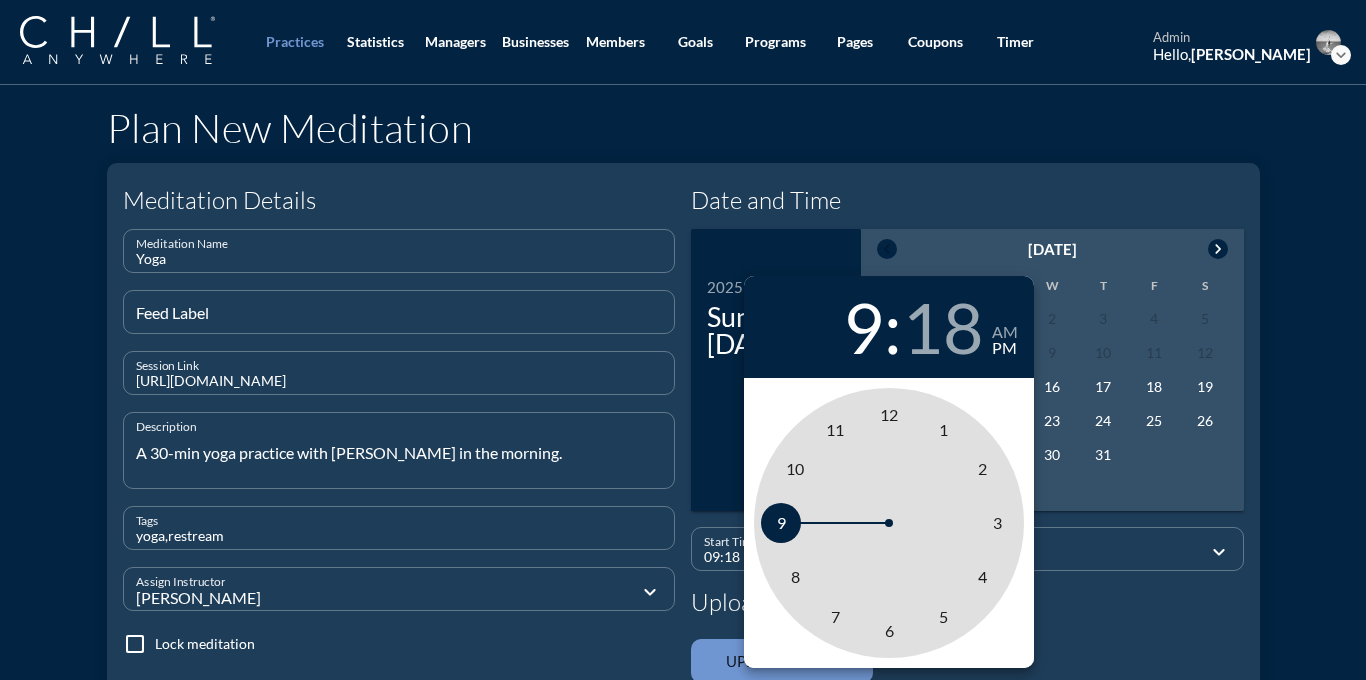 click on "9" at bounding box center (781, 522) 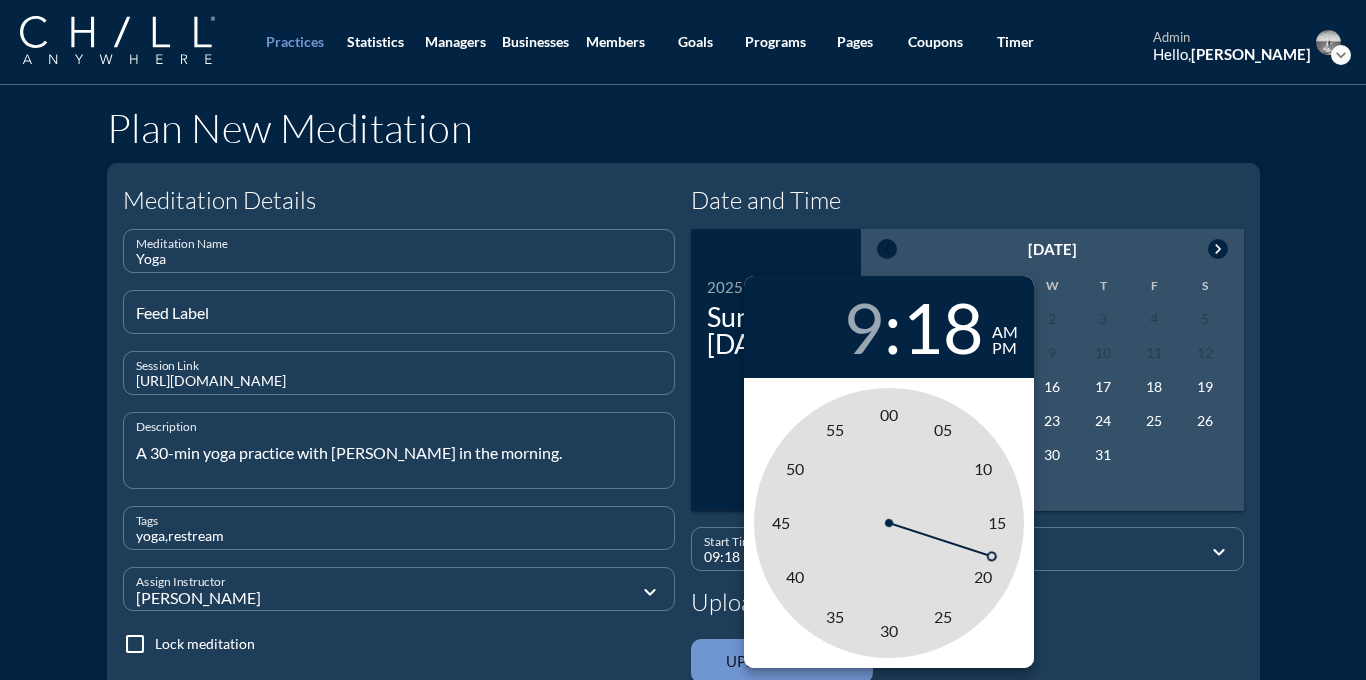 click on "am" at bounding box center [1005, 332] 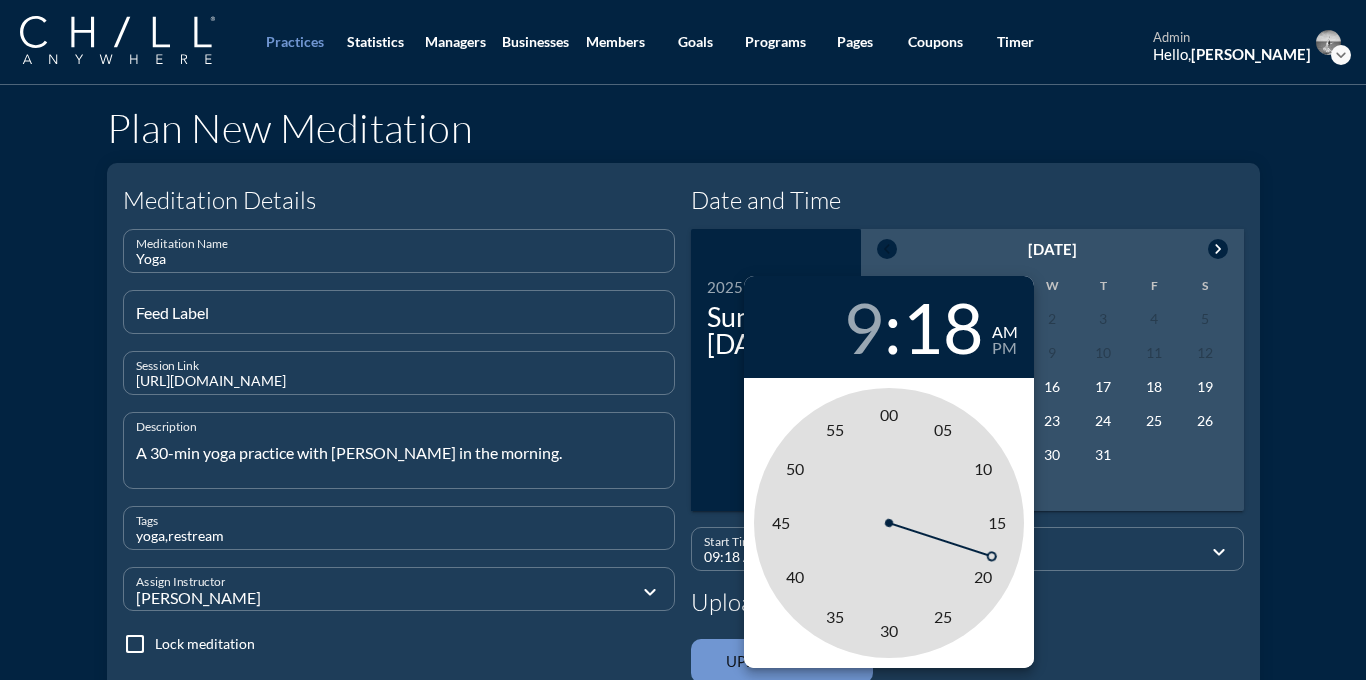 type on "09:00 AM" 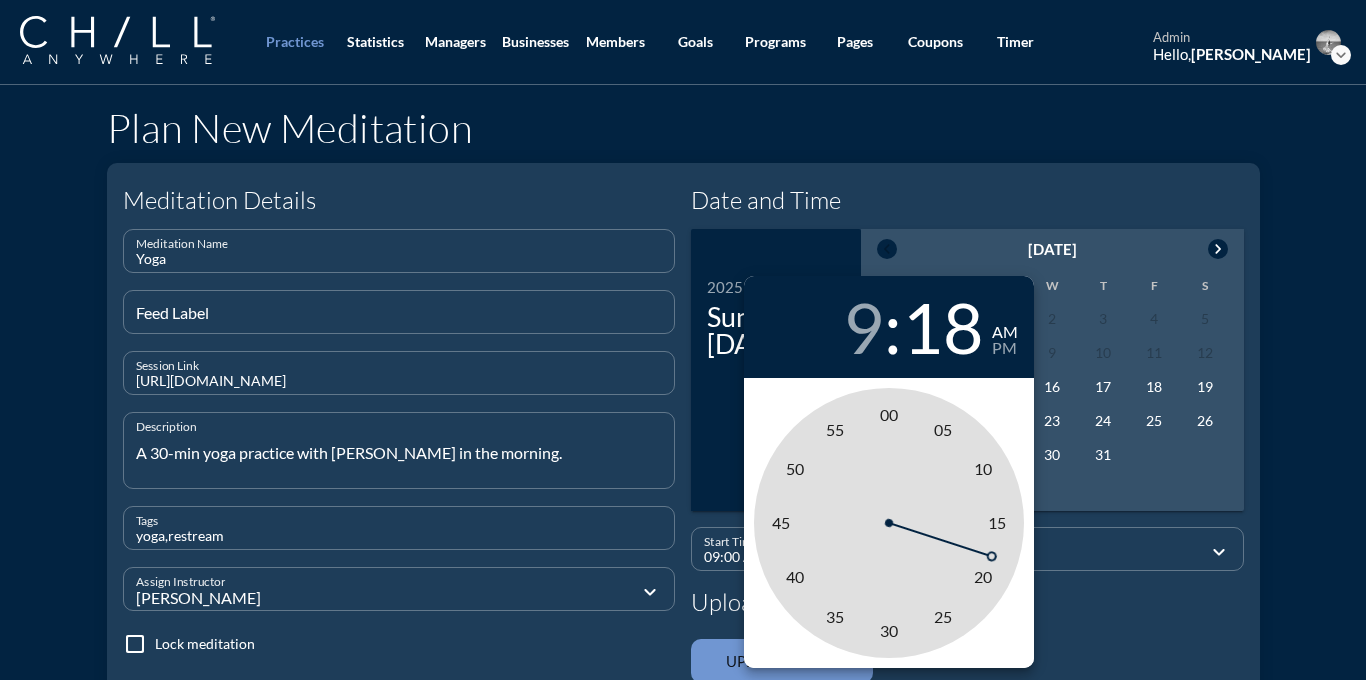click on "00" at bounding box center (889, 414) 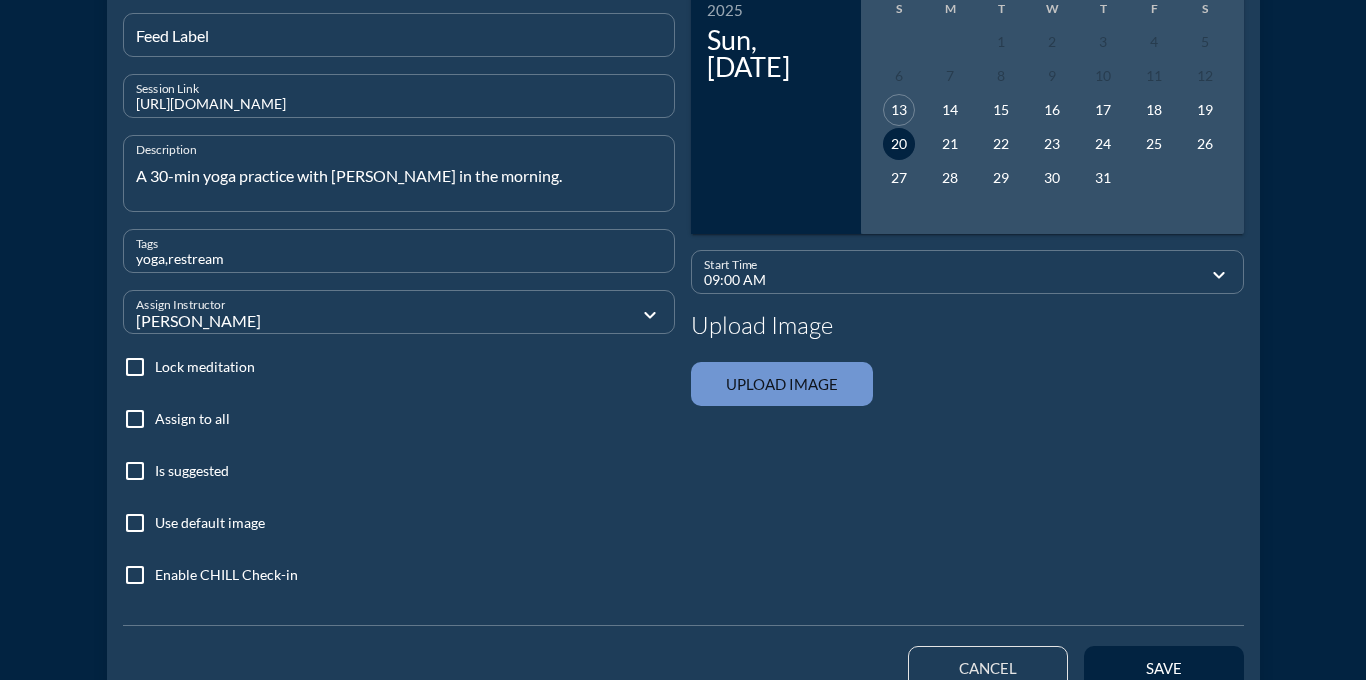 scroll, scrollTop: 424, scrollLeft: 0, axis: vertical 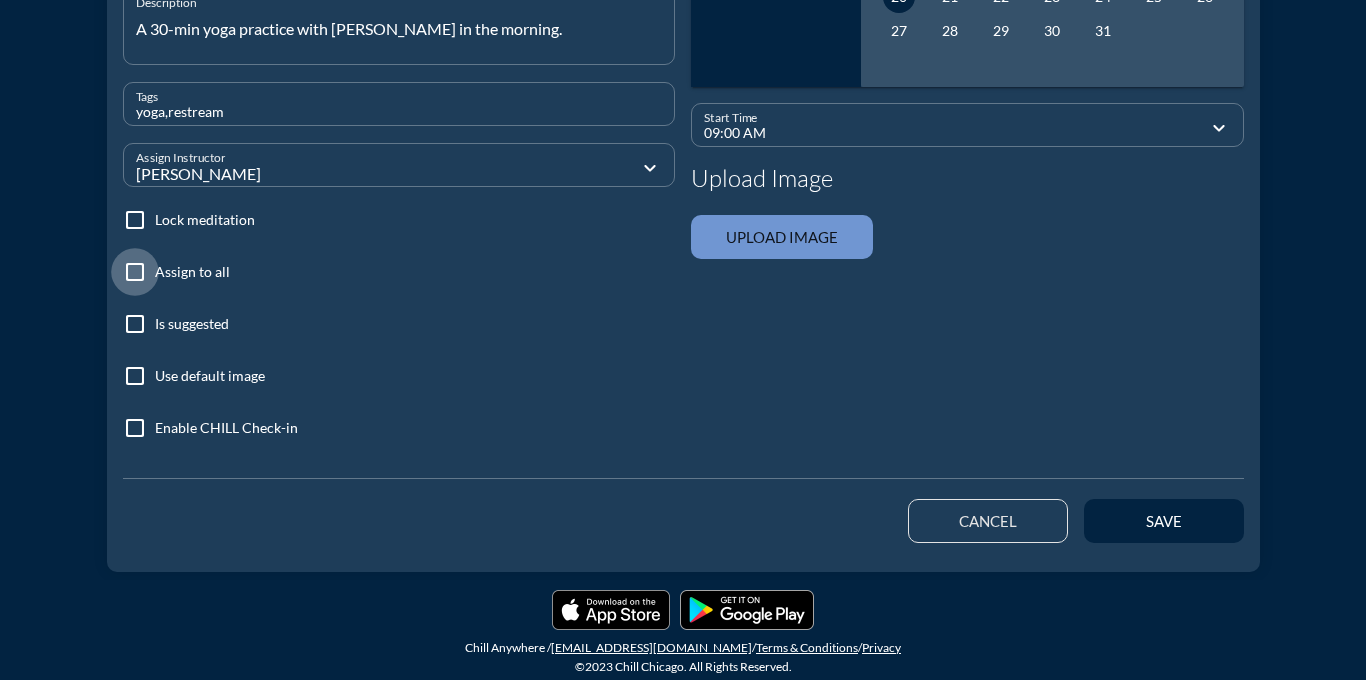 click at bounding box center [135, 272] 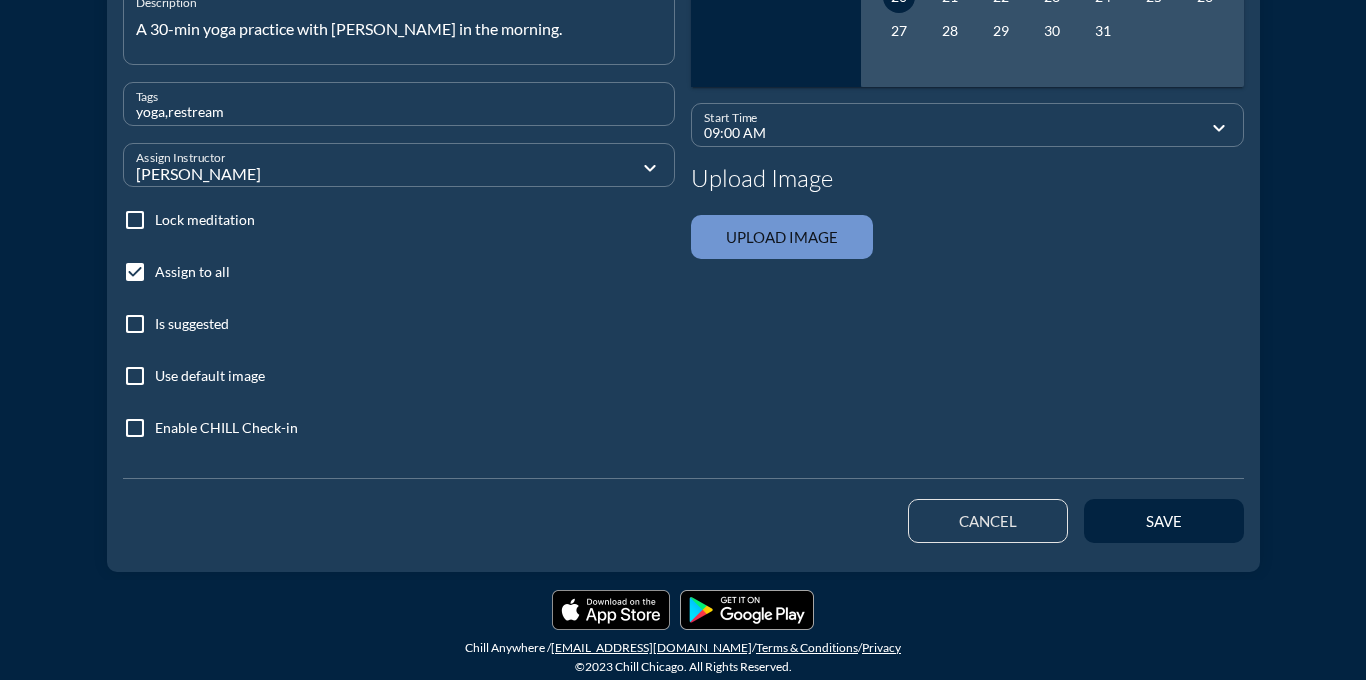 click at bounding box center (135, 376) 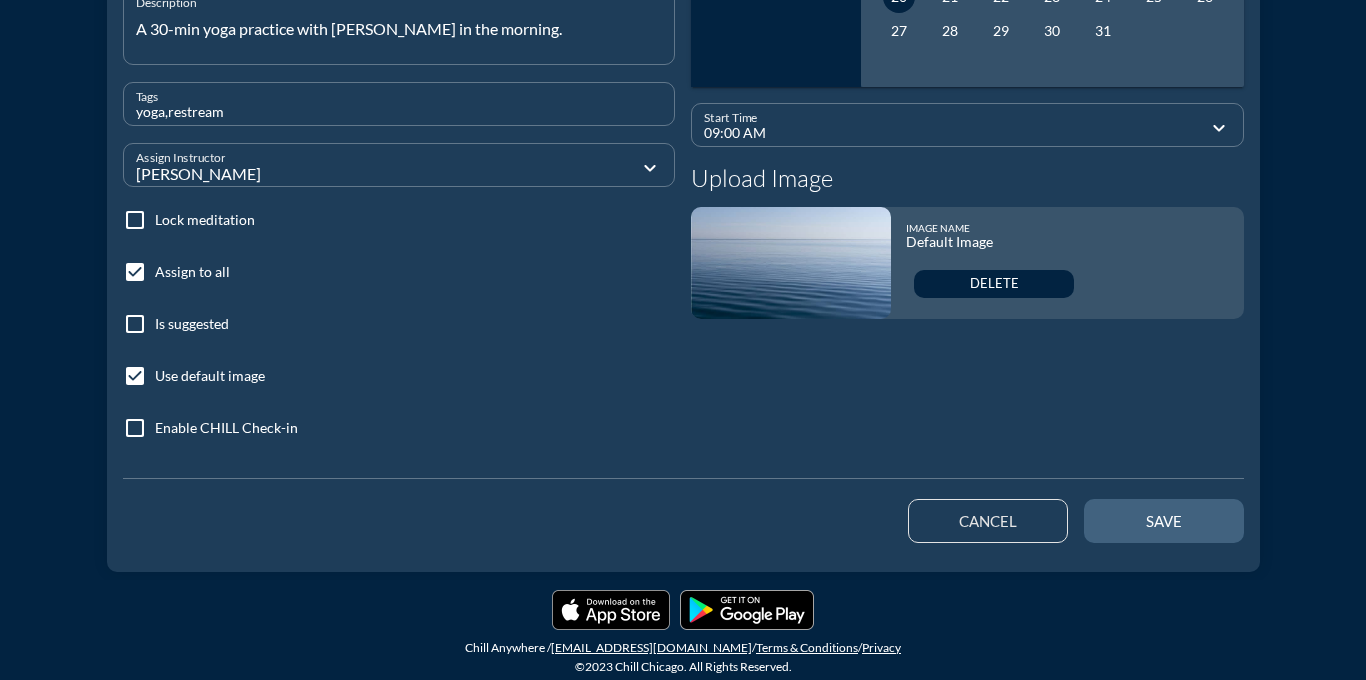 click on "save" at bounding box center [1164, 521] 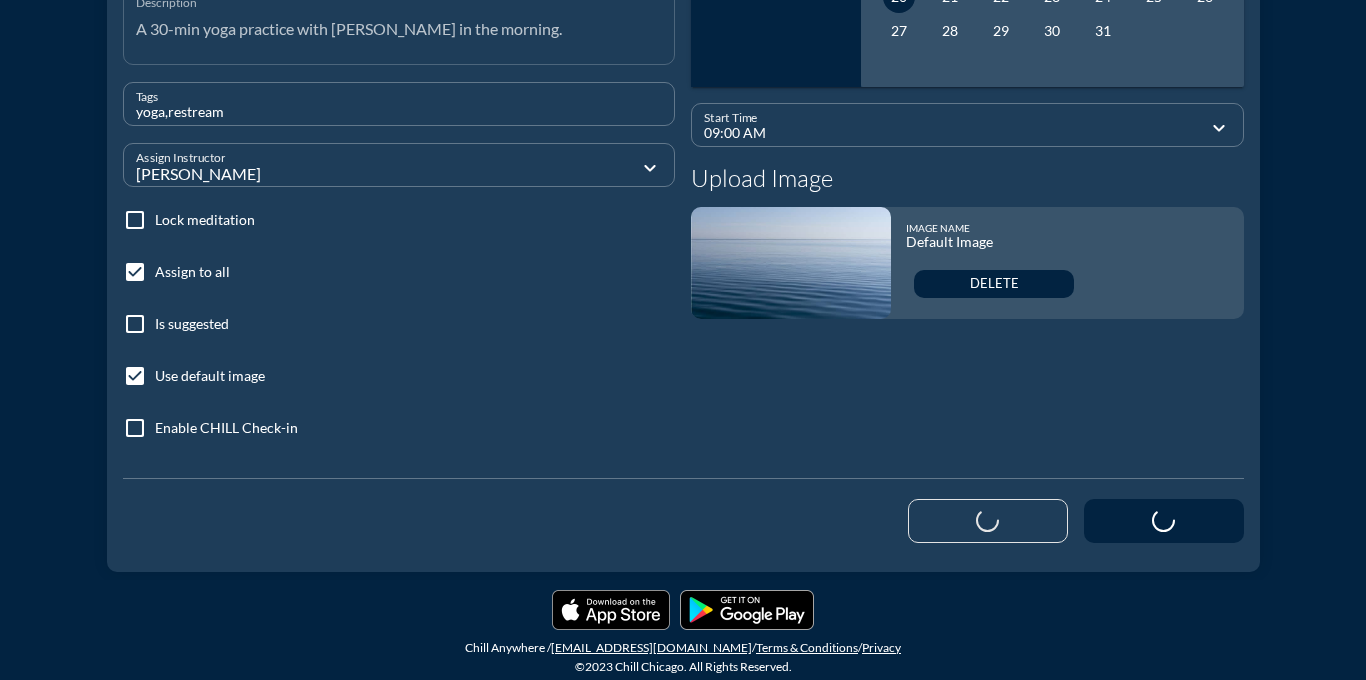 type 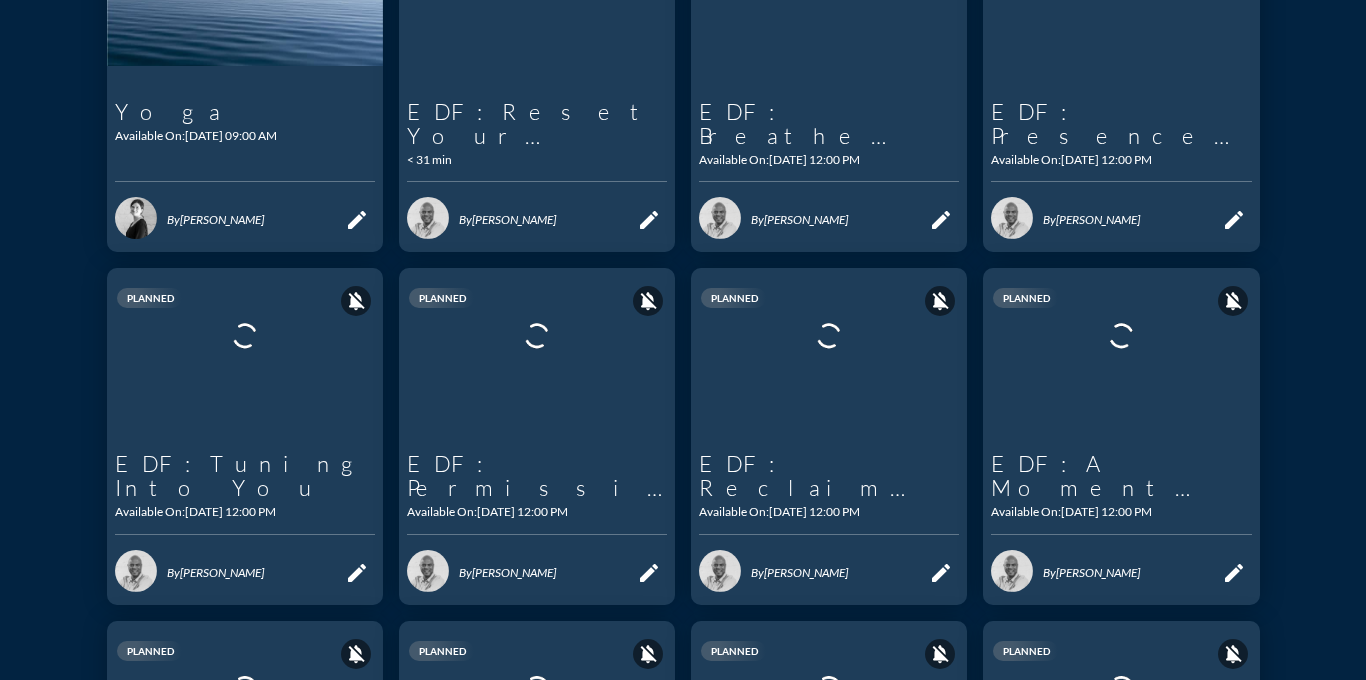 scroll, scrollTop: 0, scrollLeft: 0, axis: both 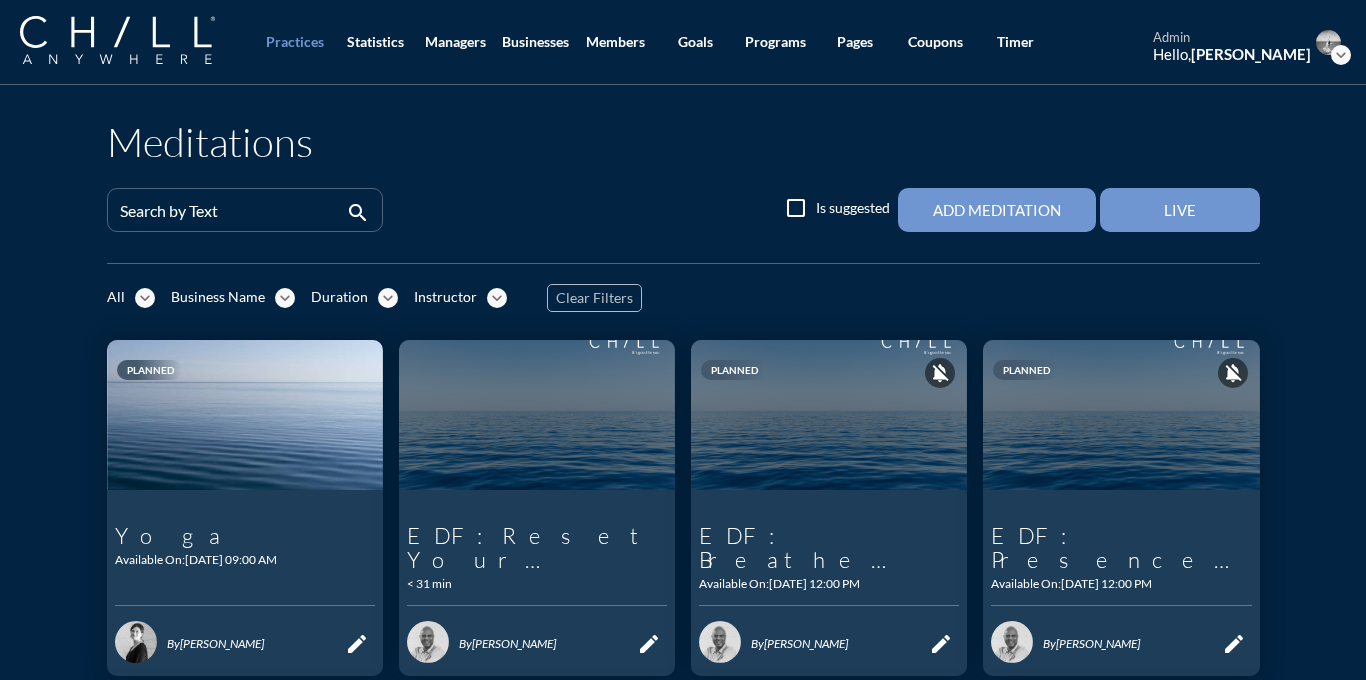 click on "expand_more" at bounding box center [497, 298] 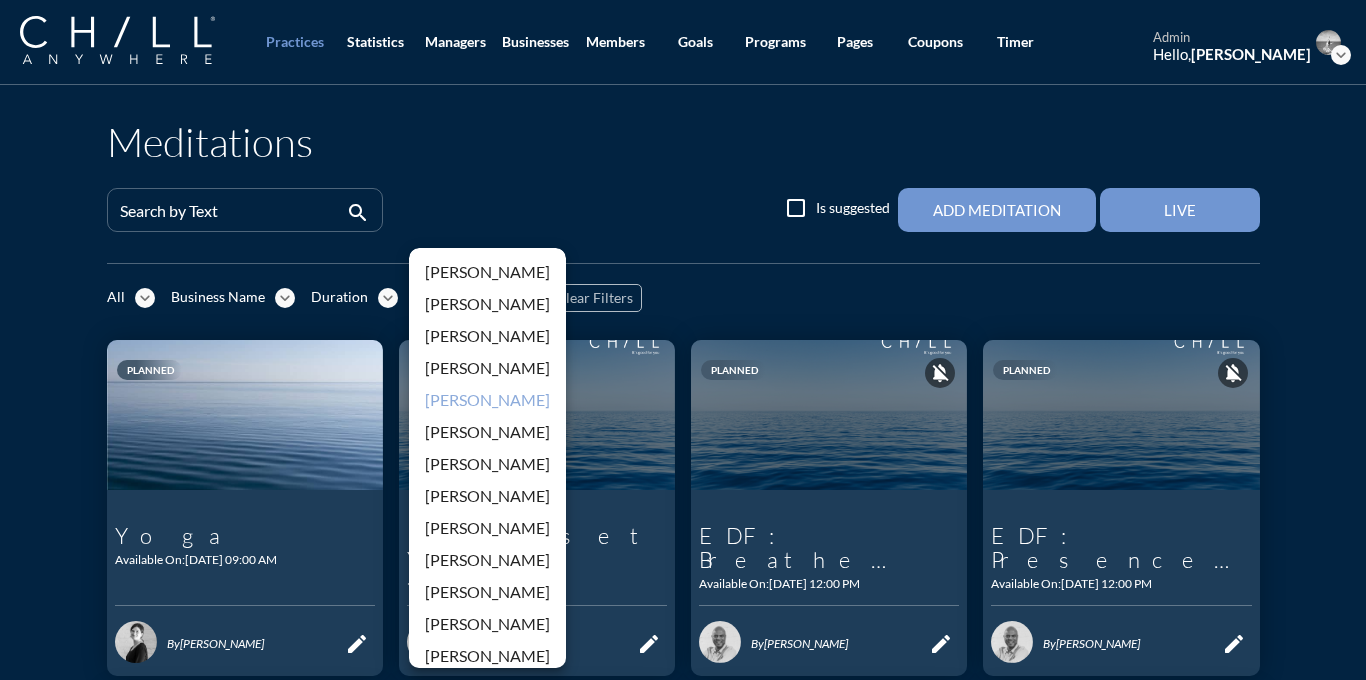 scroll, scrollTop: 332, scrollLeft: 0, axis: vertical 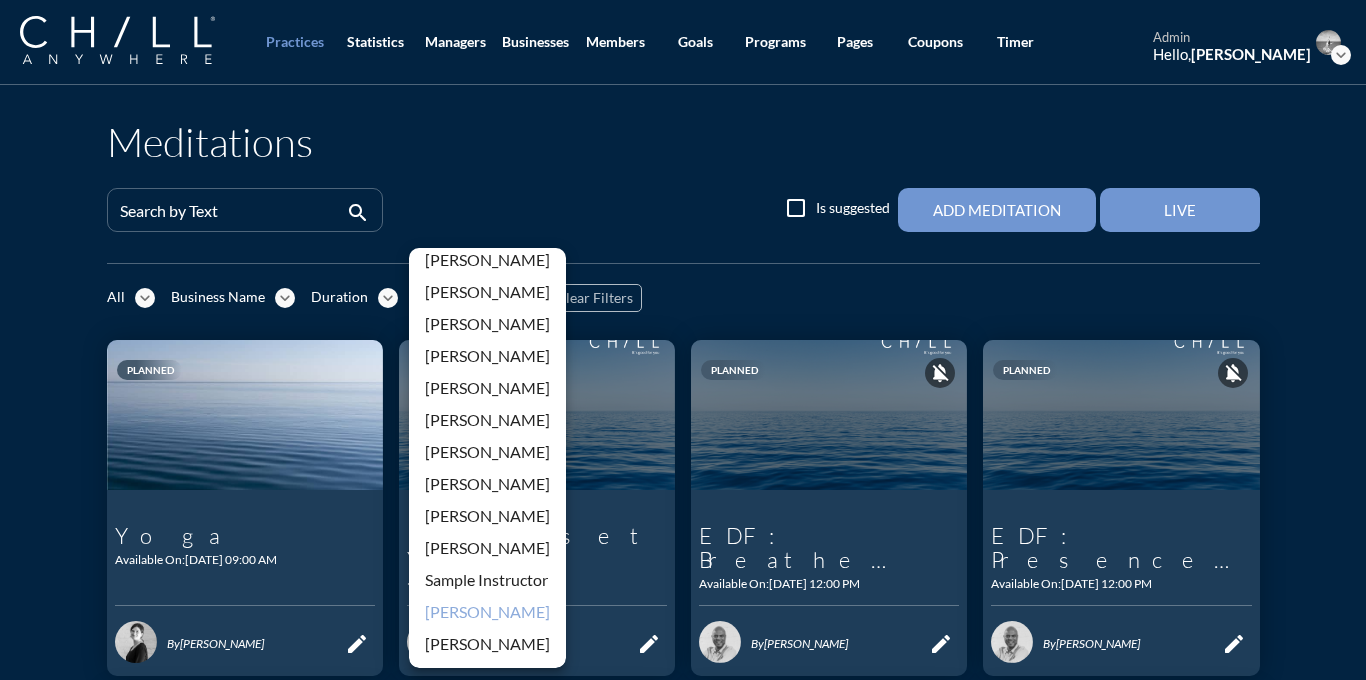 click on "[PERSON_NAME]" at bounding box center (487, 612) 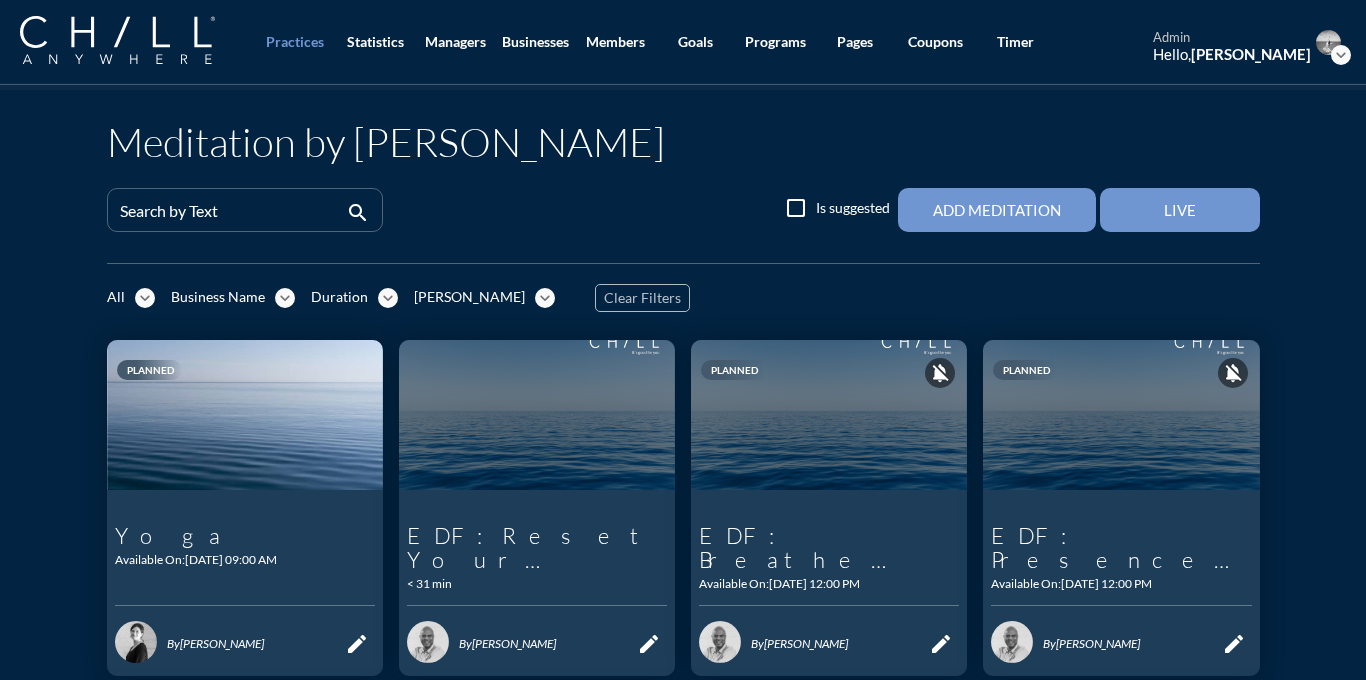 scroll, scrollTop: 0, scrollLeft: 0, axis: both 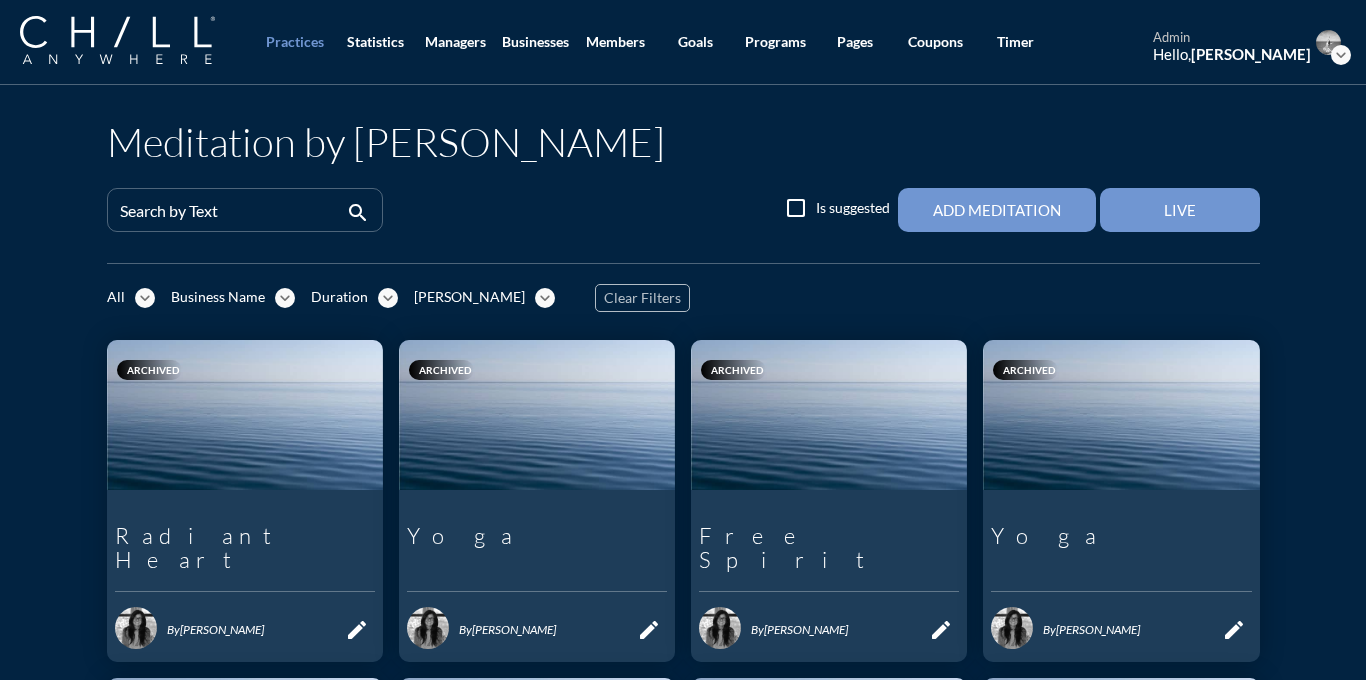 click on "expand_more" at bounding box center [145, 298] 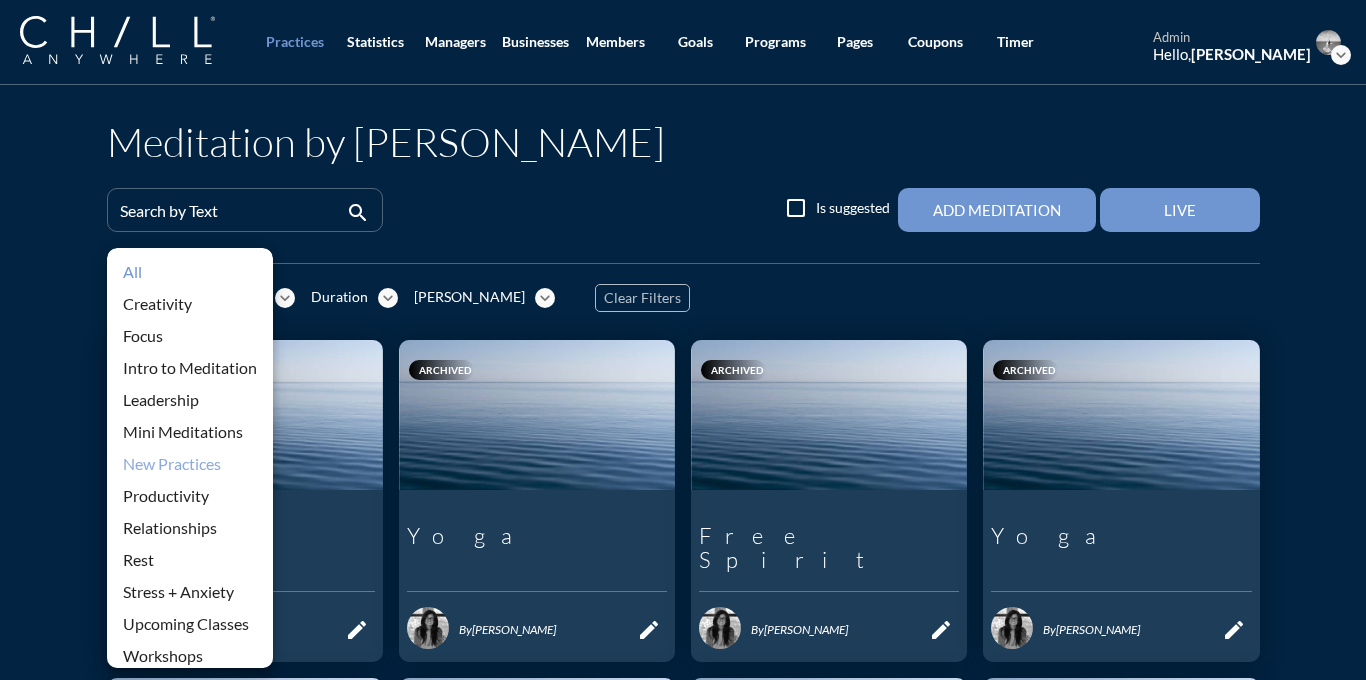 scroll, scrollTop: 44, scrollLeft: 0, axis: vertical 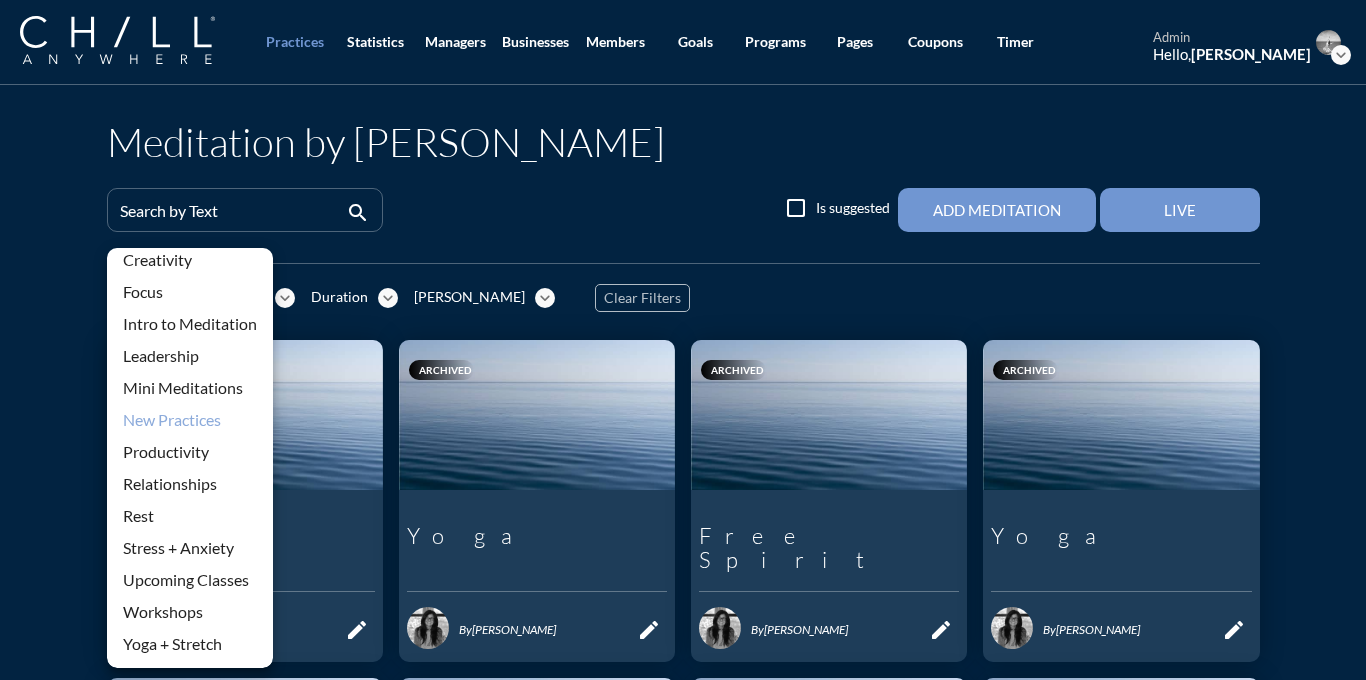 click on "New Practices" at bounding box center [190, 420] 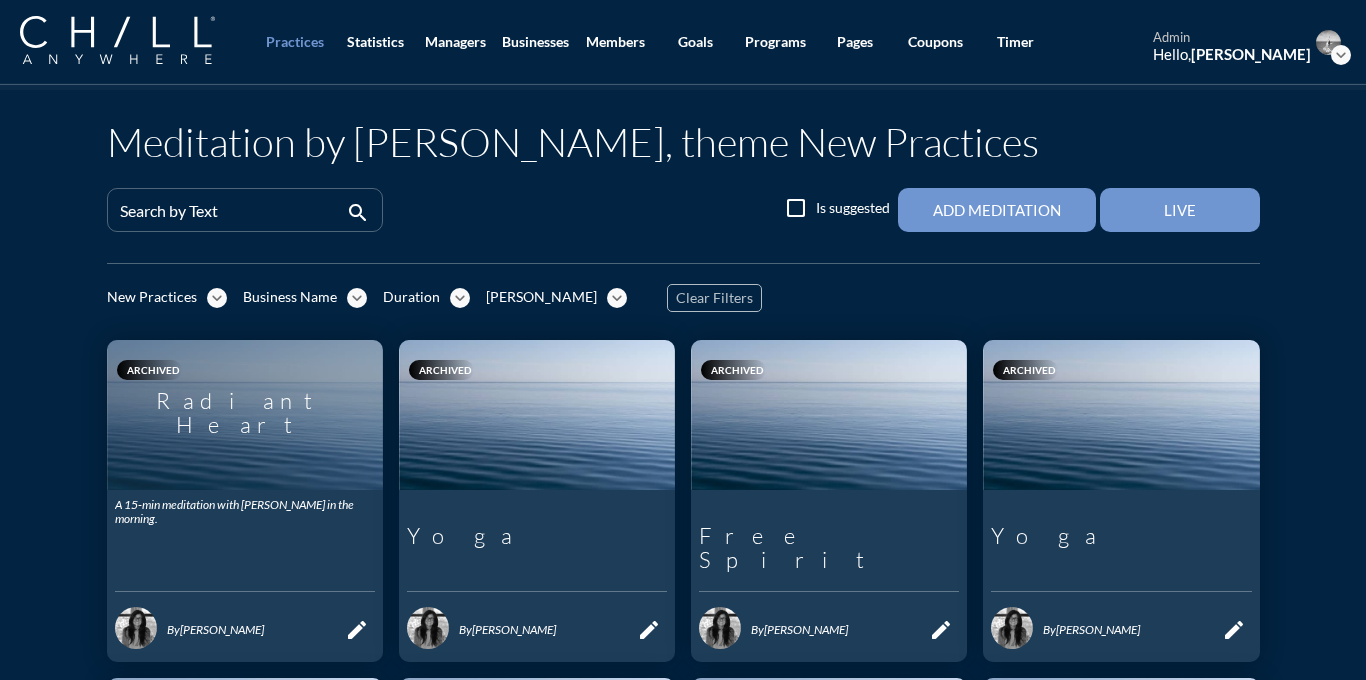 scroll, scrollTop: 0, scrollLeft: 0, axis: both 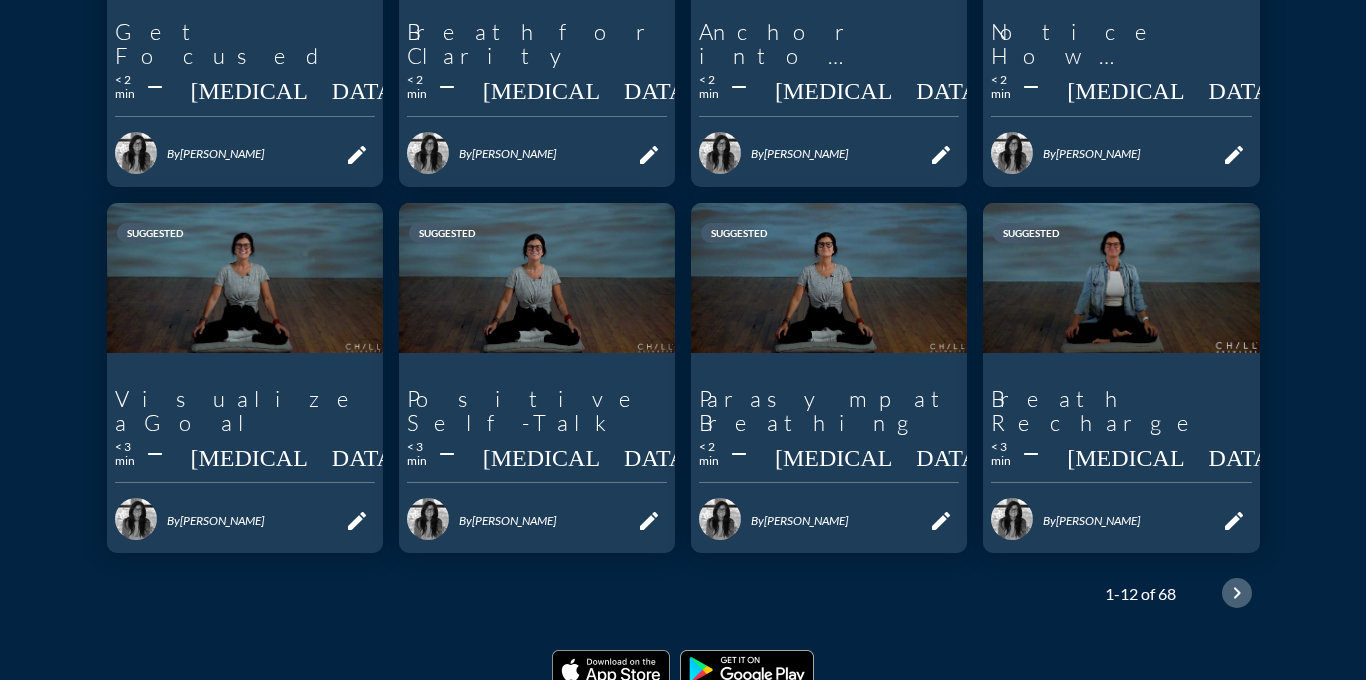 click on "chevron_right" at bounding box center (1237, 593) 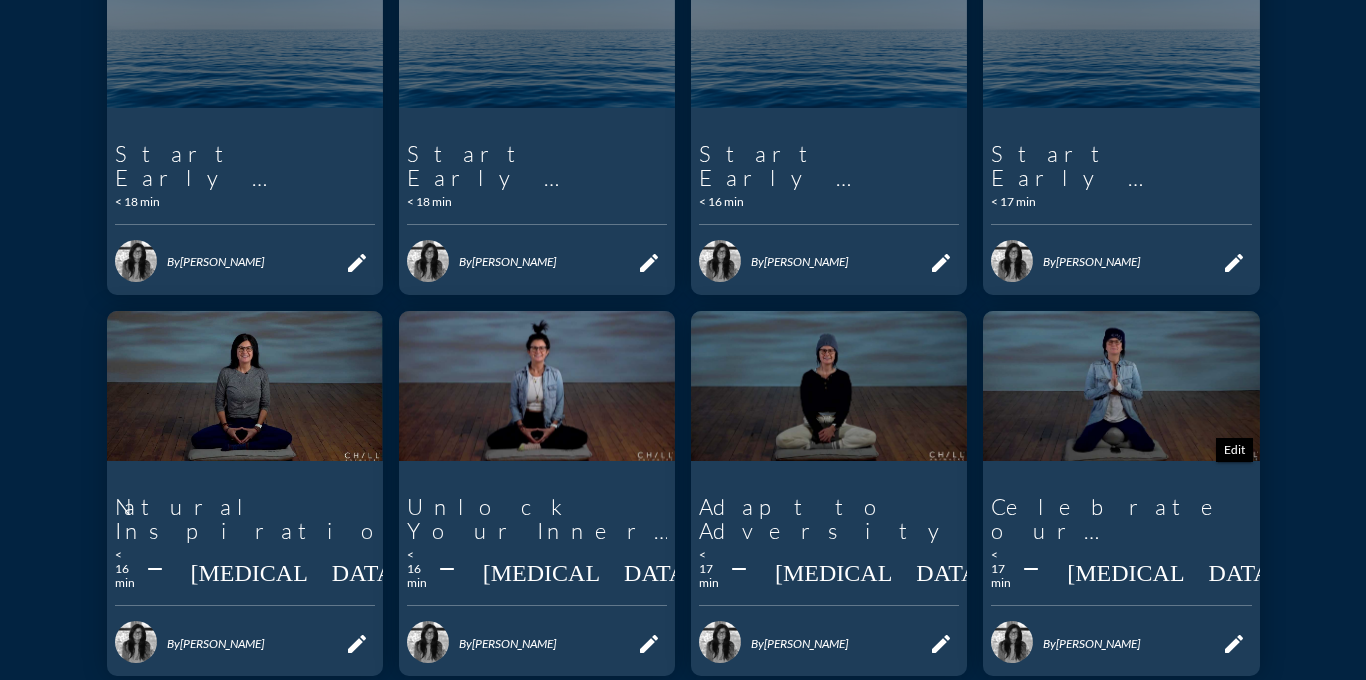 scroll, scrollTop: 852, scrollLeft: 0, axis: vertical 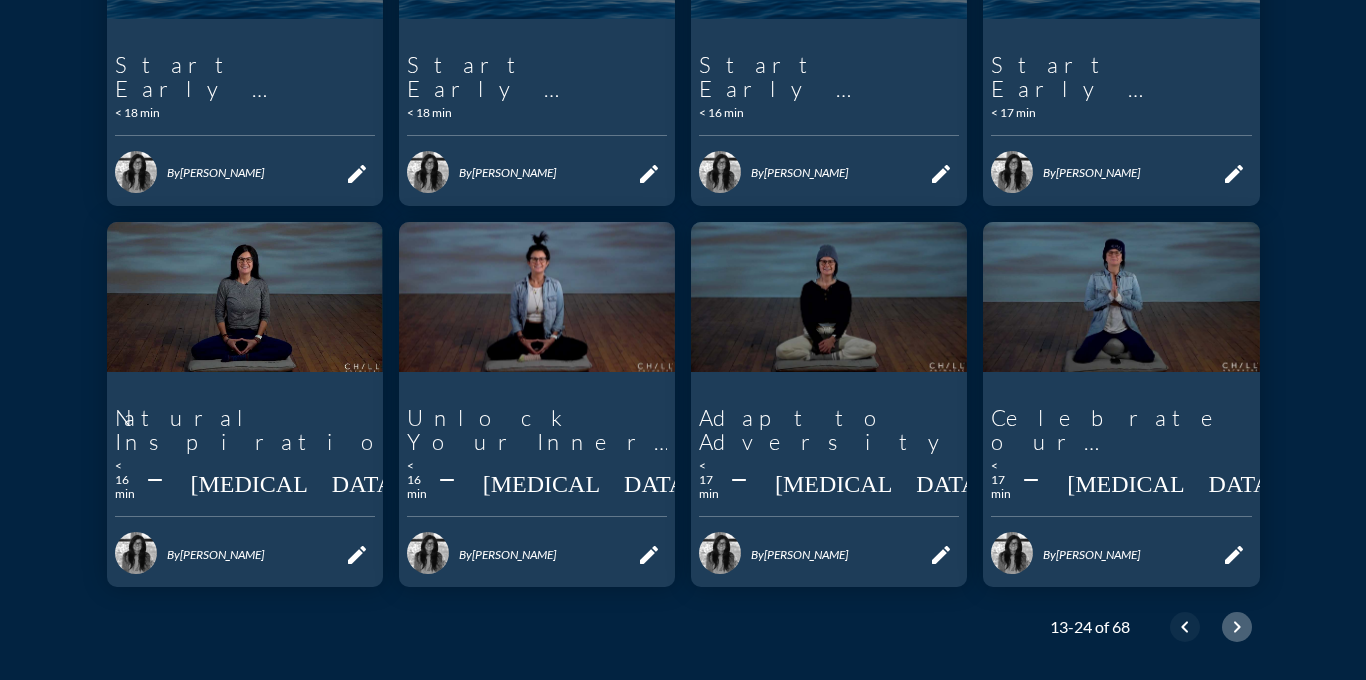 click on "chevron_right" at bounding box center [1237, 627] 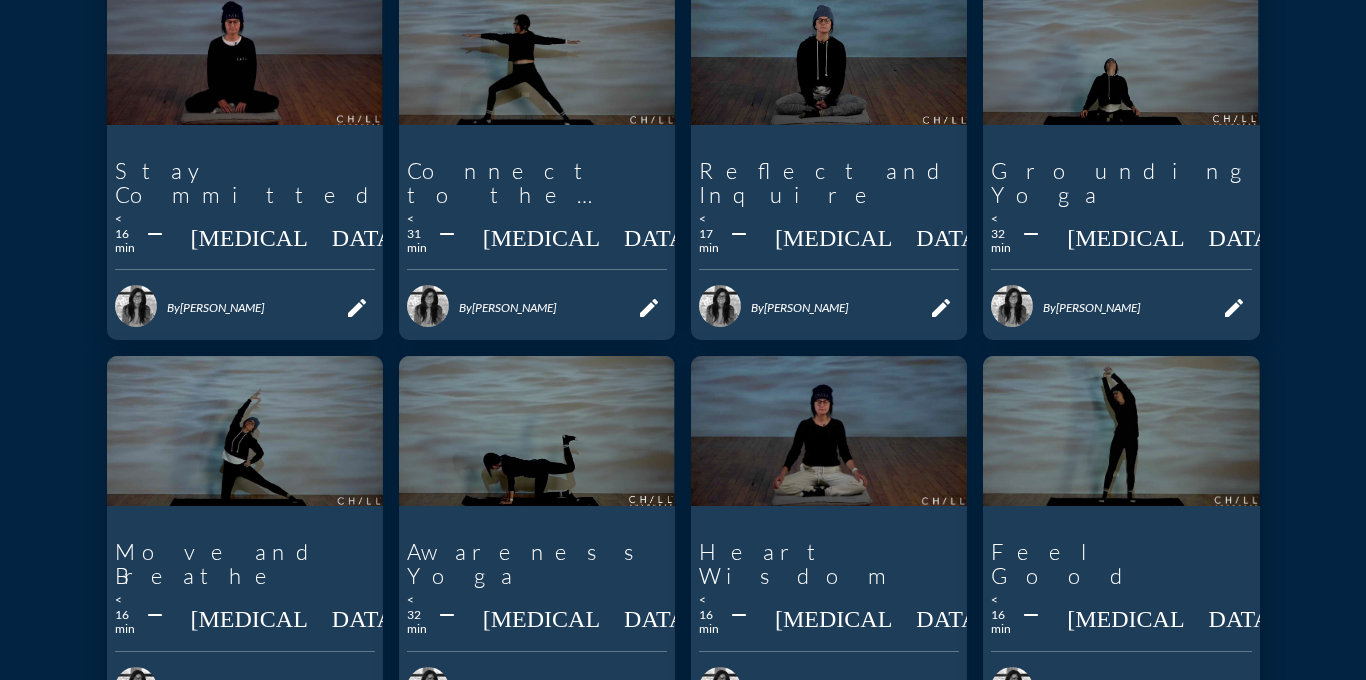 scroll, scrollTop: 747, scrollLeft: 0, axis: vertical 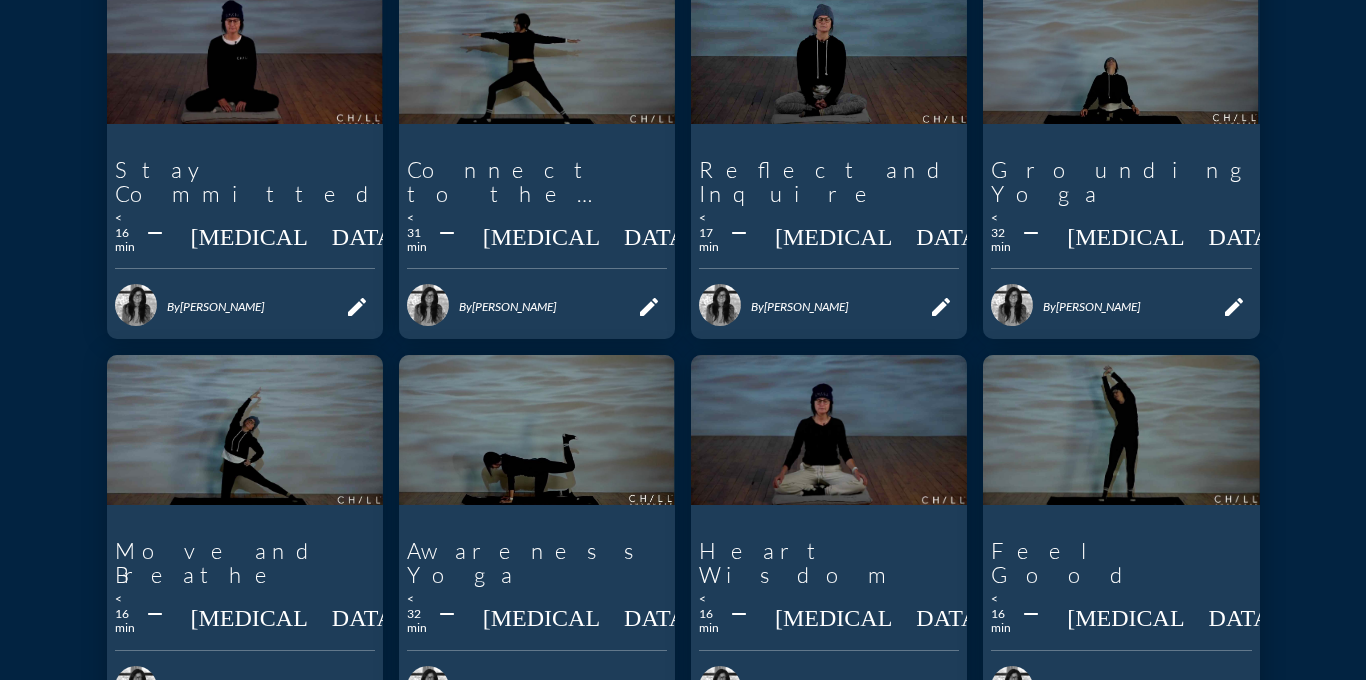 click on "25-36 of 68 chevron_left chevron_right" at bounding box center (1143, 761) 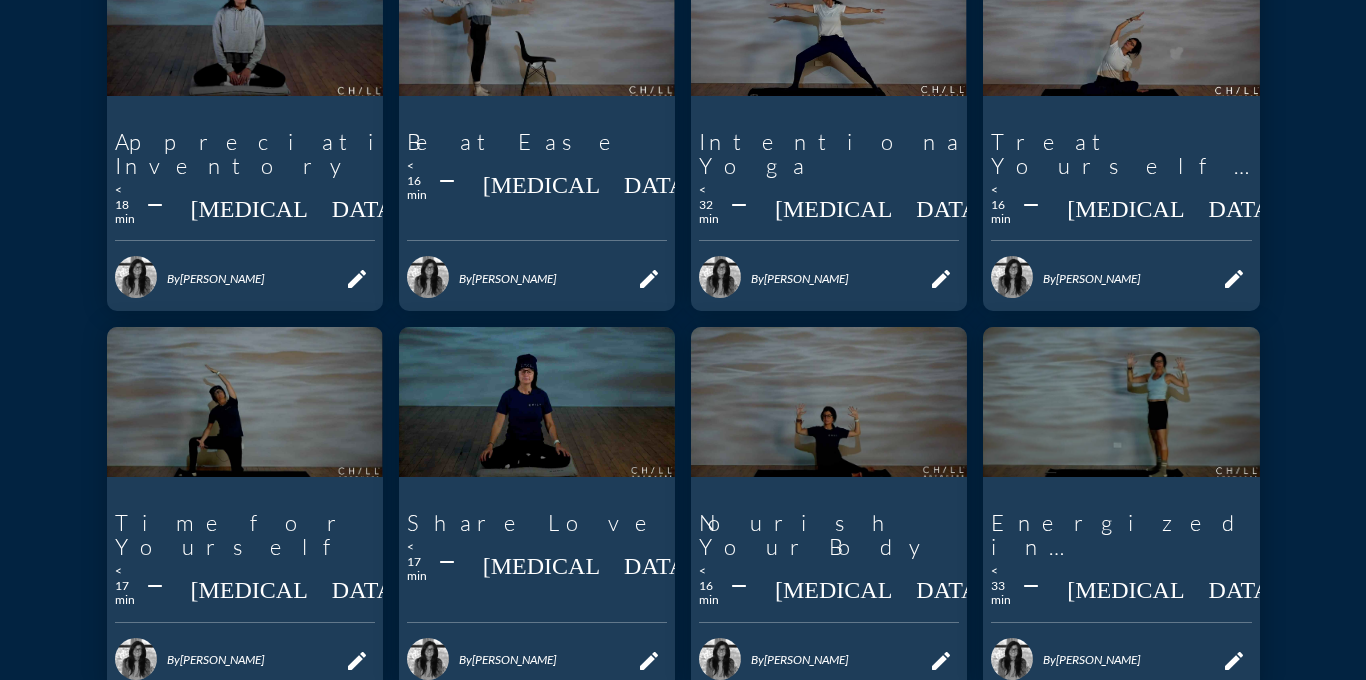 scroll, scrollTop: 790, scrollLeft: 0, axis: vertical 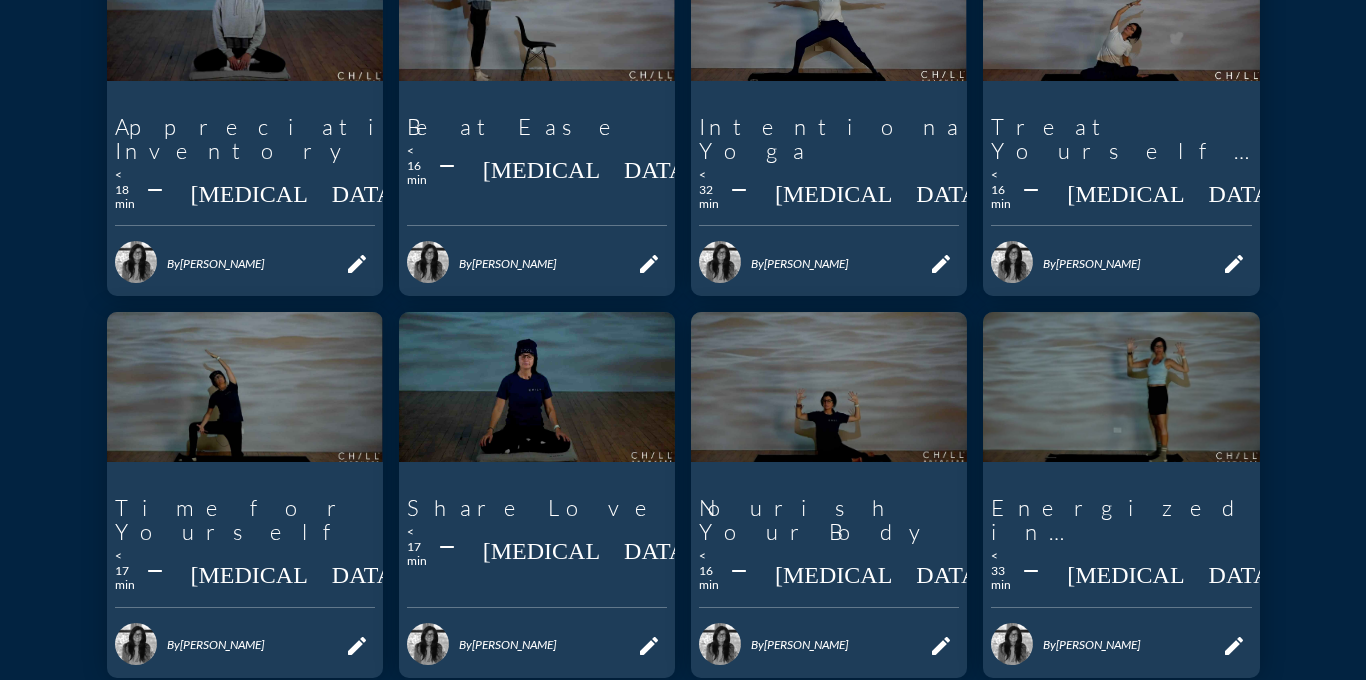 click on "chevron_right" at bounding box center (1237, 718) 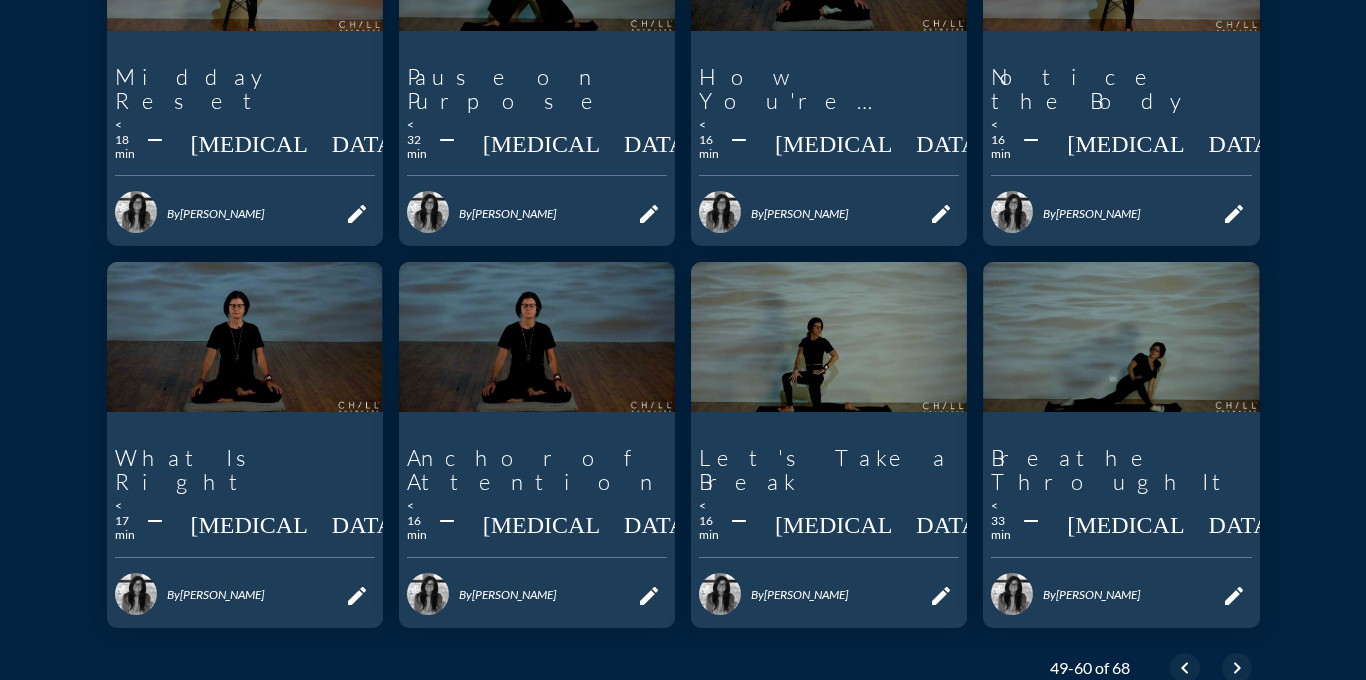 scroll, scrollTop: 839, scrollLeft: 0, axis: vertical 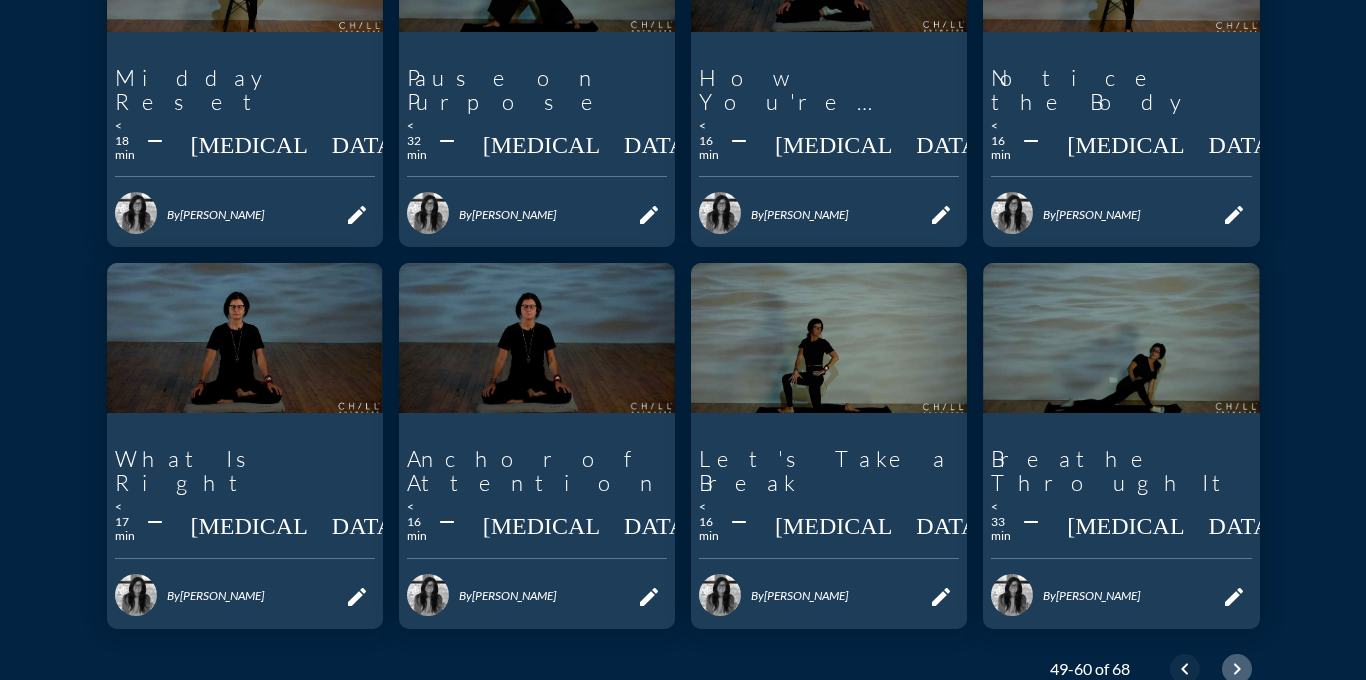 click on "chevron_right" at bounding box center [1237, 669] 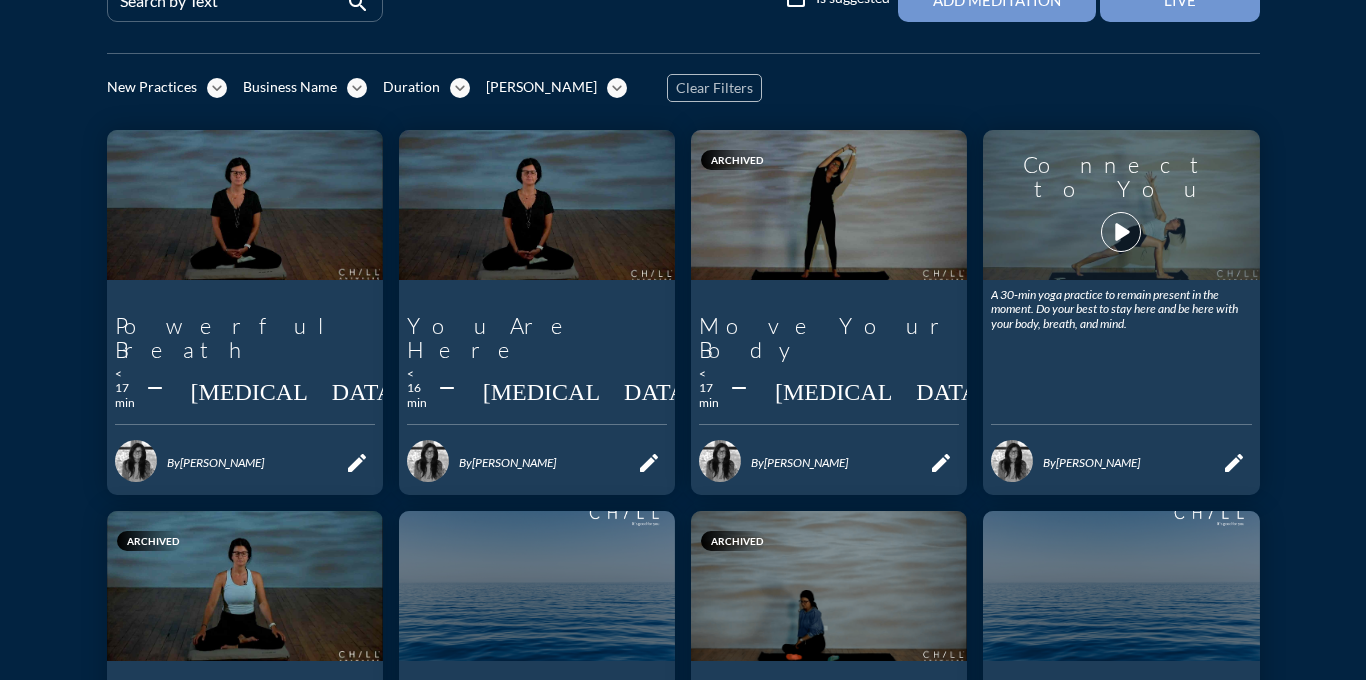scroll, scrollTop: 193, scrollLeft: 0, axis: vertical 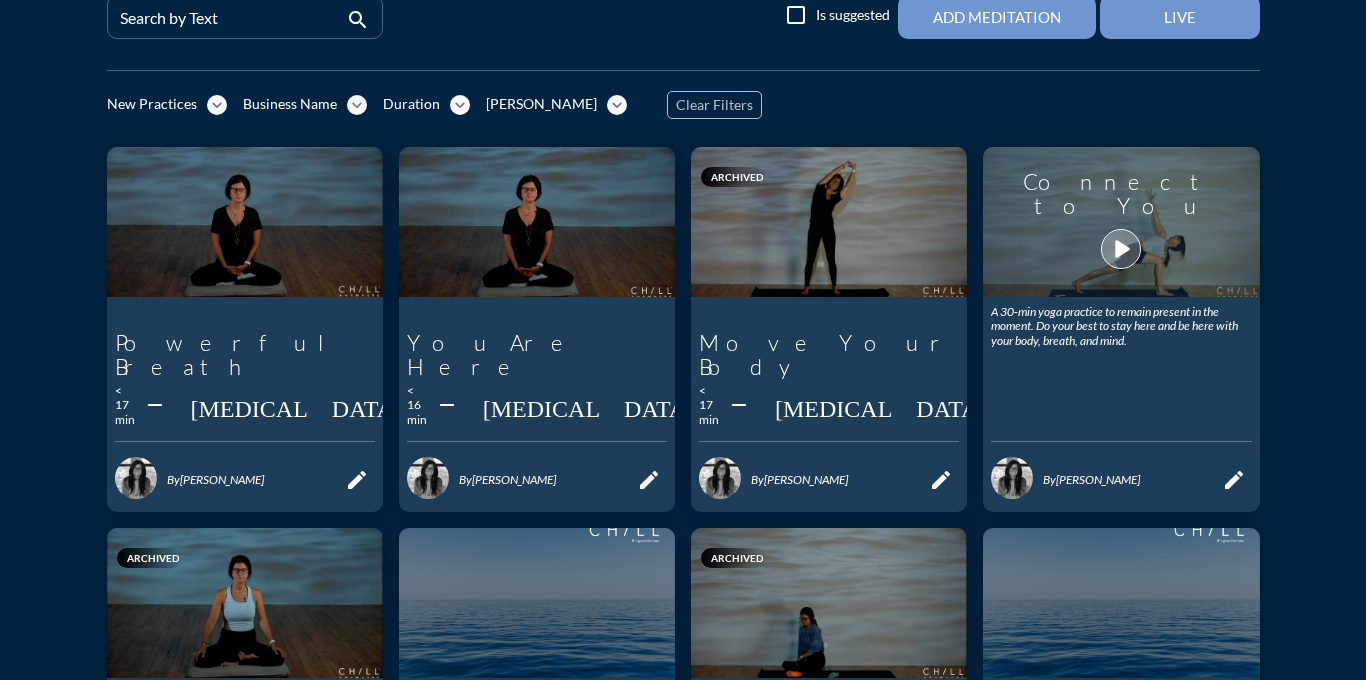 click on "play_arrow" at bounding box center (1121, 249) 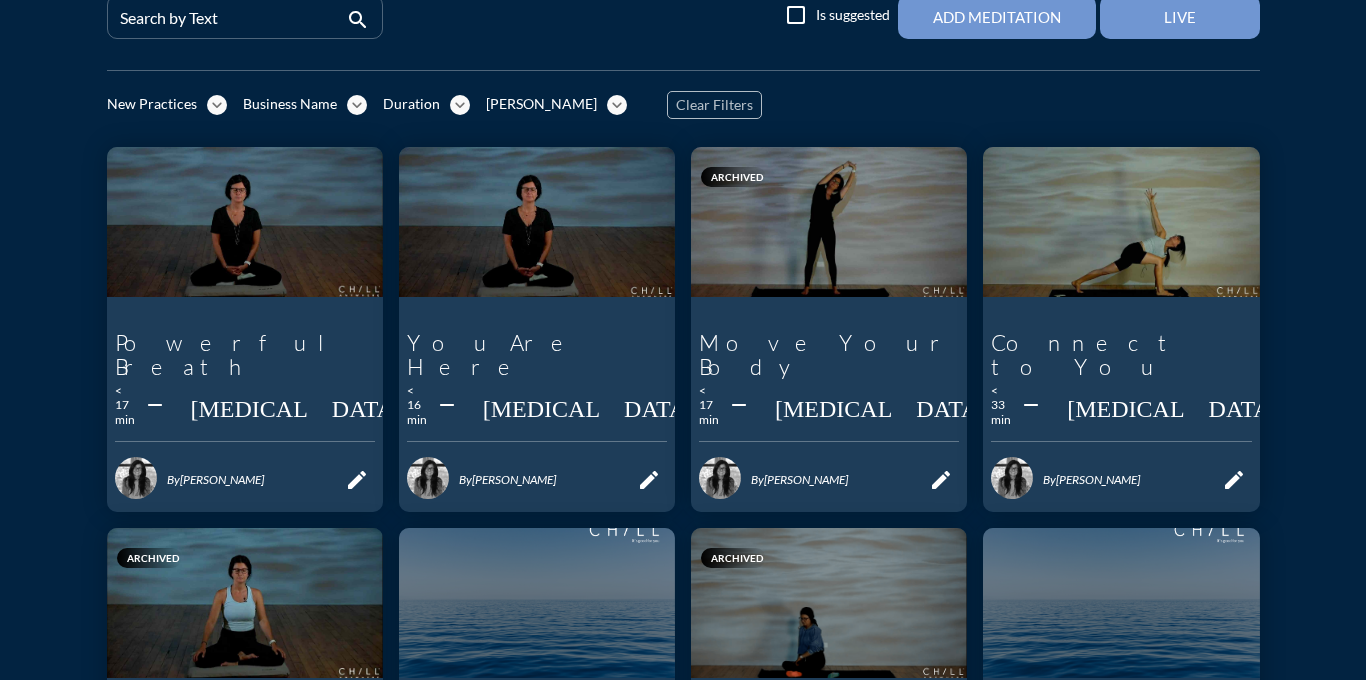 scroll, scrollTop: 0, scrollLeft: 0, axis: both 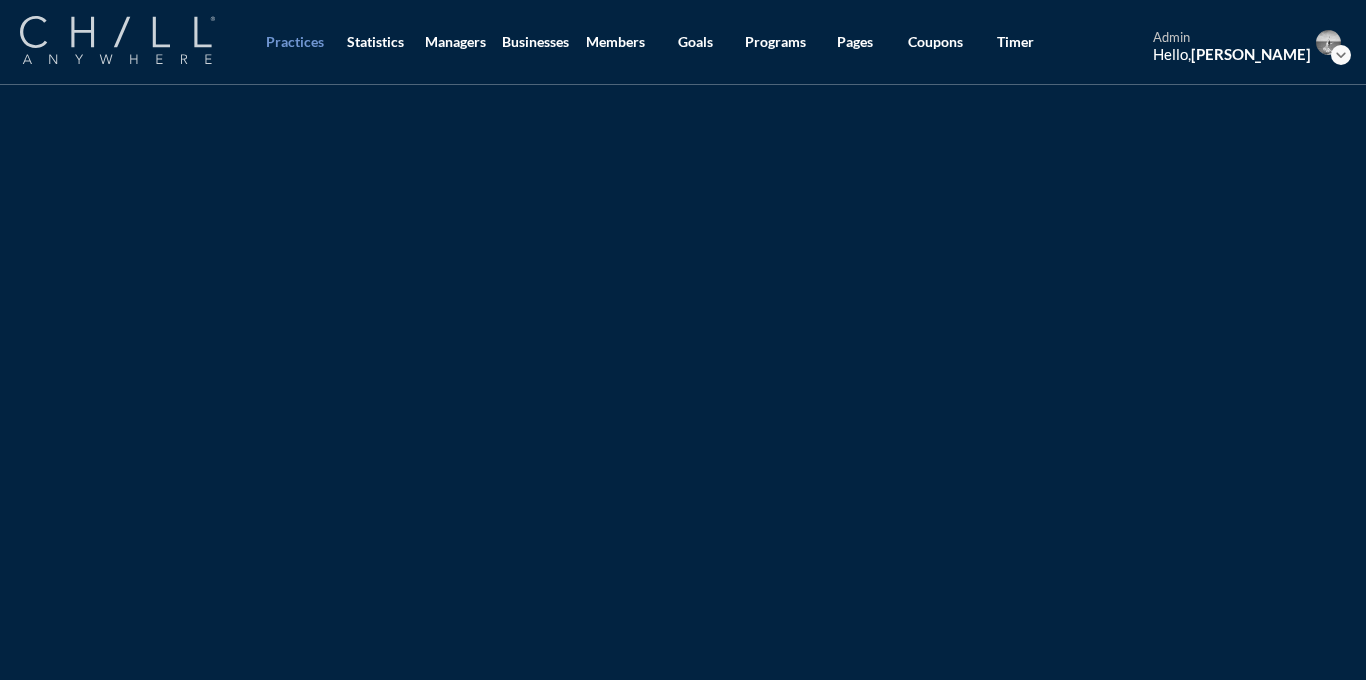 click at bounding box center (117, 40) 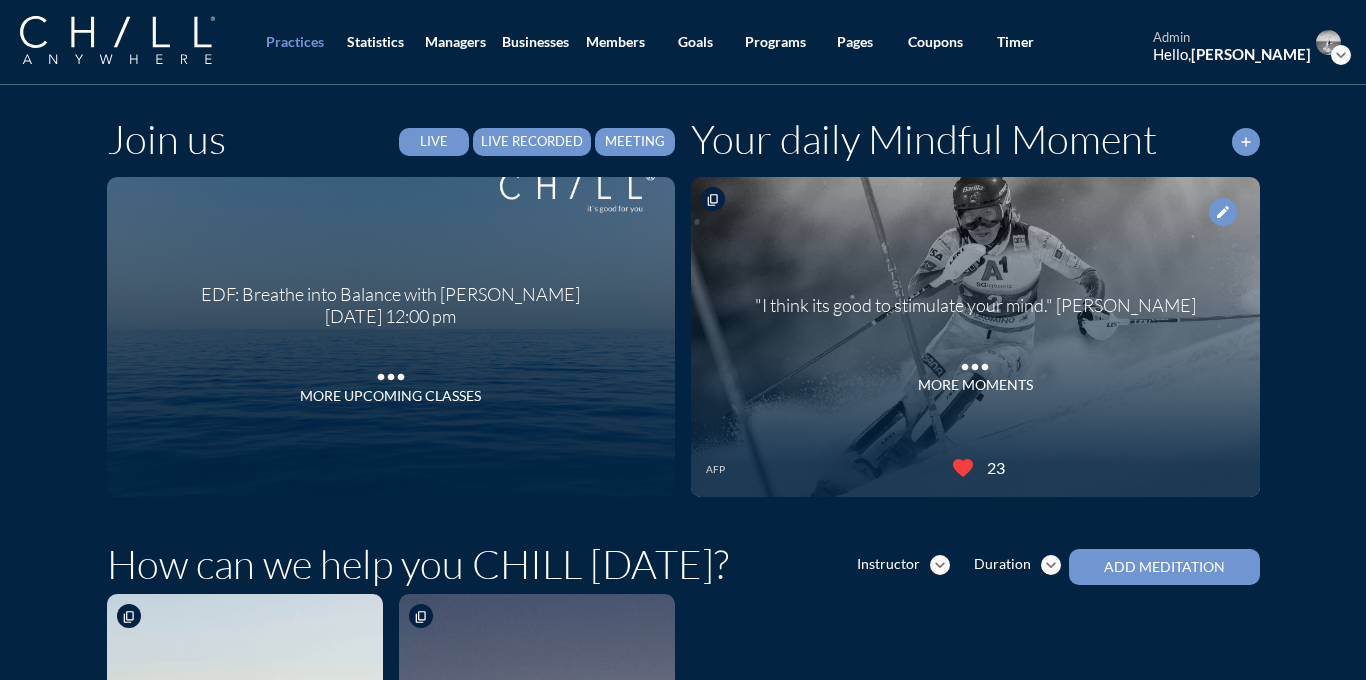 click on "Live Recorded" at bounding box center [532, 142] 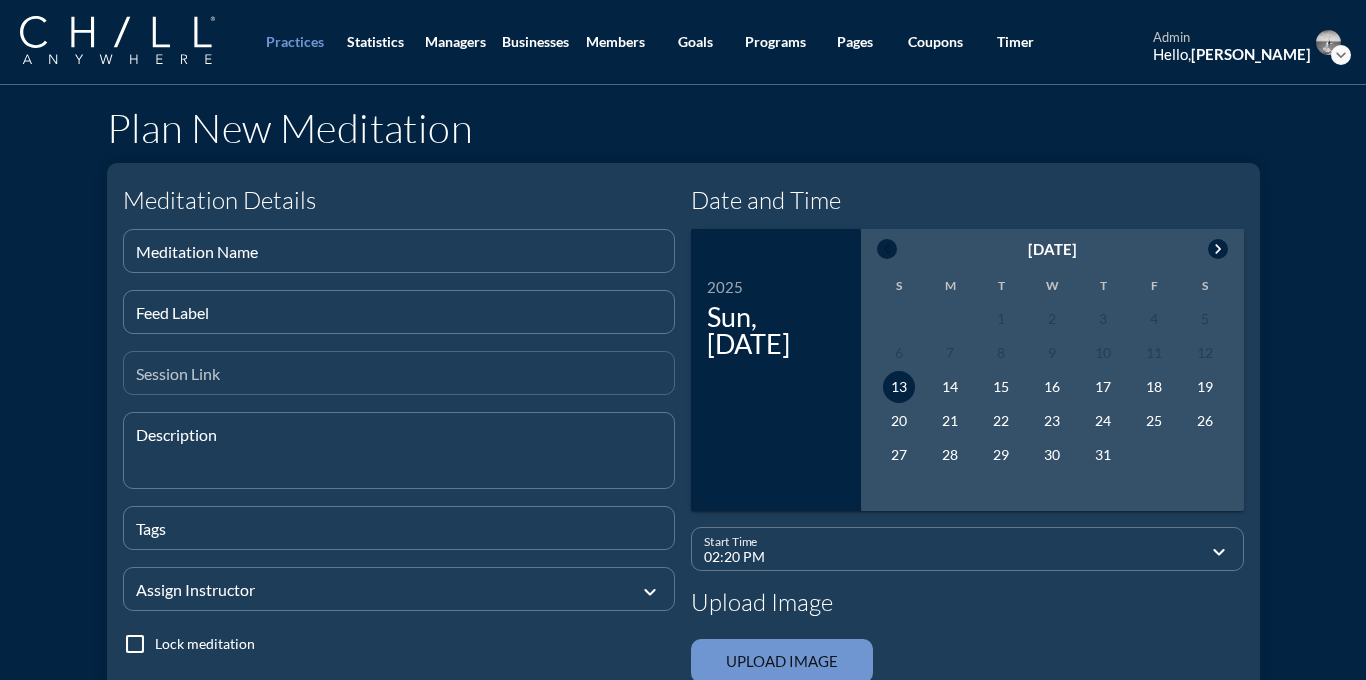 type on "Connect to You" 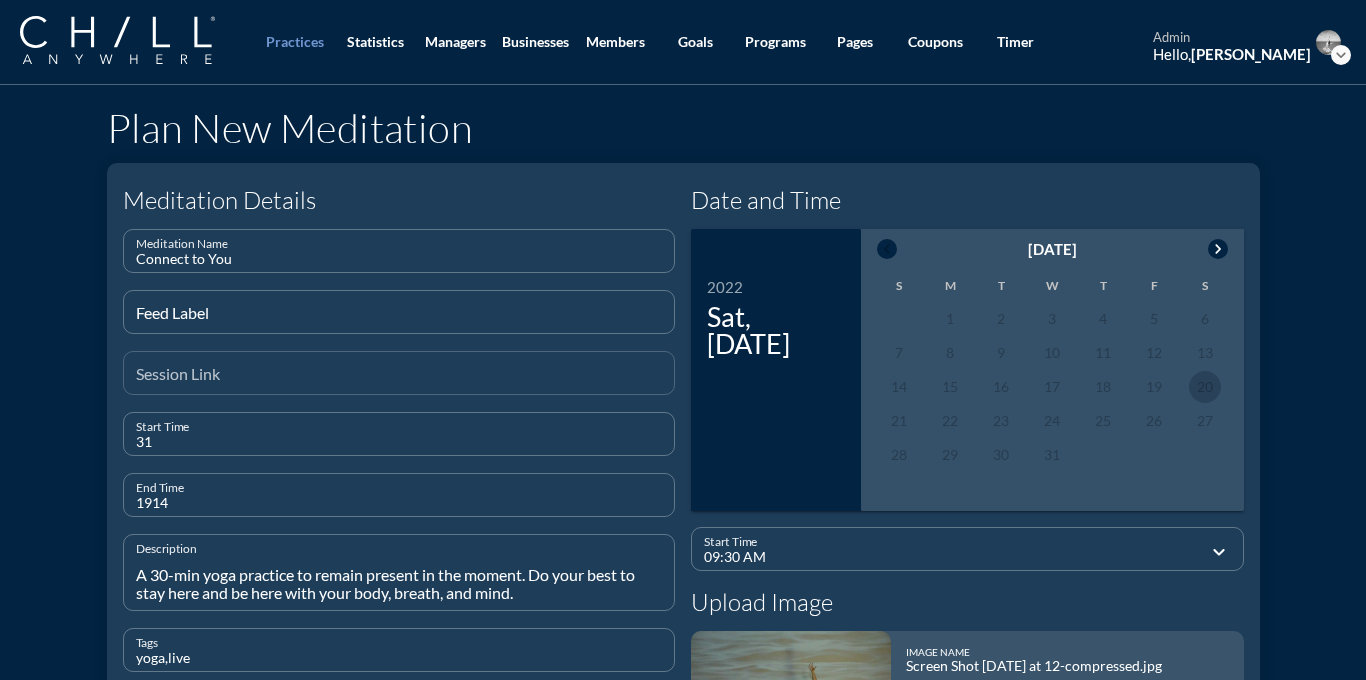 click on "Session Link" at bounding box center (399, 373) 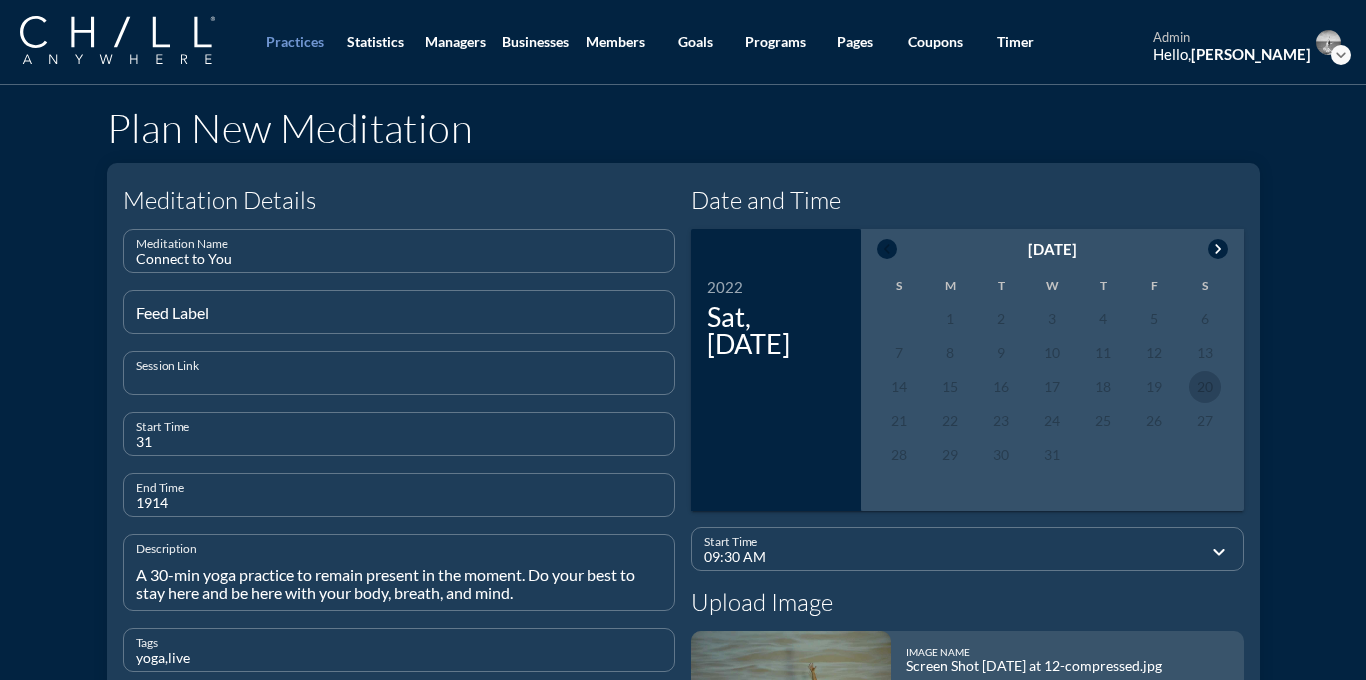 paste on "[URL][DOMAIN_NAME]" 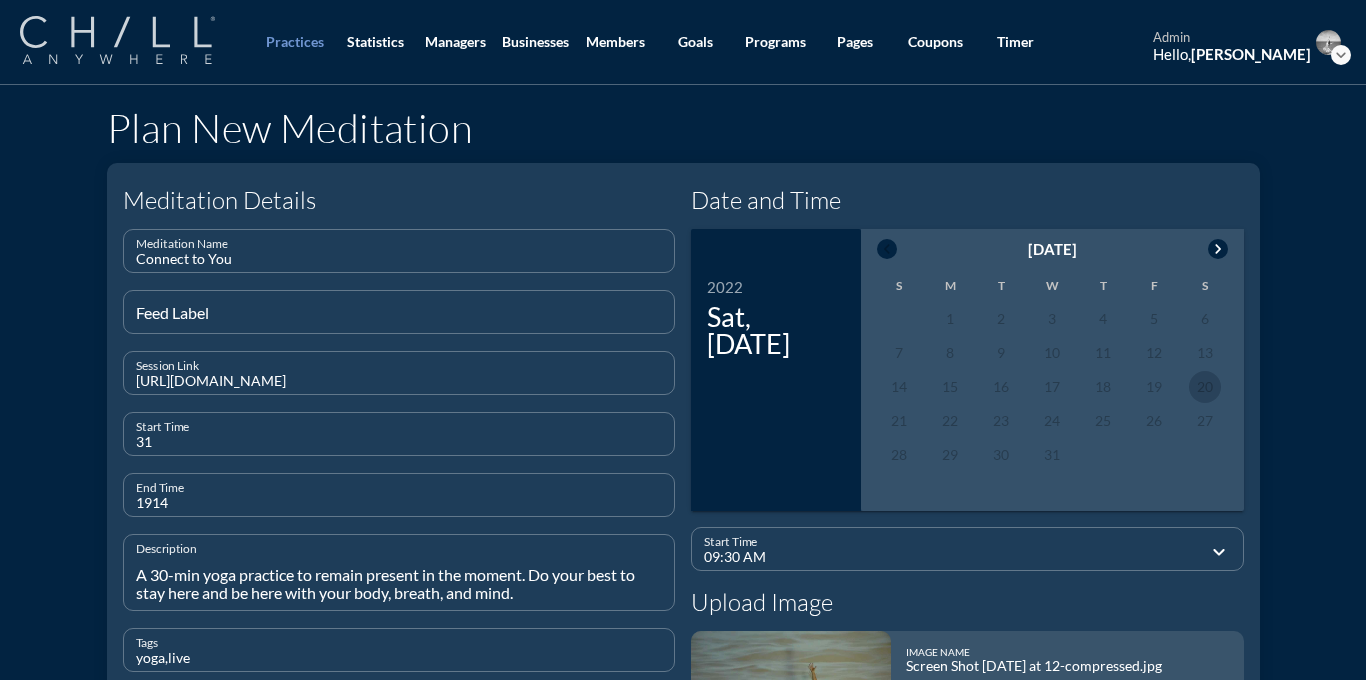 type on "[URL][DOMAIN_NAME]" 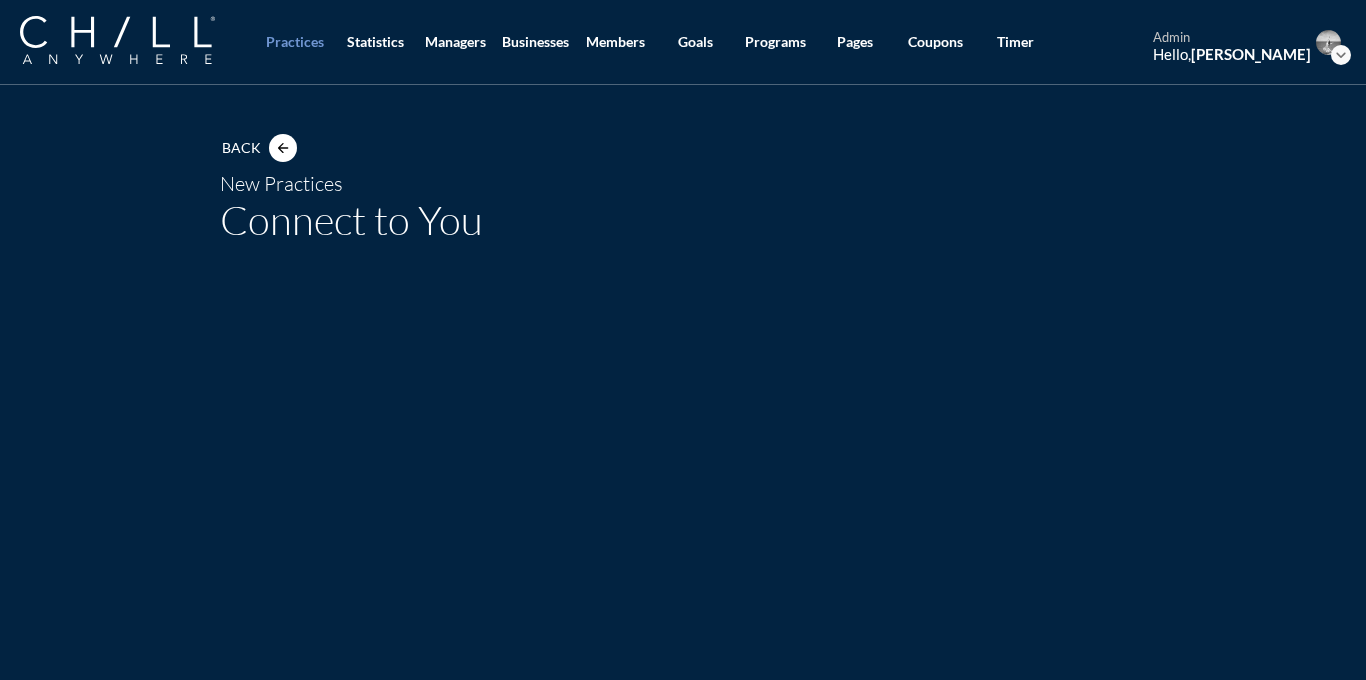 scroll, scrollTop: 0, scrollLeft: 0, axis: both 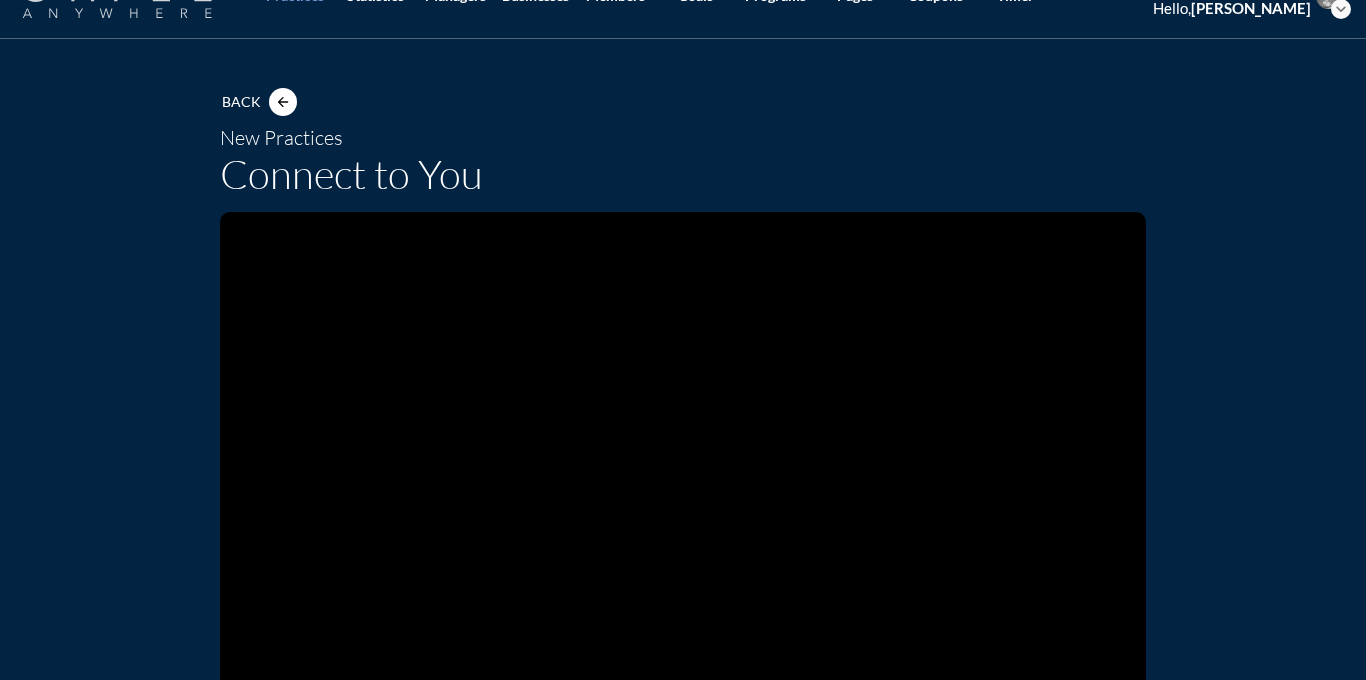 click at bounding box center [137, -5] 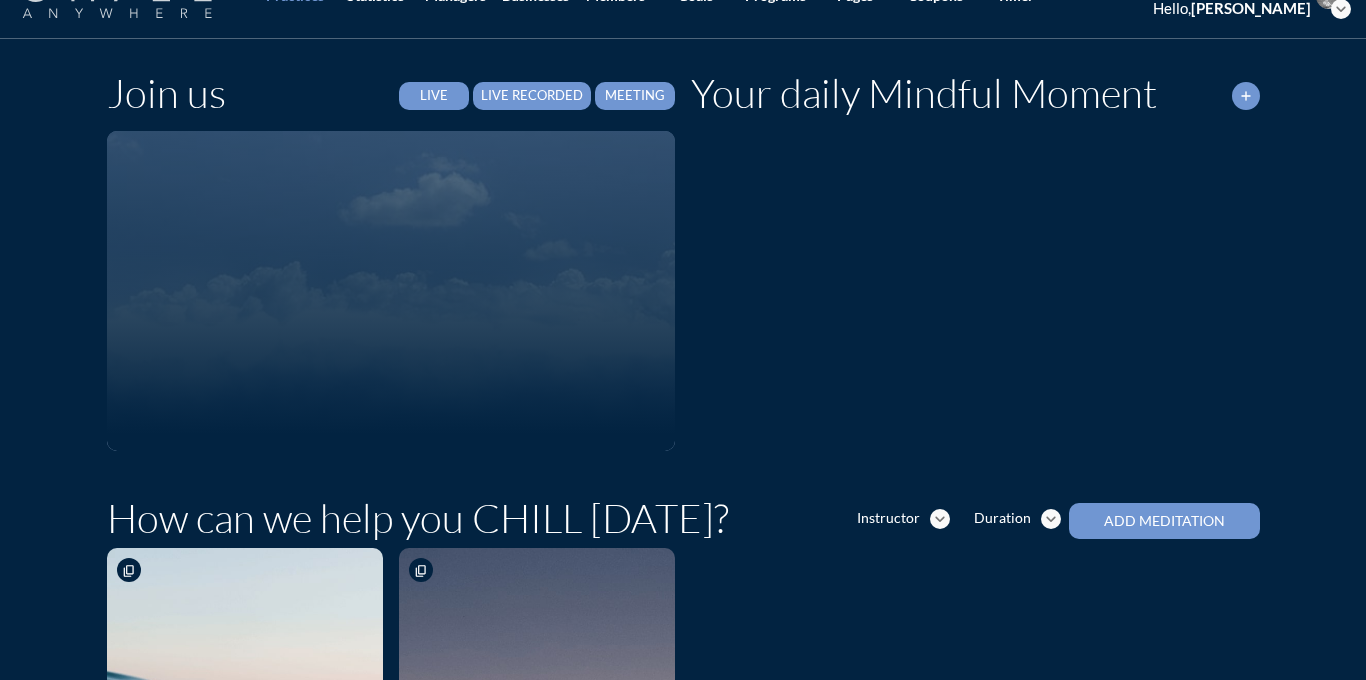 scroll, scrollTop: 0, scrollLeft: 0, axis: both 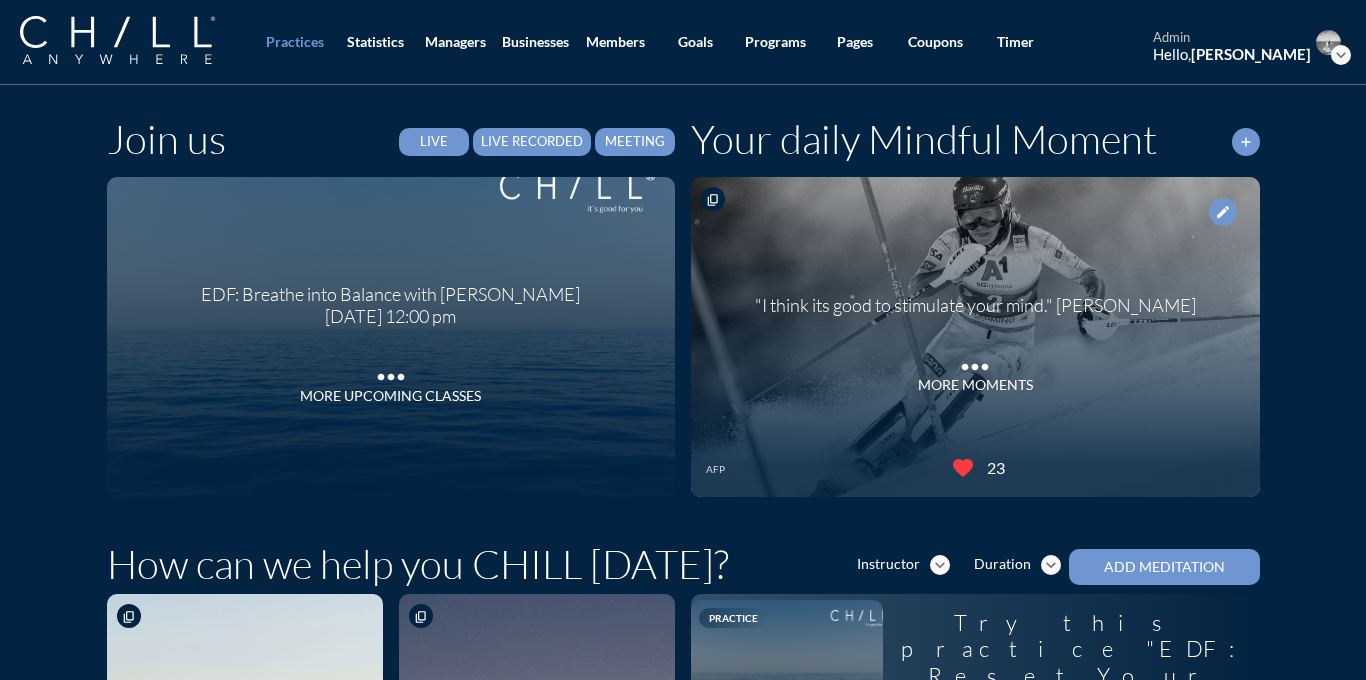 click on "Live Recorded" at bounding box center [532, 142] 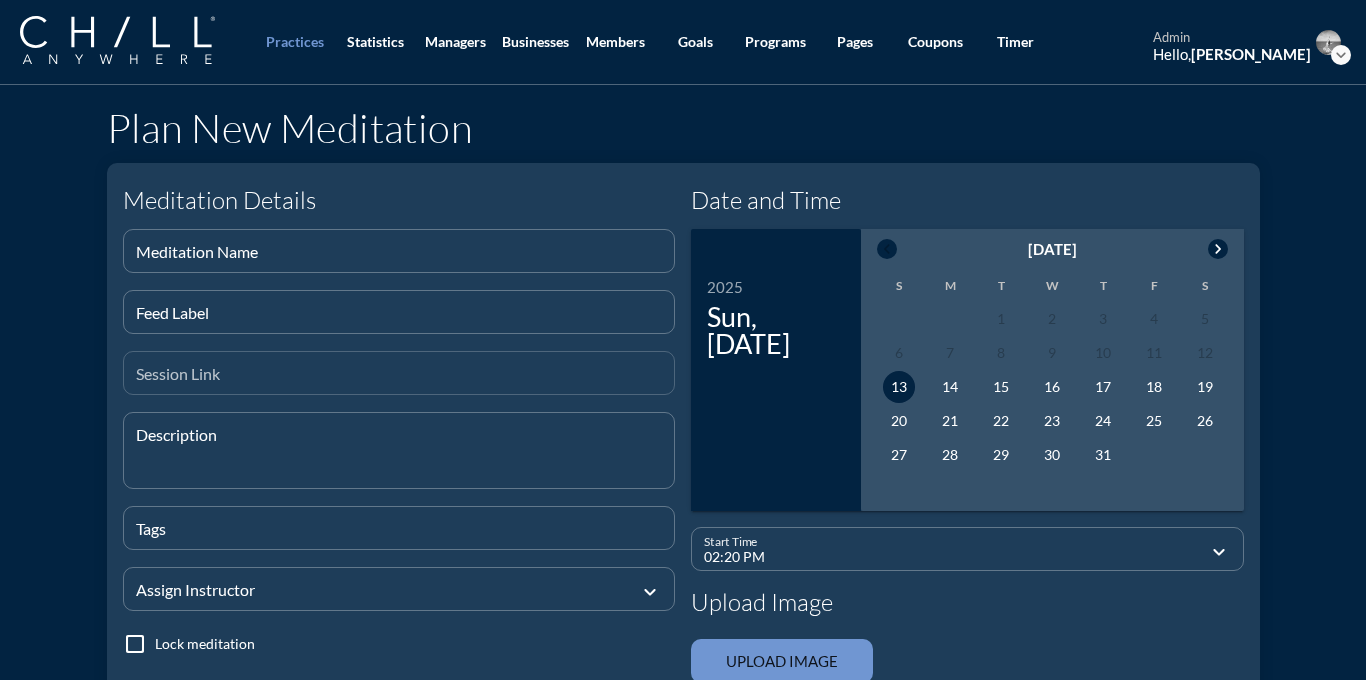 click at bounding box center (399, 381) 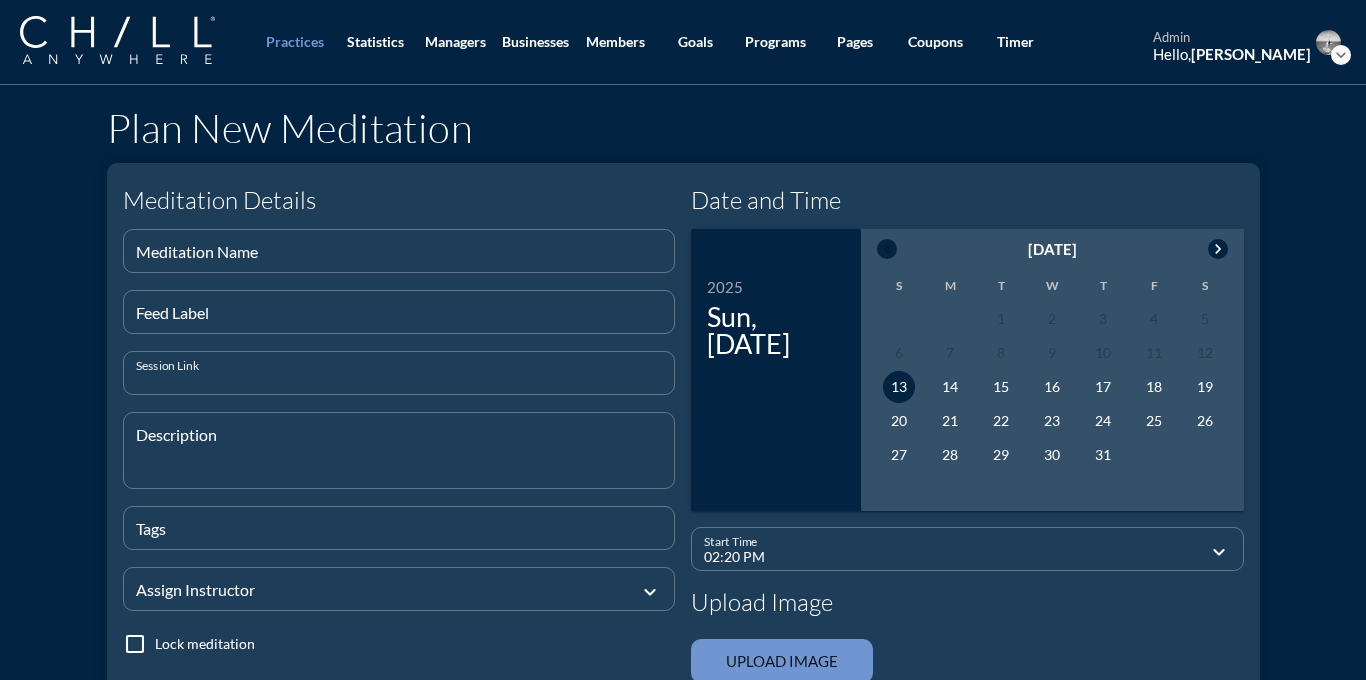 paste on "[URL][DOMAIN_NAME]" 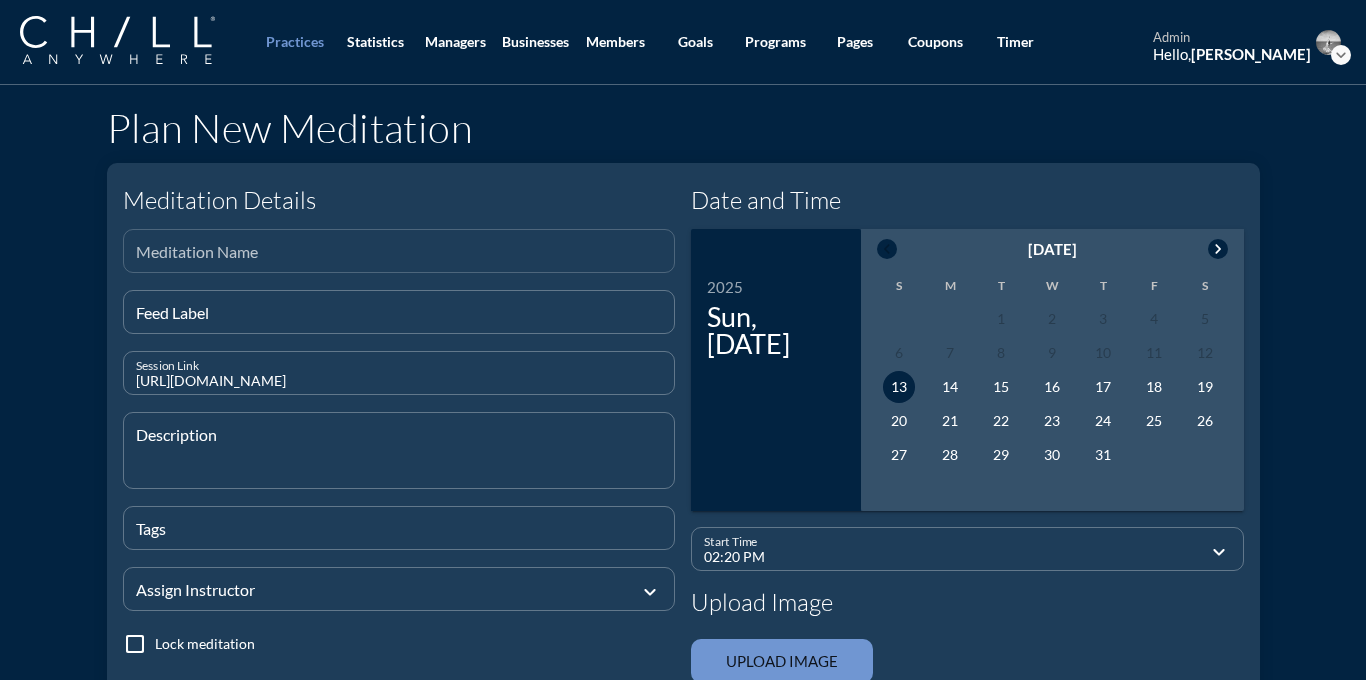 type on "[URL][DOMAIN_NAME]" 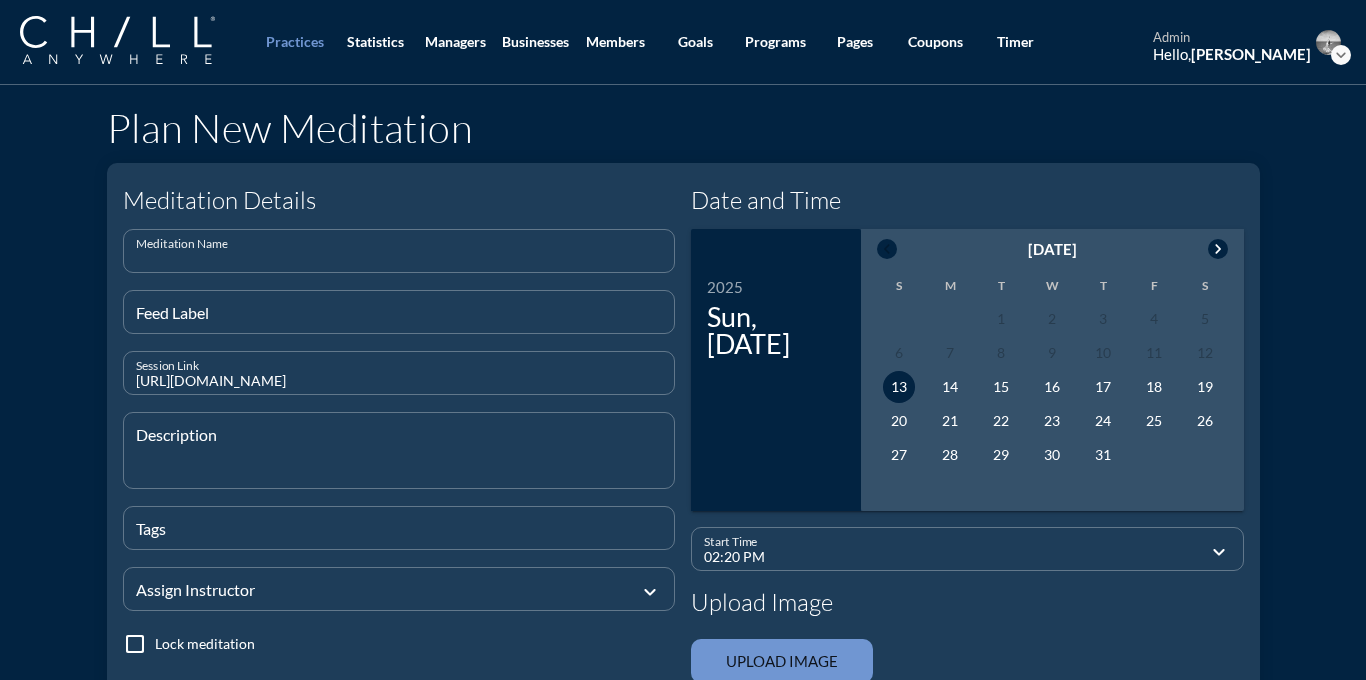 click at bounding box center [399, 259] 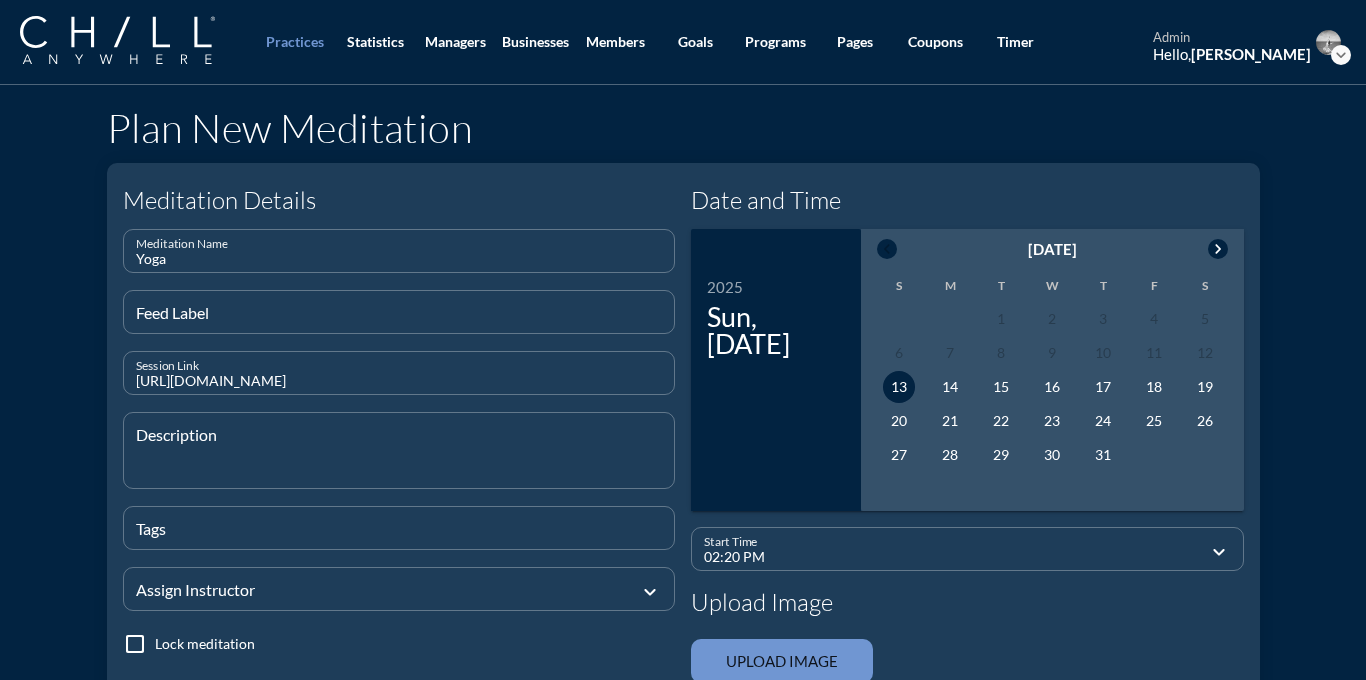 type on "Yoga" 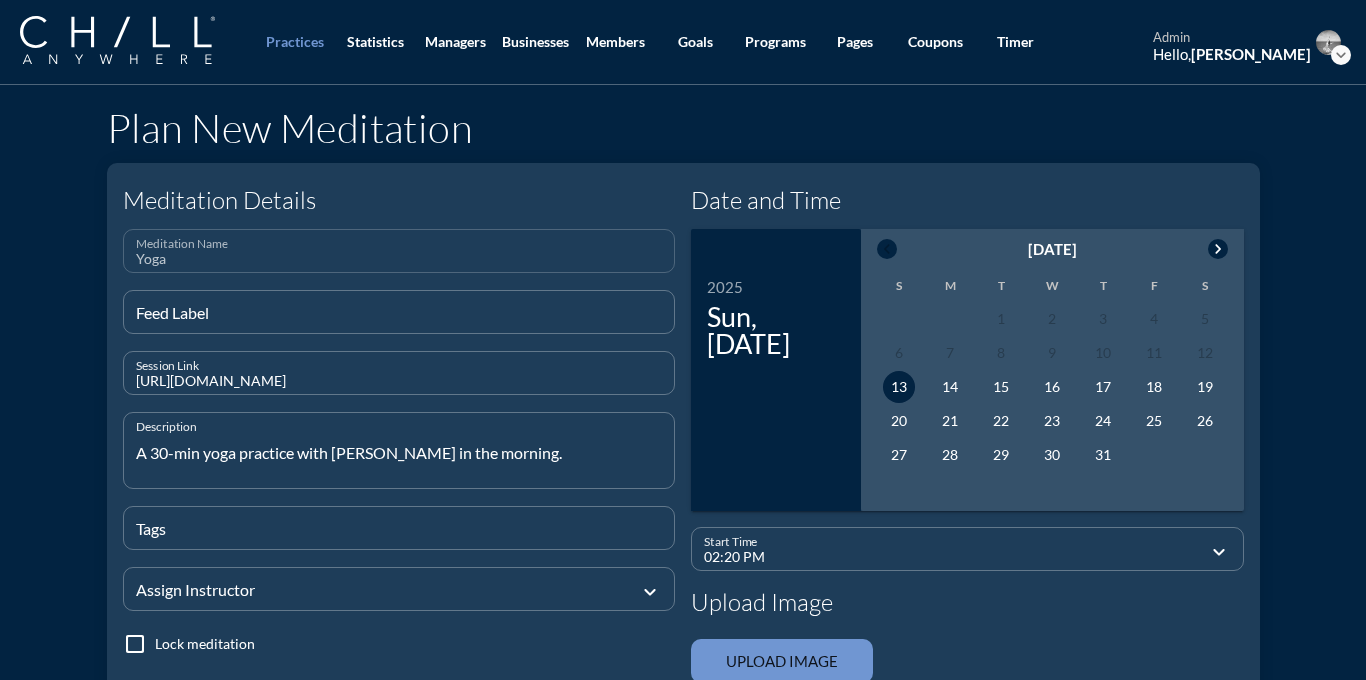 type on "A 30-min yoga practice with [PERSON_NAME] in the morning." 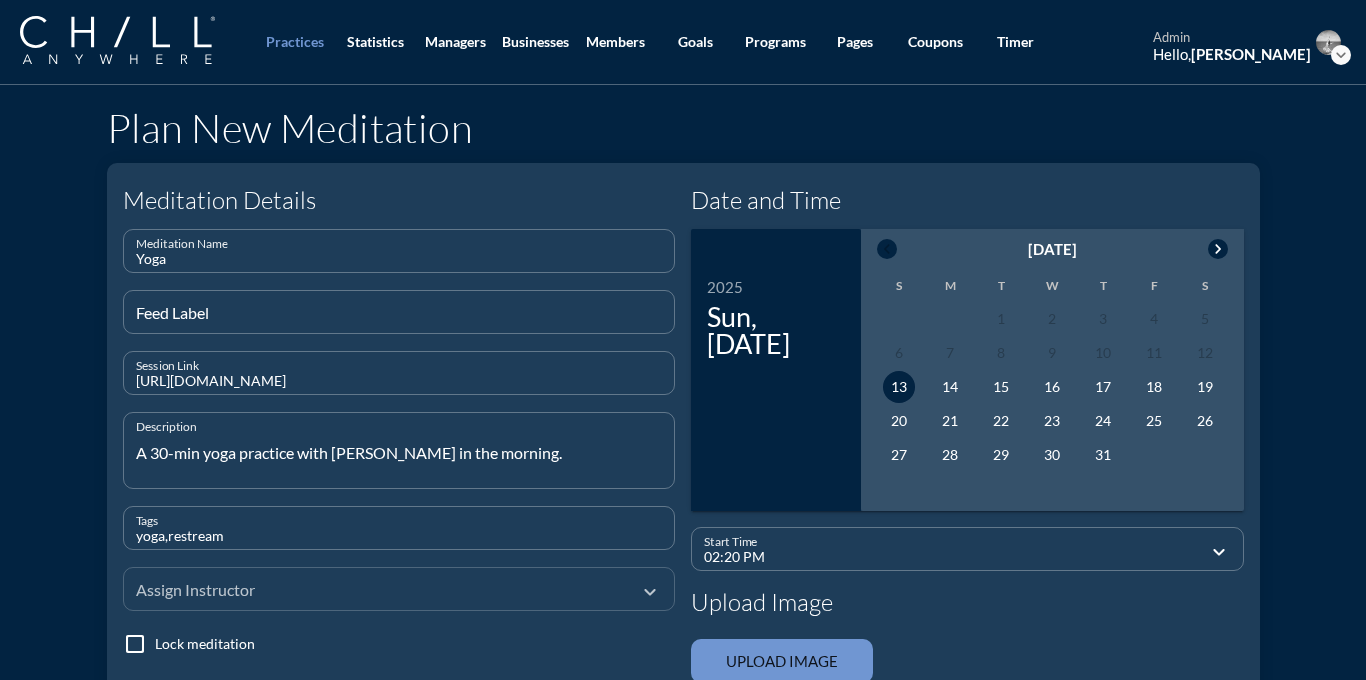 type on "yoga,restream" 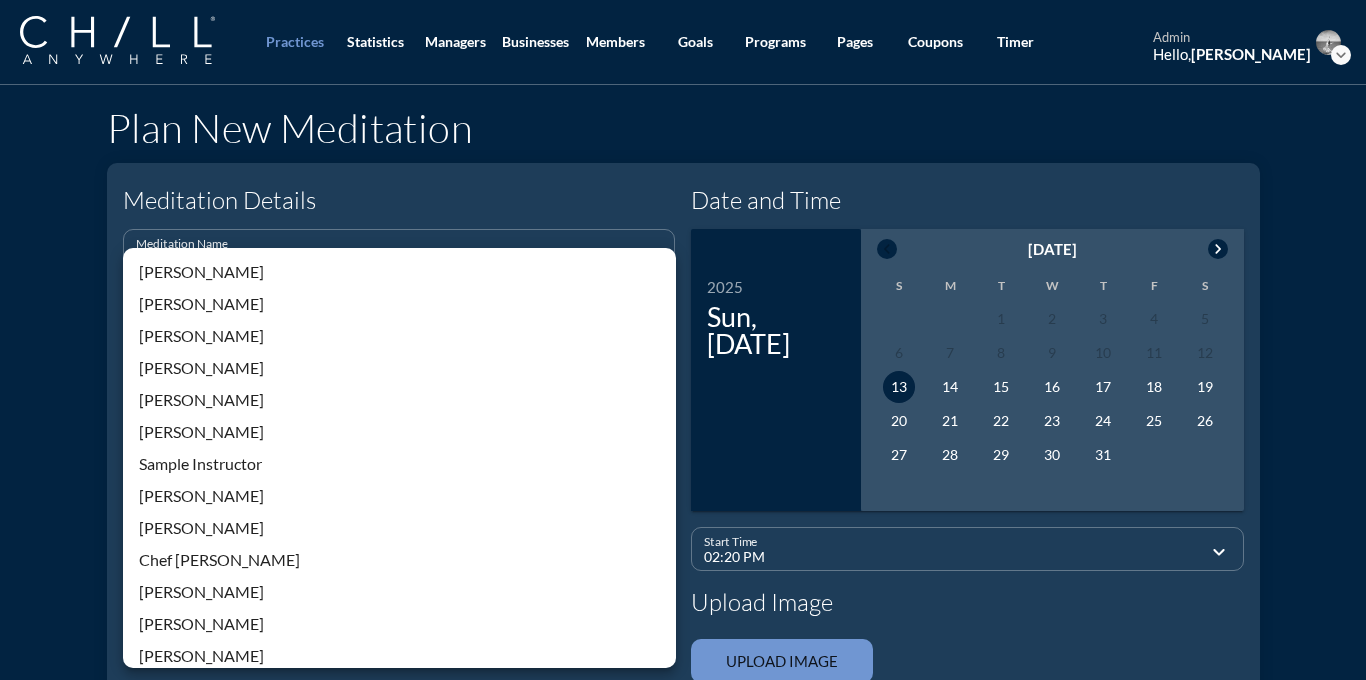 scroll, scrollTop: 428, scrollLeft: 0, axis: vertical 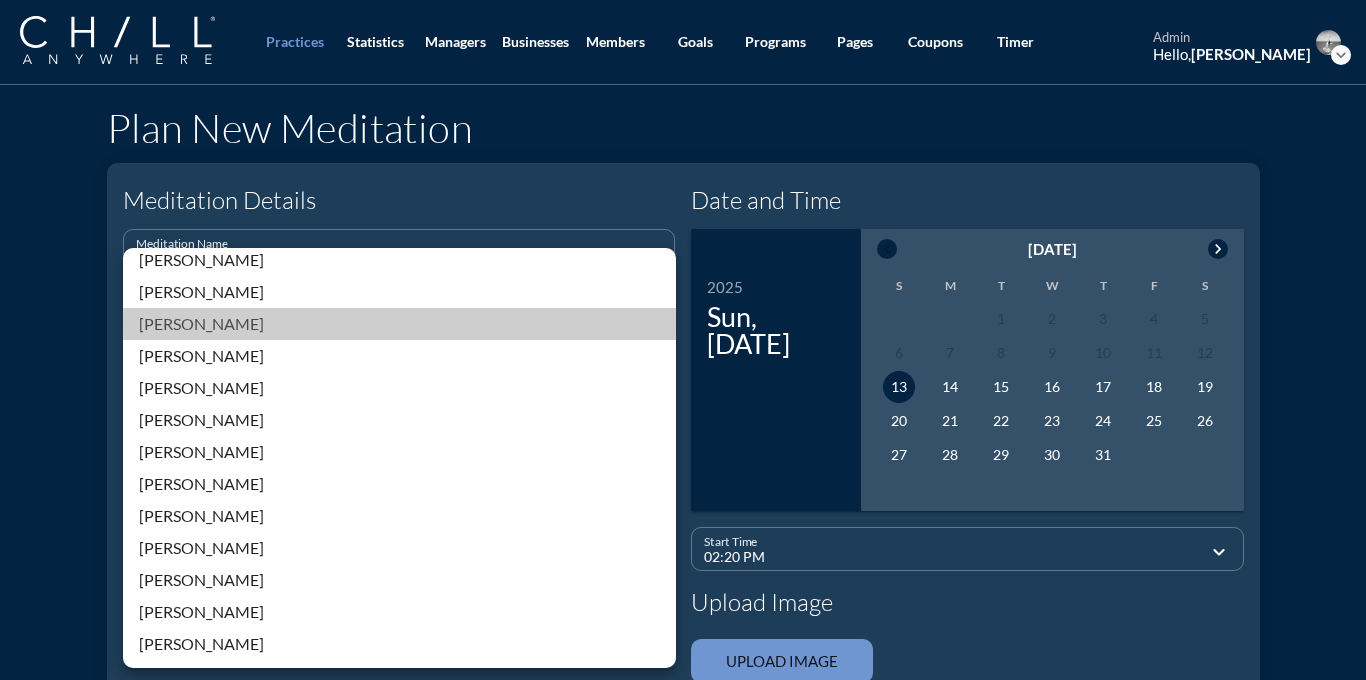 click on "[PERSON_NAME]" at bounding box center (399, 324) 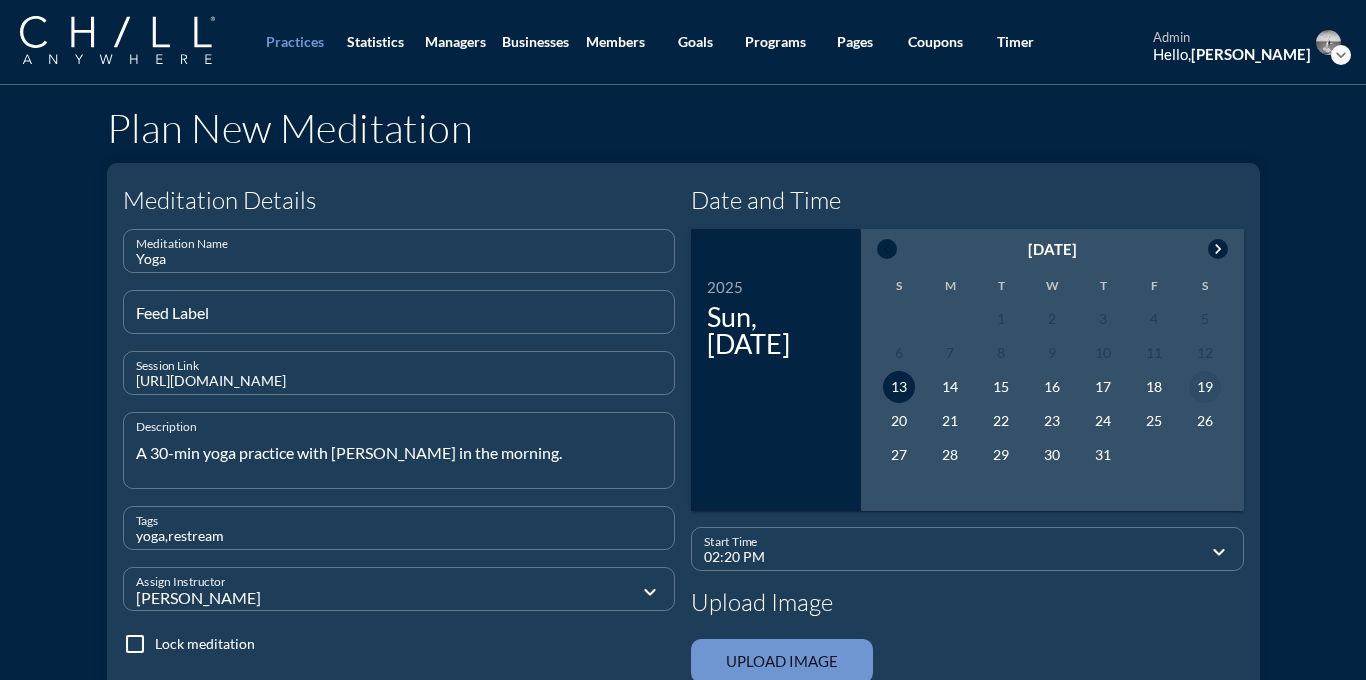 click on "19" at bounding box center (1205, 387) 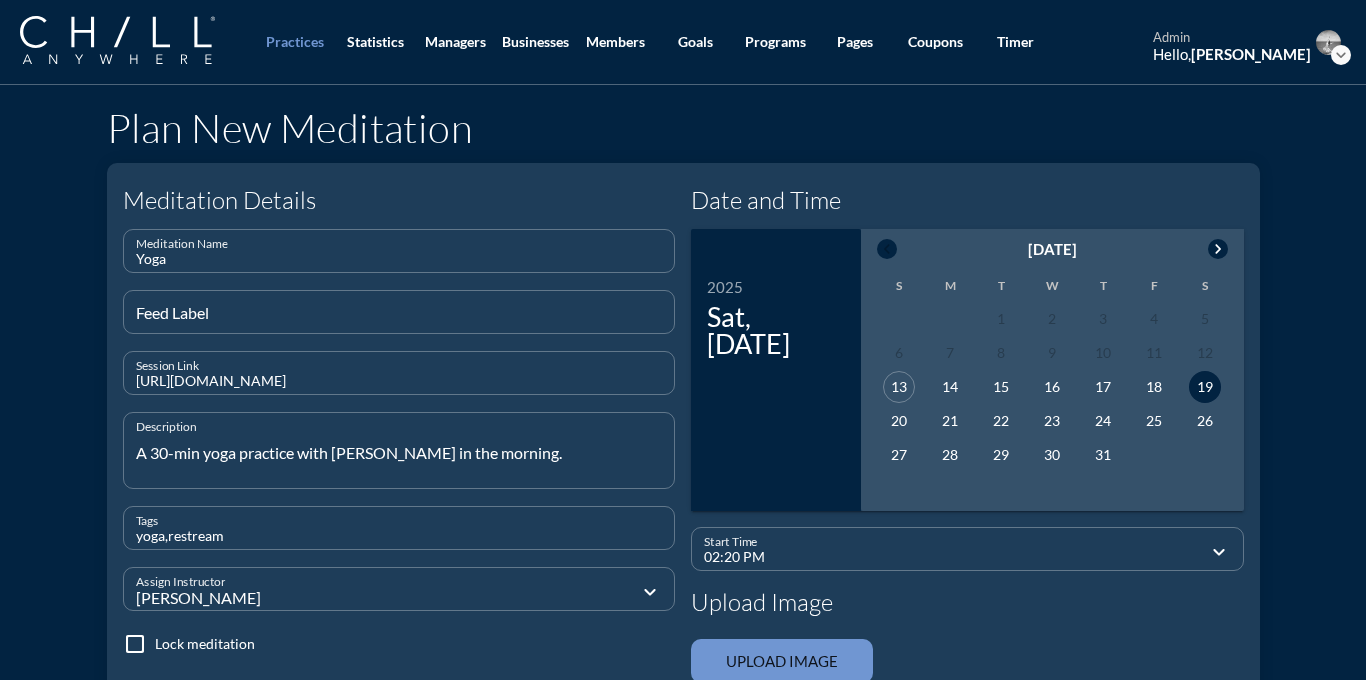 click on "02:20 PM" at bounding box center [953, 557] 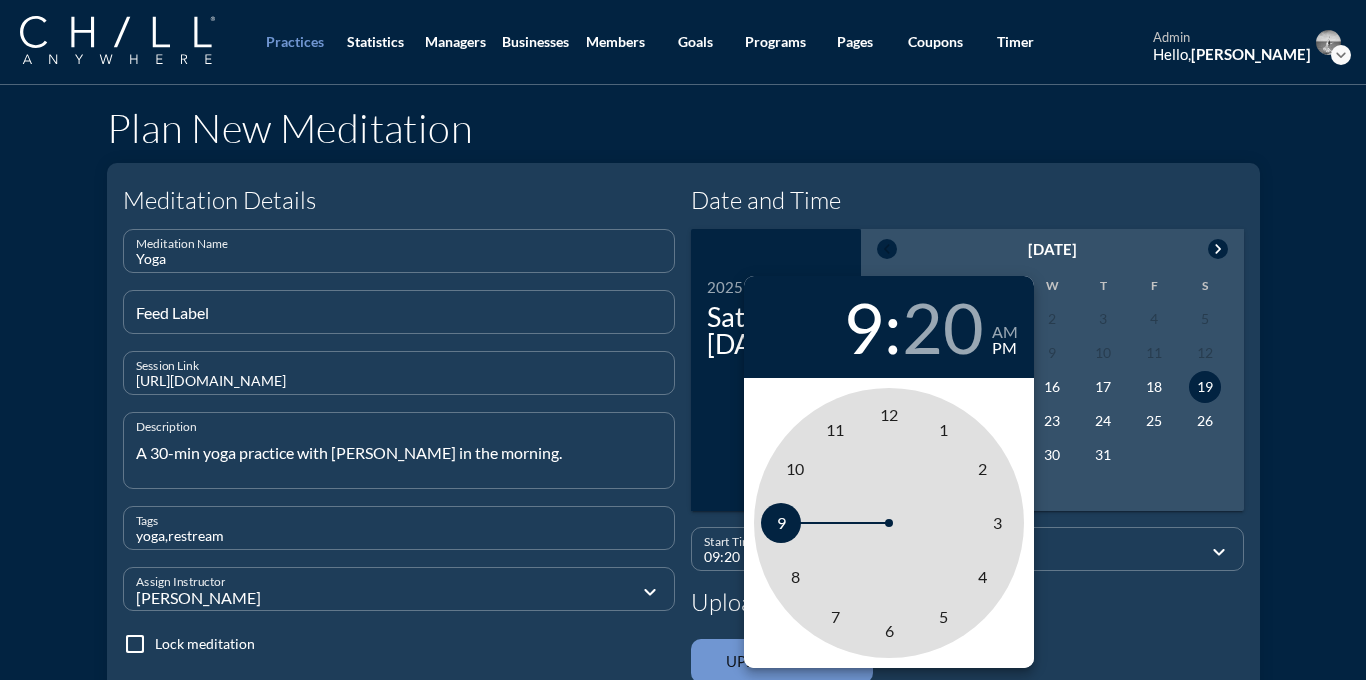 click on "9" at bounding box center (781, 522) 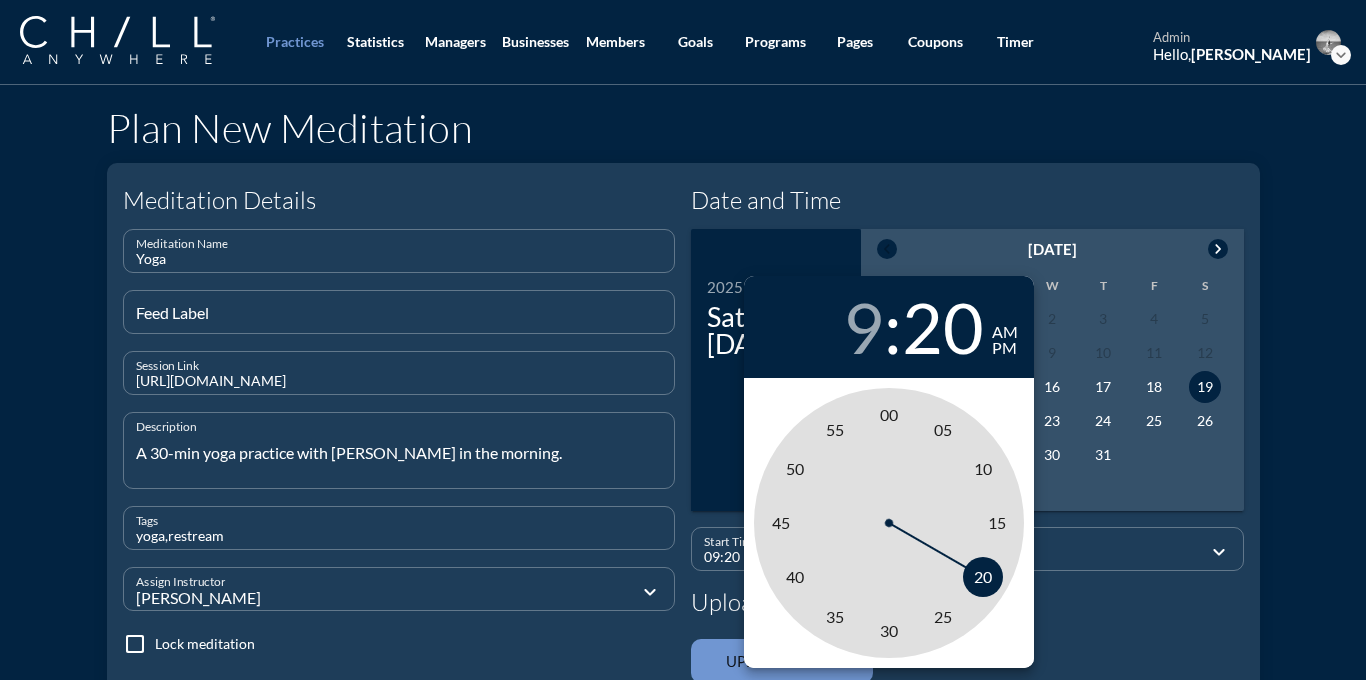 click on "am" at bounding box center (1005, 332) 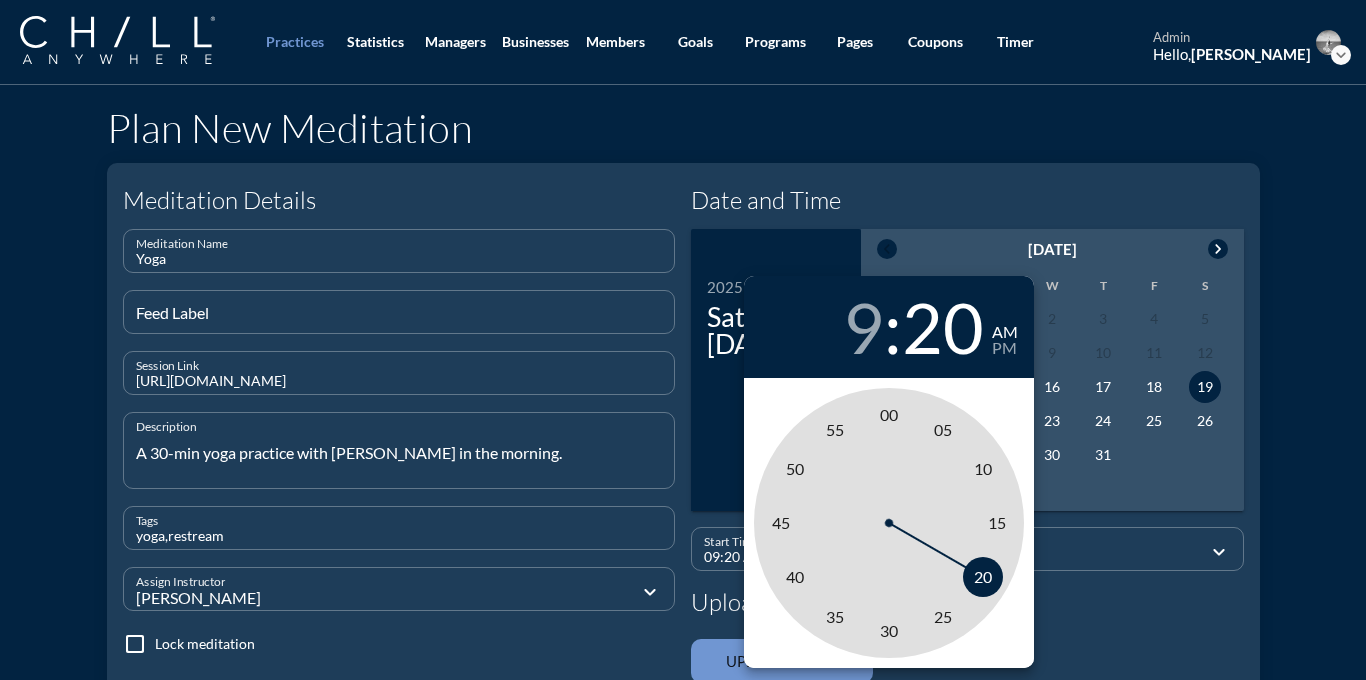type on "09:00 AM" 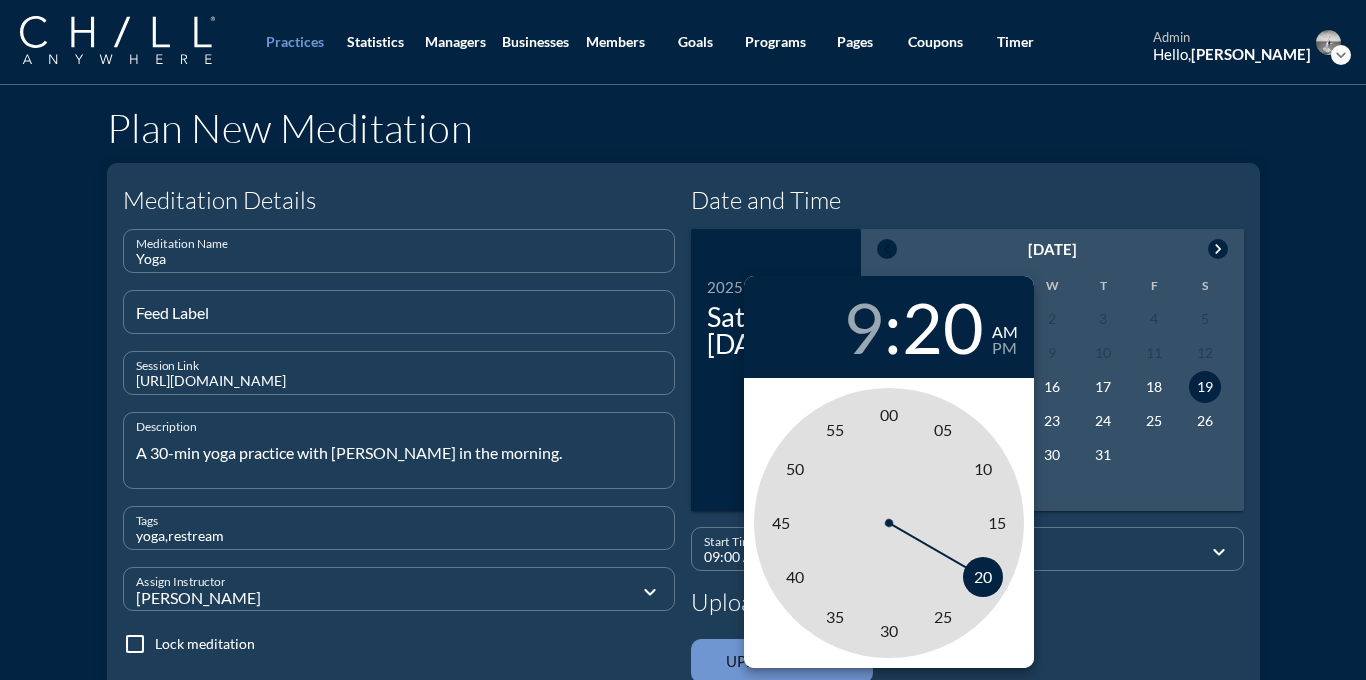 click on "00" at bounding box center (889, 414) 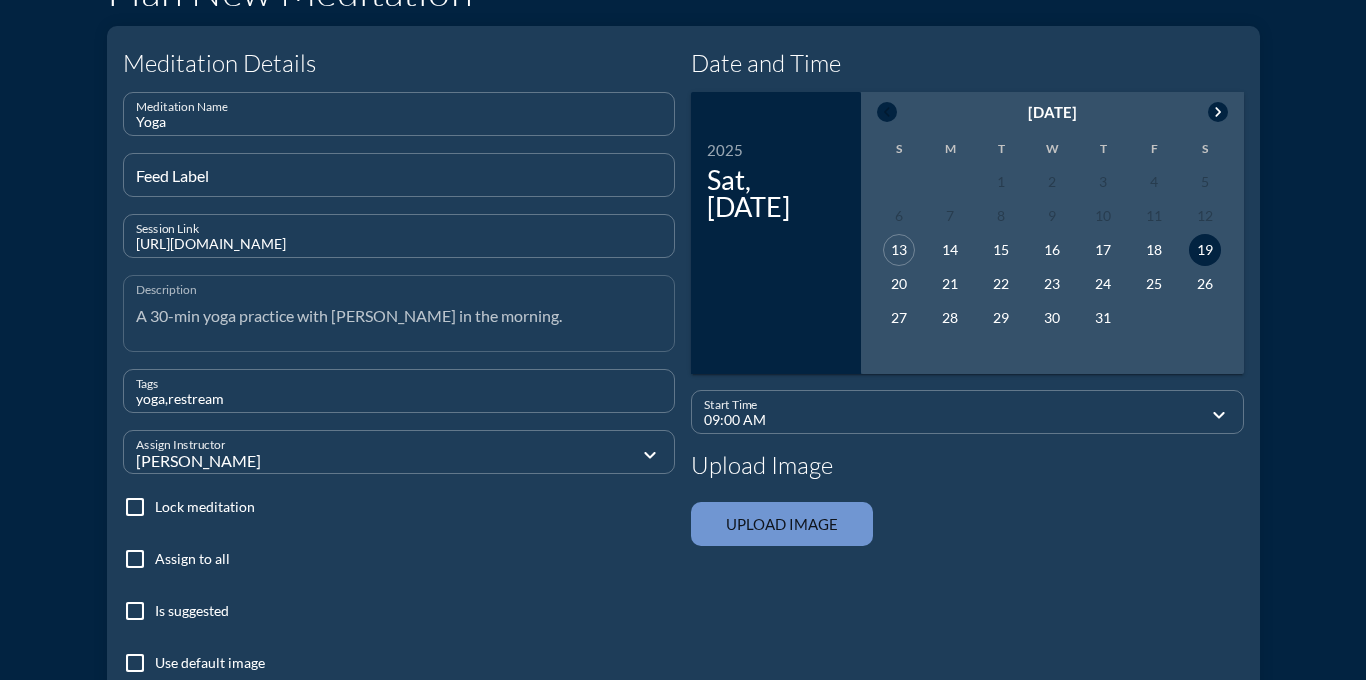 scroll, scrollTop: 138, scrollLeft: 0, axis: vertical 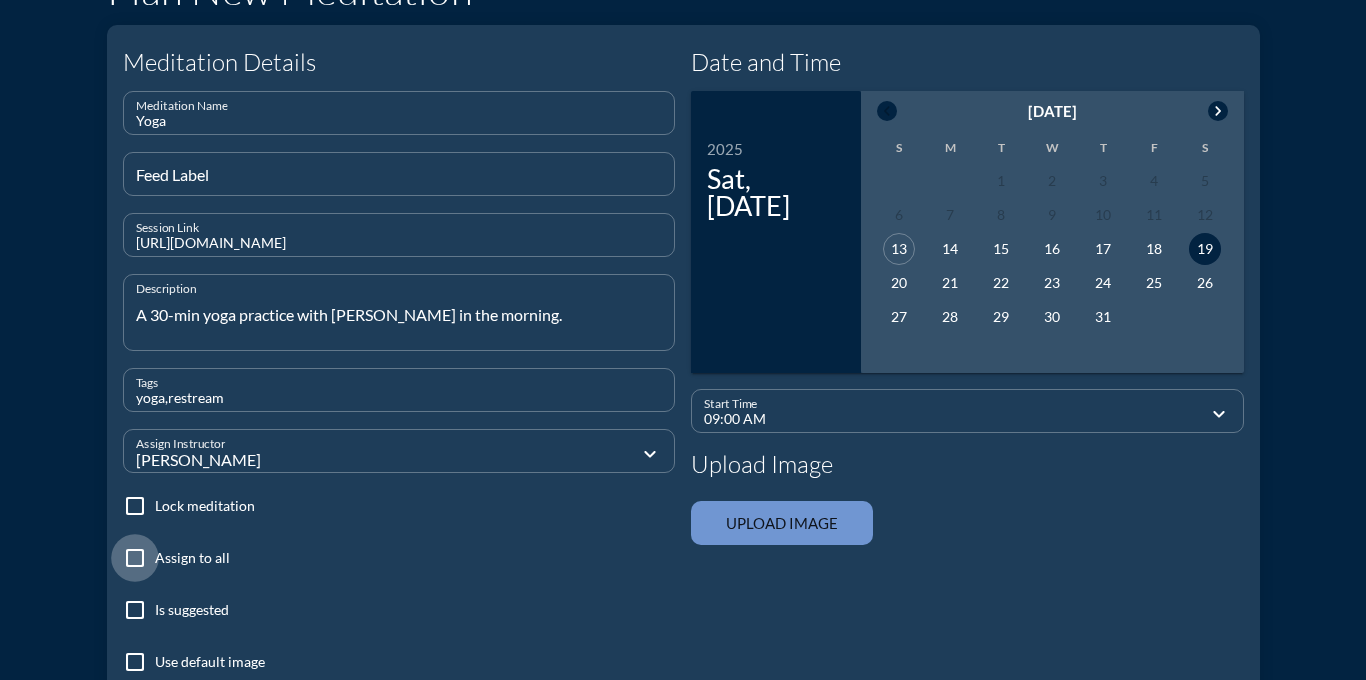 click at bounding box center (135, 558) 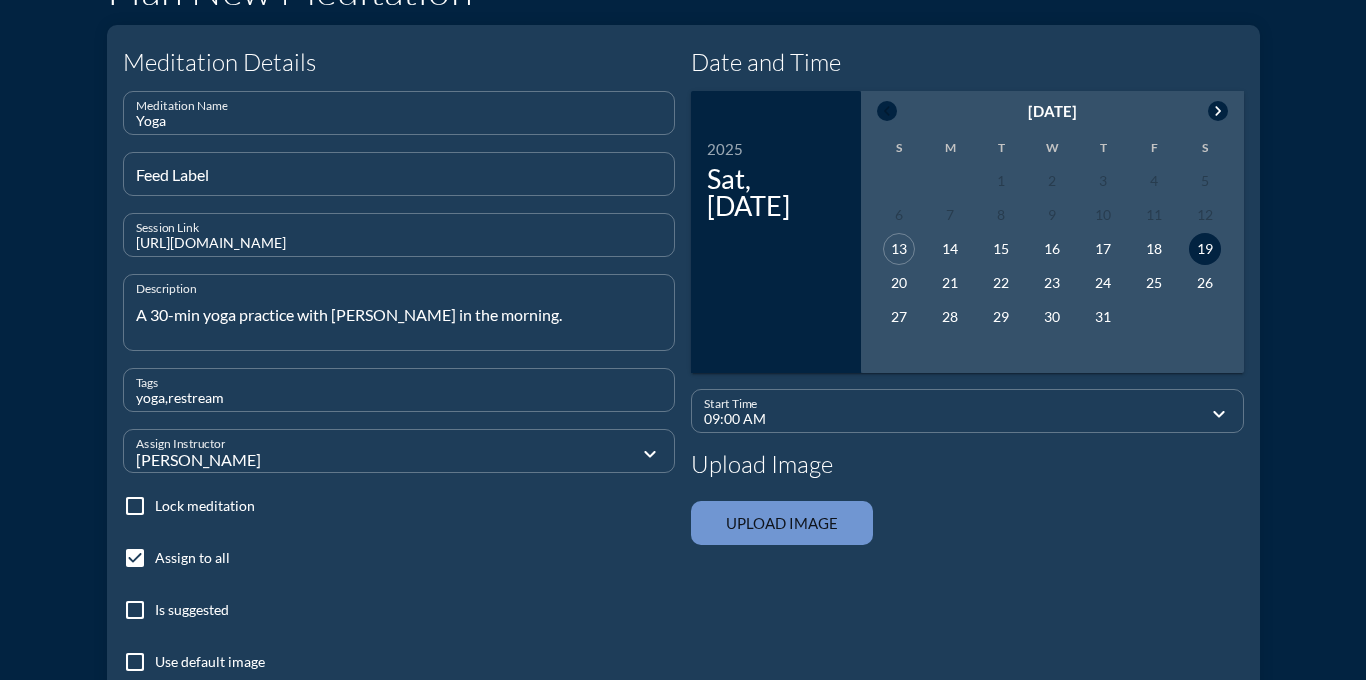 click at bounding box center [135, 662] 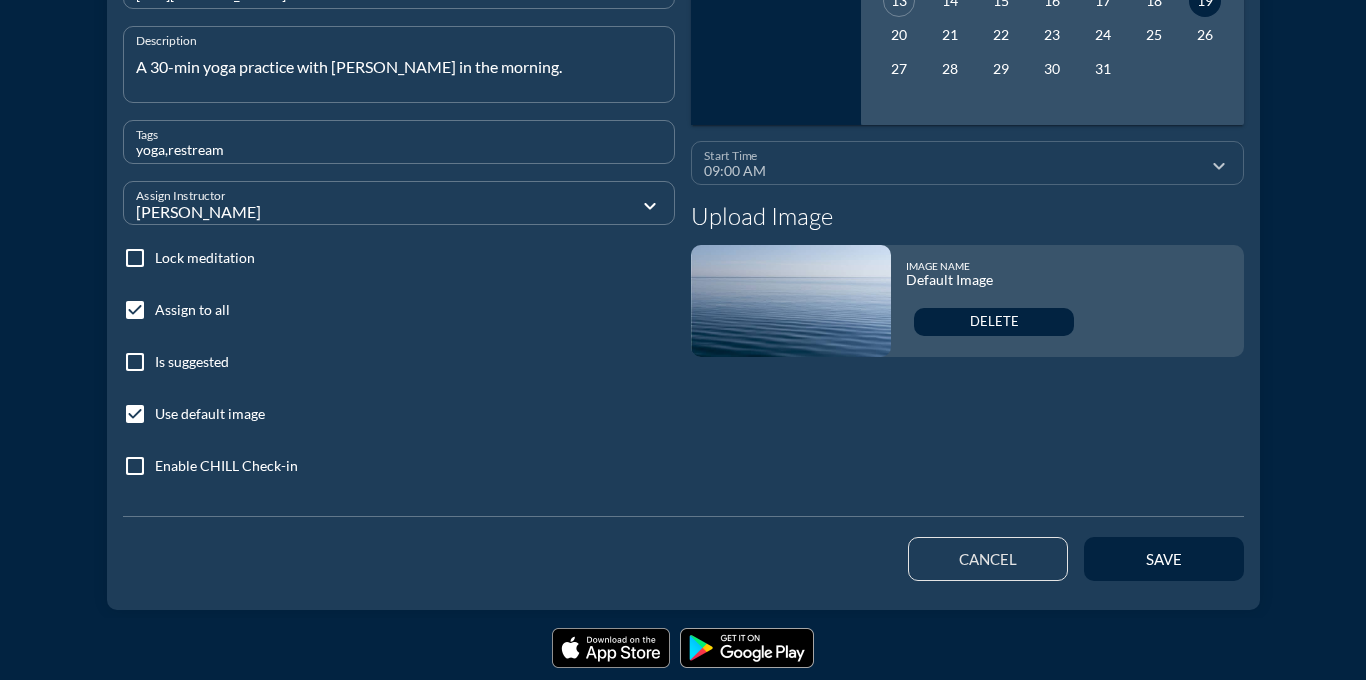 scroll, scrollTop: 424, scrollLeft: 0, axis: vertical 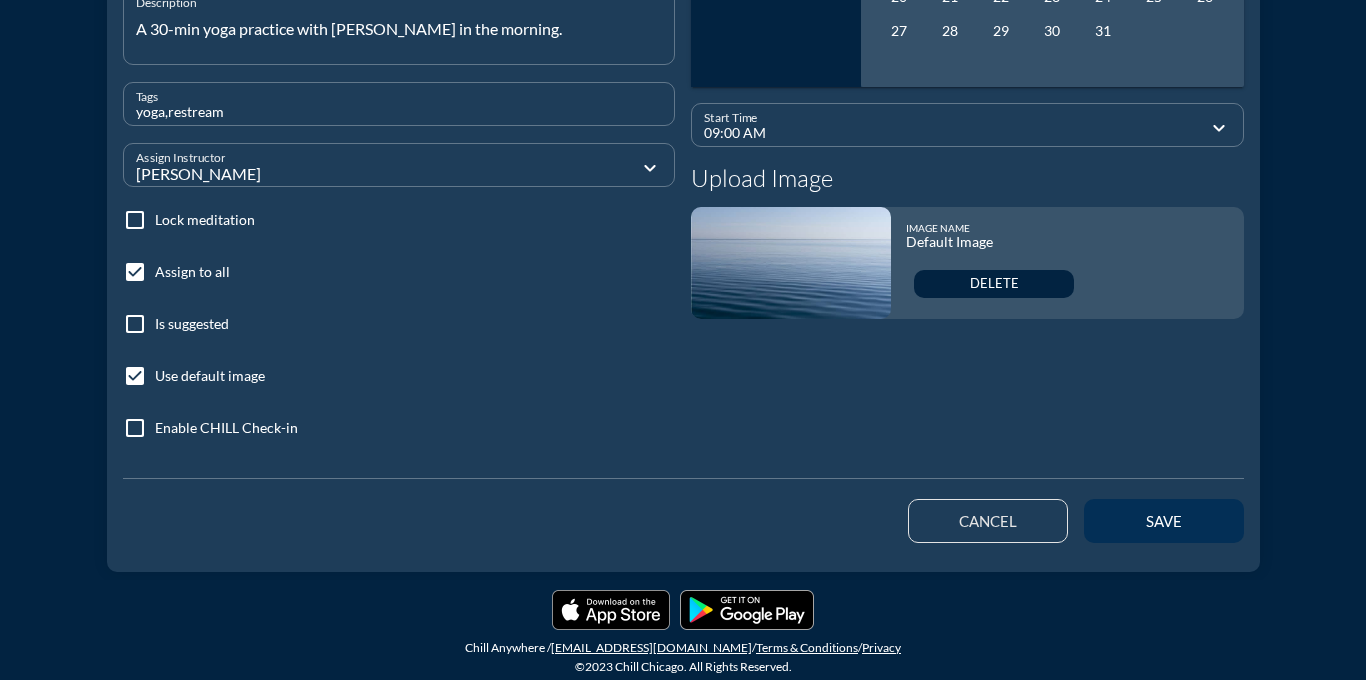 click on "save" at bounding box center [1164, 521] 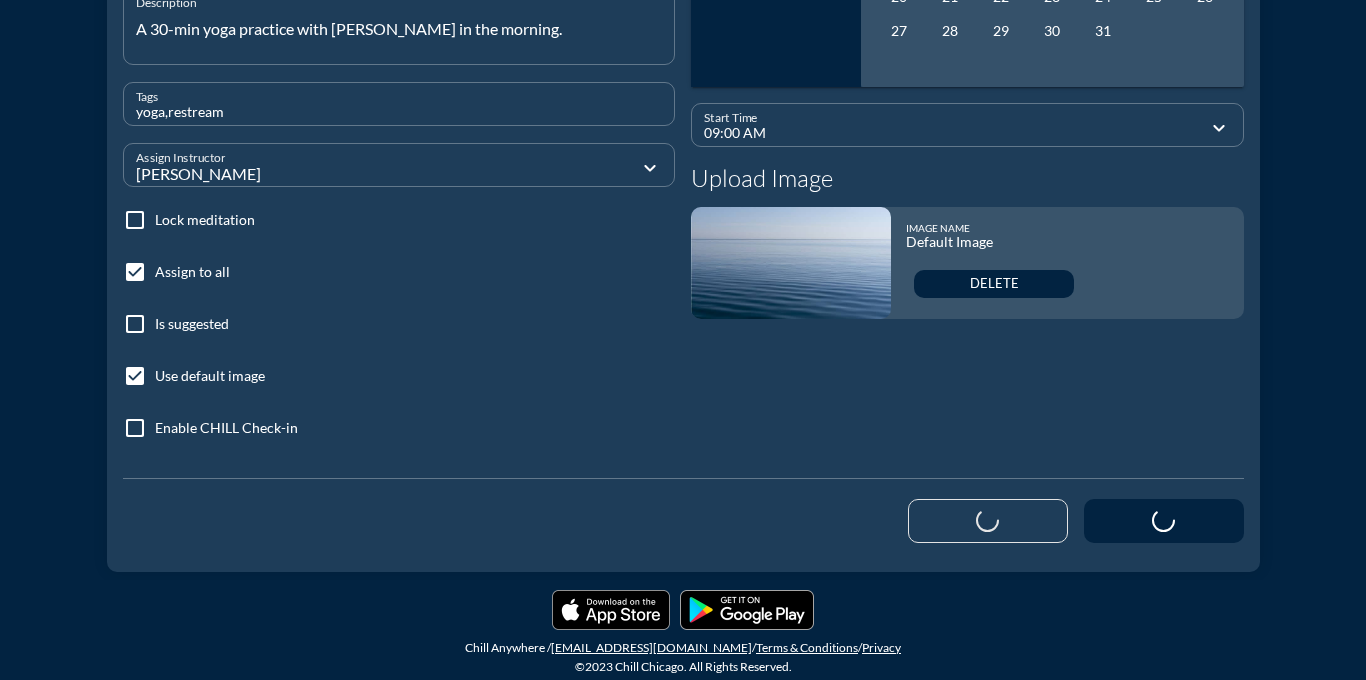 type 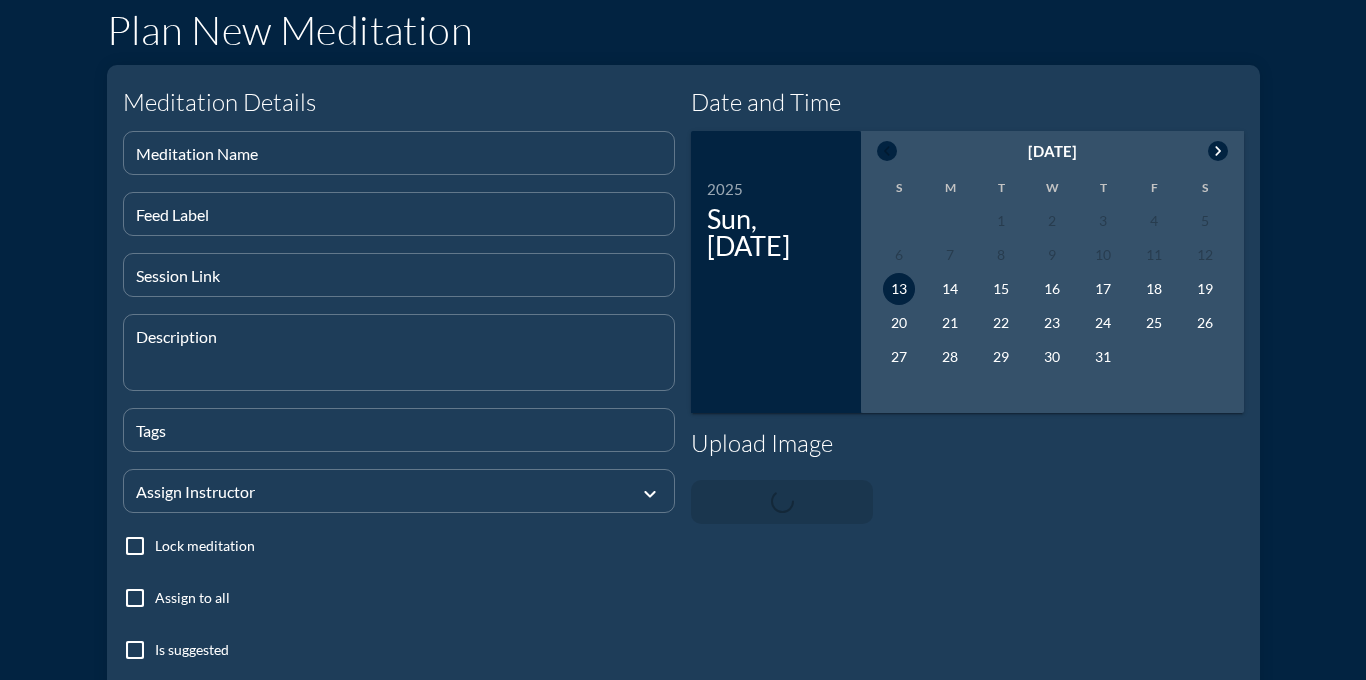 scroll, scrollTop: 0, scrollLeft: 0, axis: both 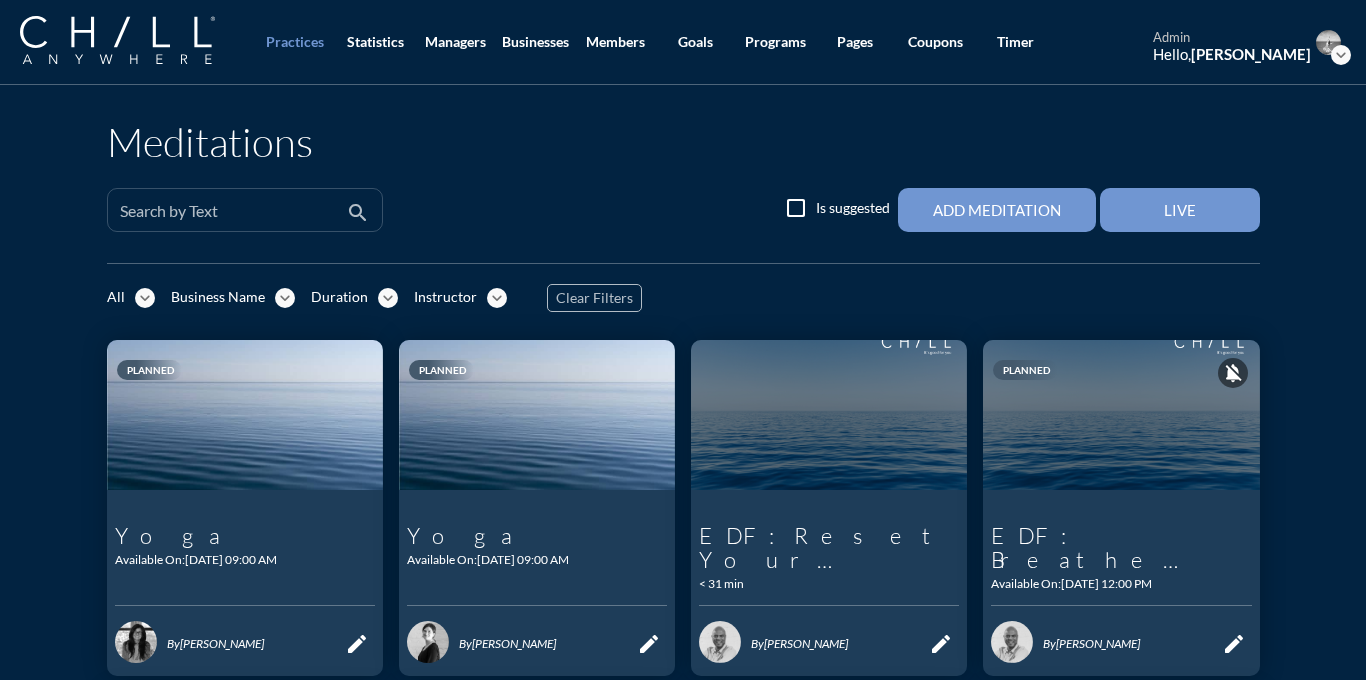 click at bounding box center (231, 218) 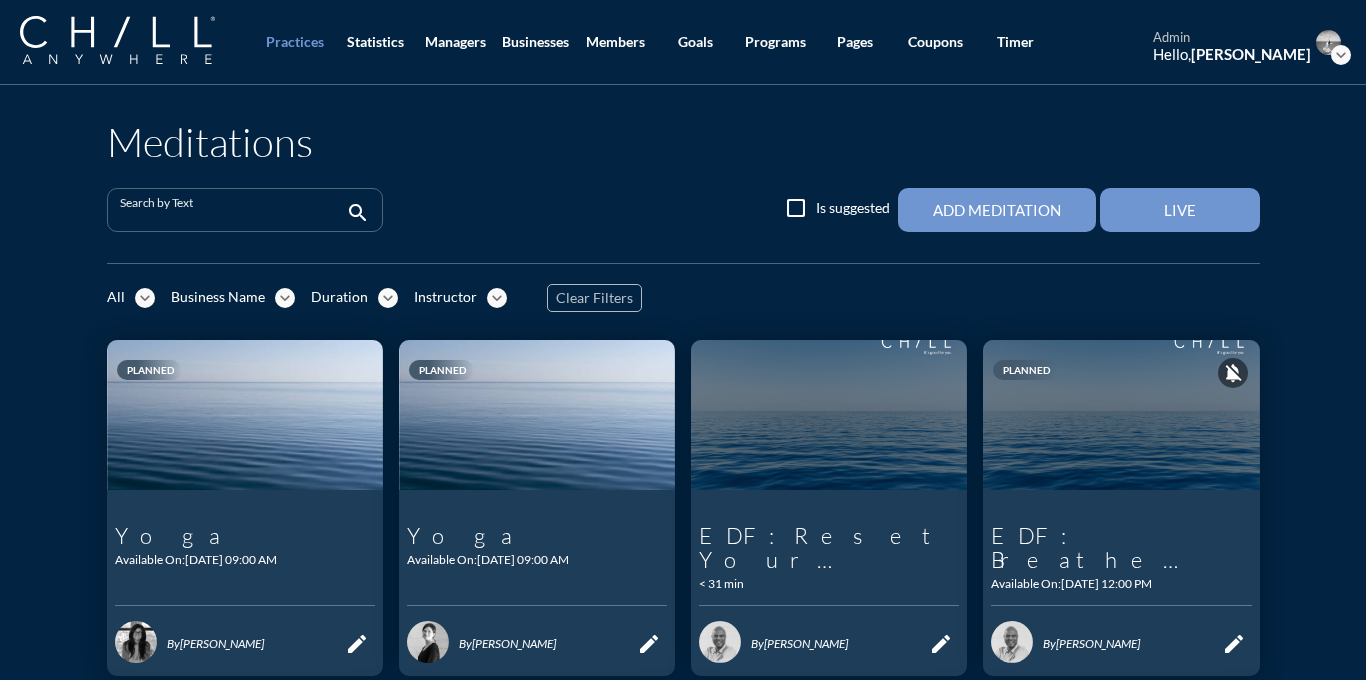 paste on "Harmony of Being" 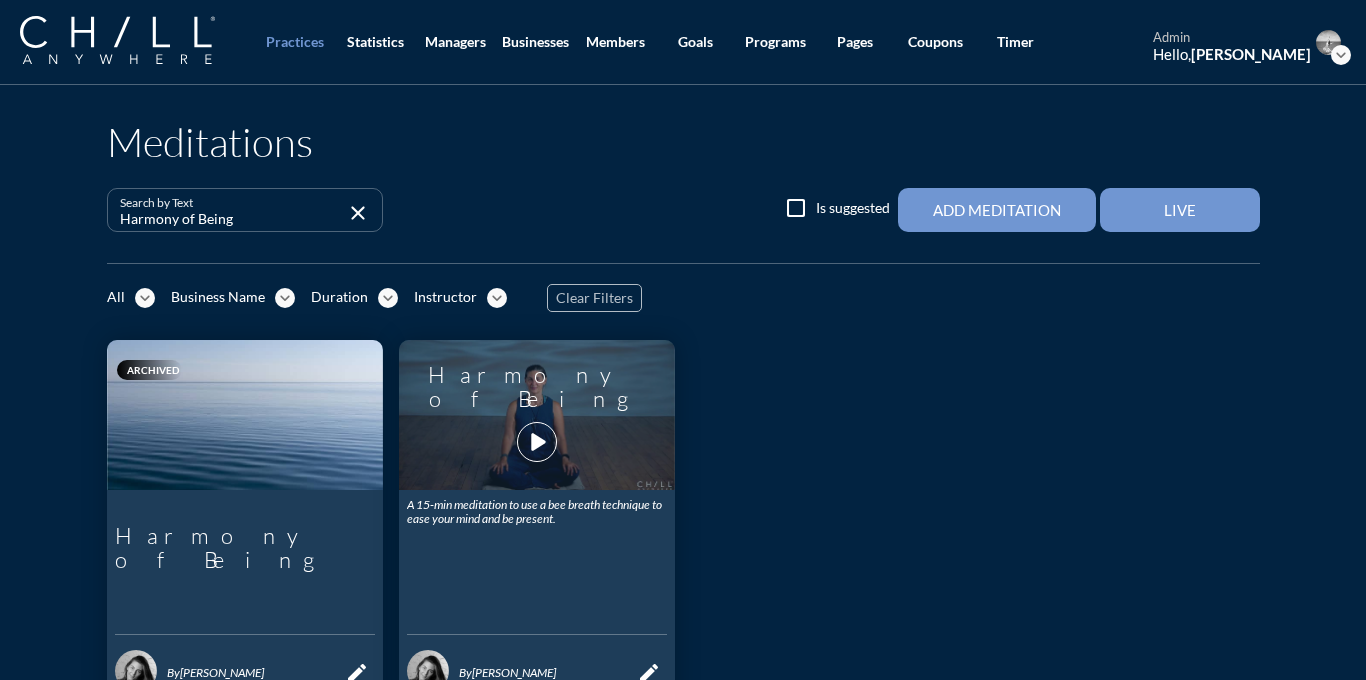 type on "Harmony of Being" 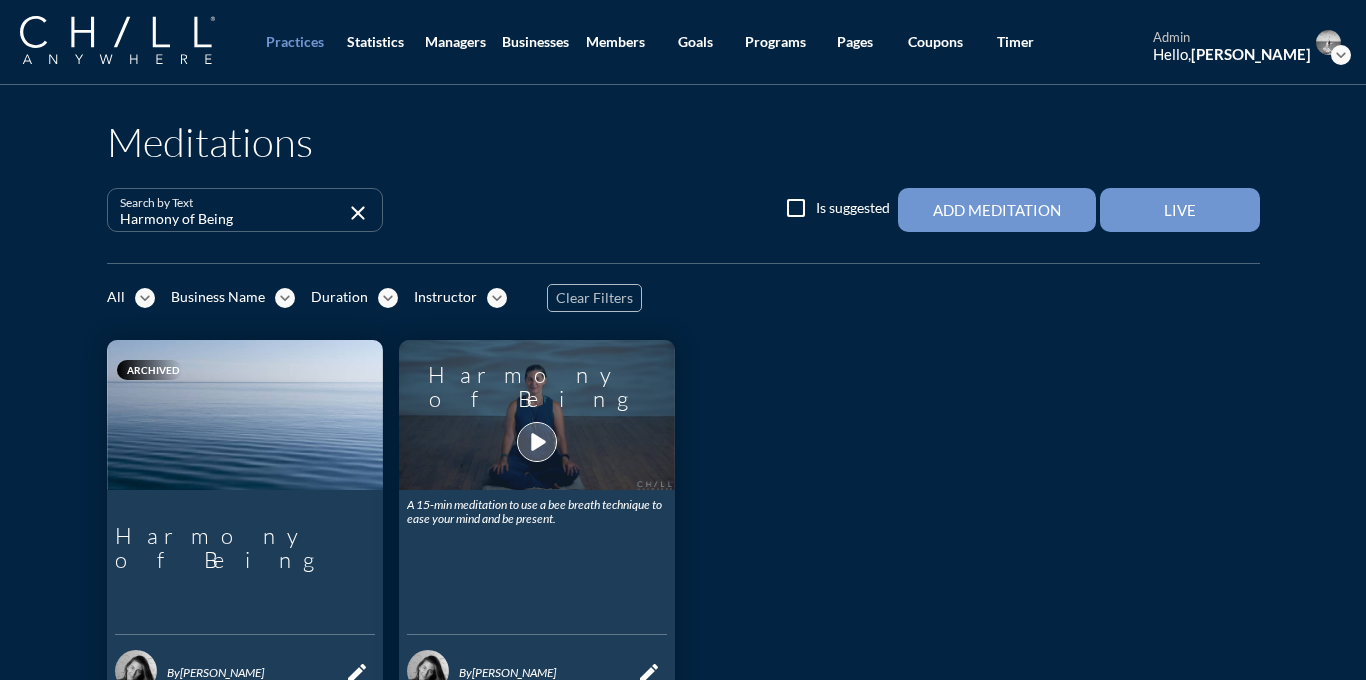 click on "play_arrow" at bounding box center [537, 442] 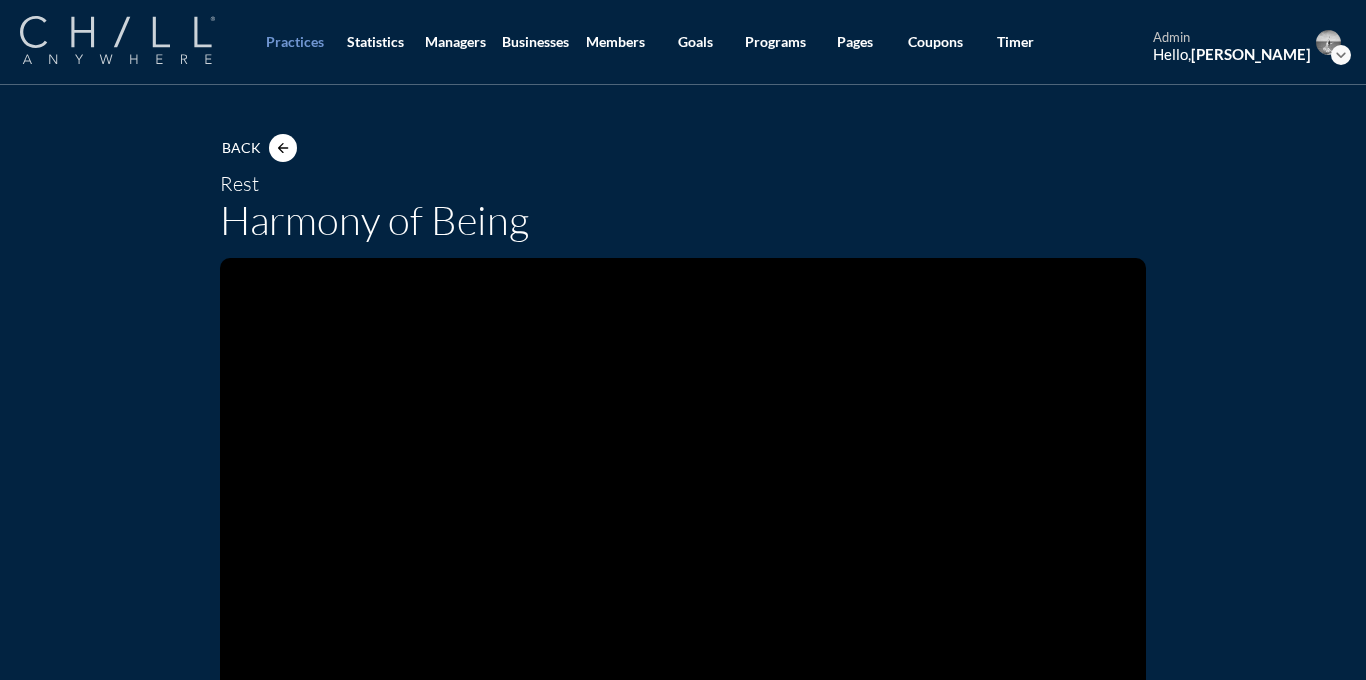 click at bounding box center [117, 40] 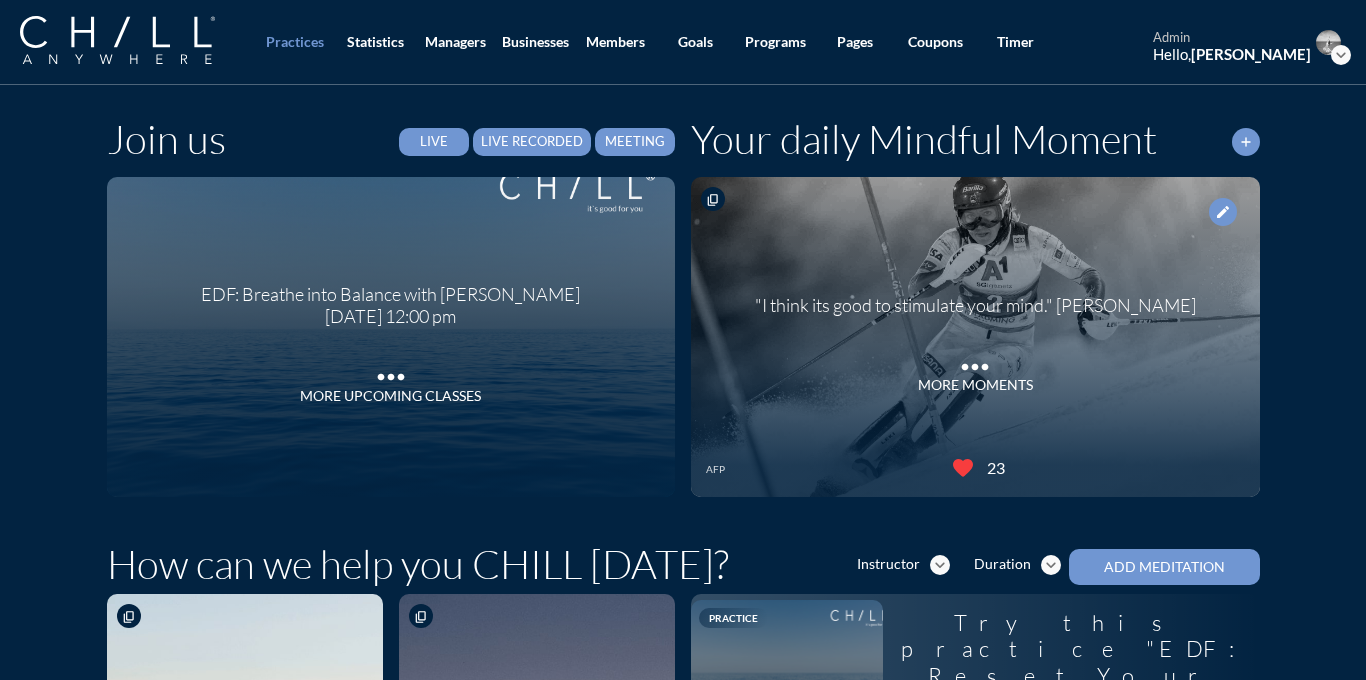 click on "Live Recorded" at bounding box center (532, 142) 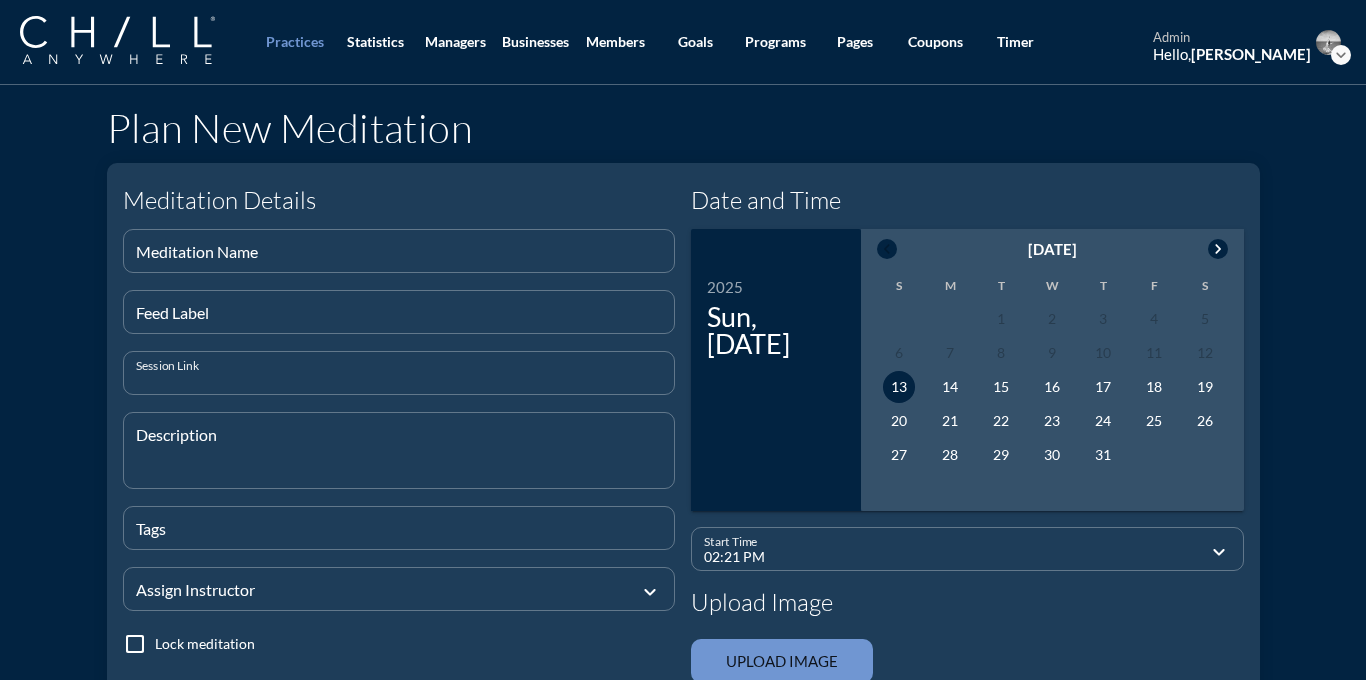 click at bounding box center [399, 381] 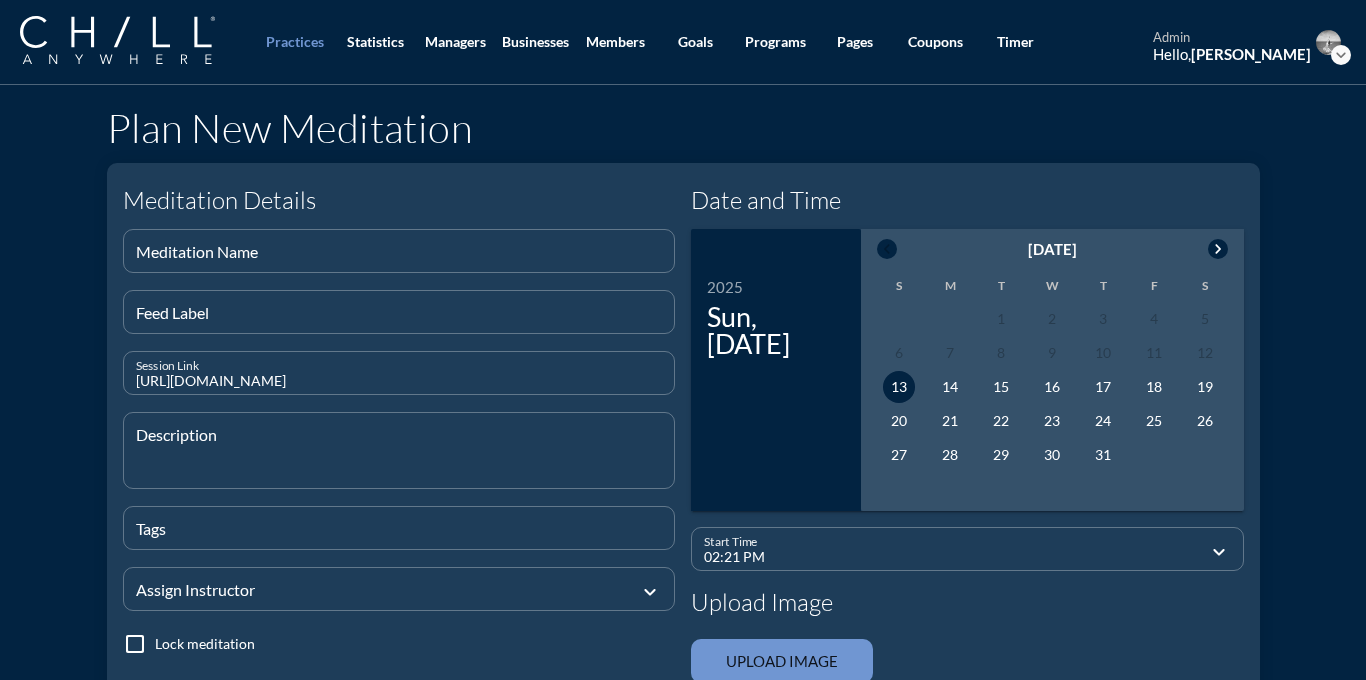 scroll, scrollTop: 0, scrollLeft: 2, axis: horizontal 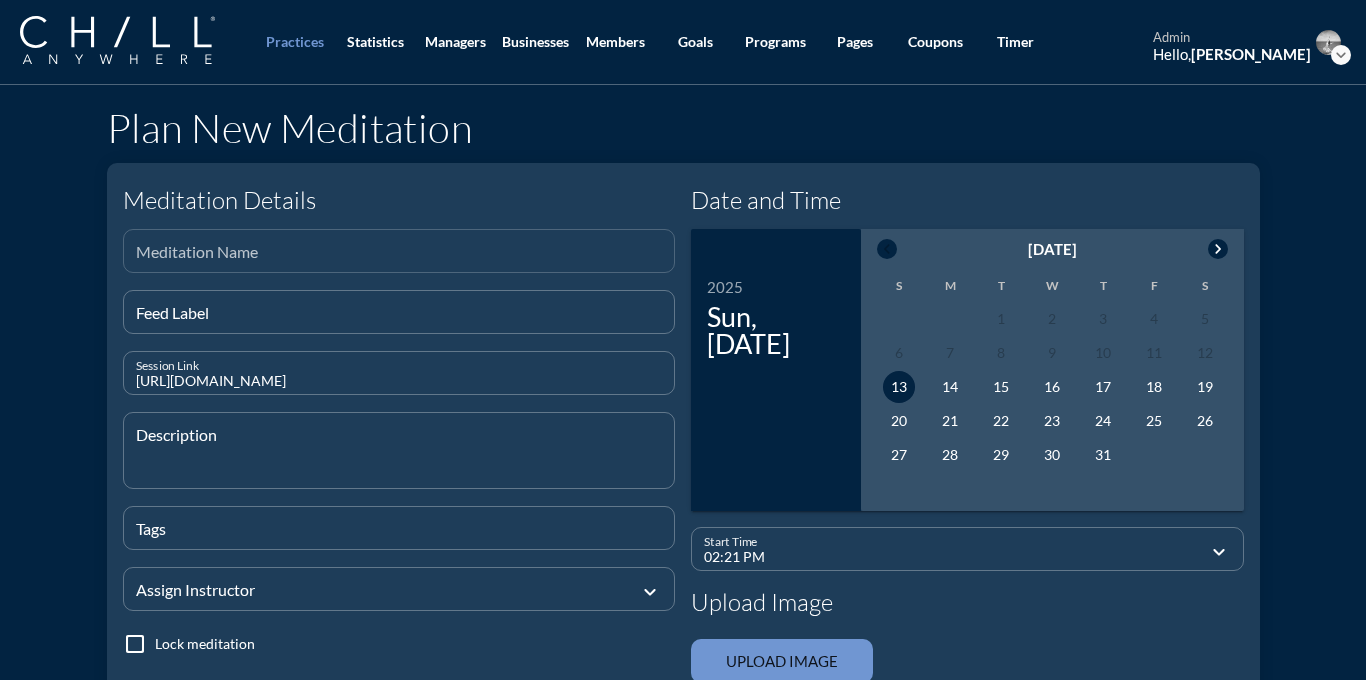 type on "https://app.chillanywhere.com/sessions/view/3f916969b1b4d8a8d505e3d21ac5872d" 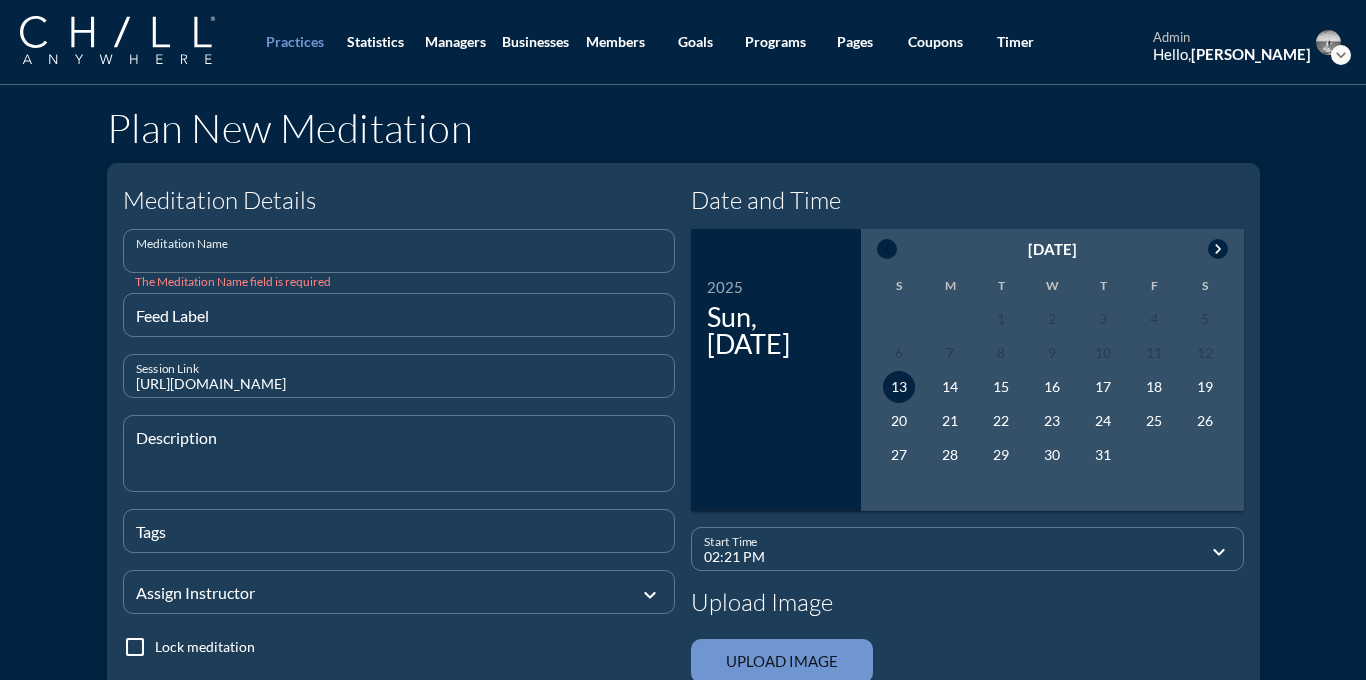 paste on "Harmony of Being" 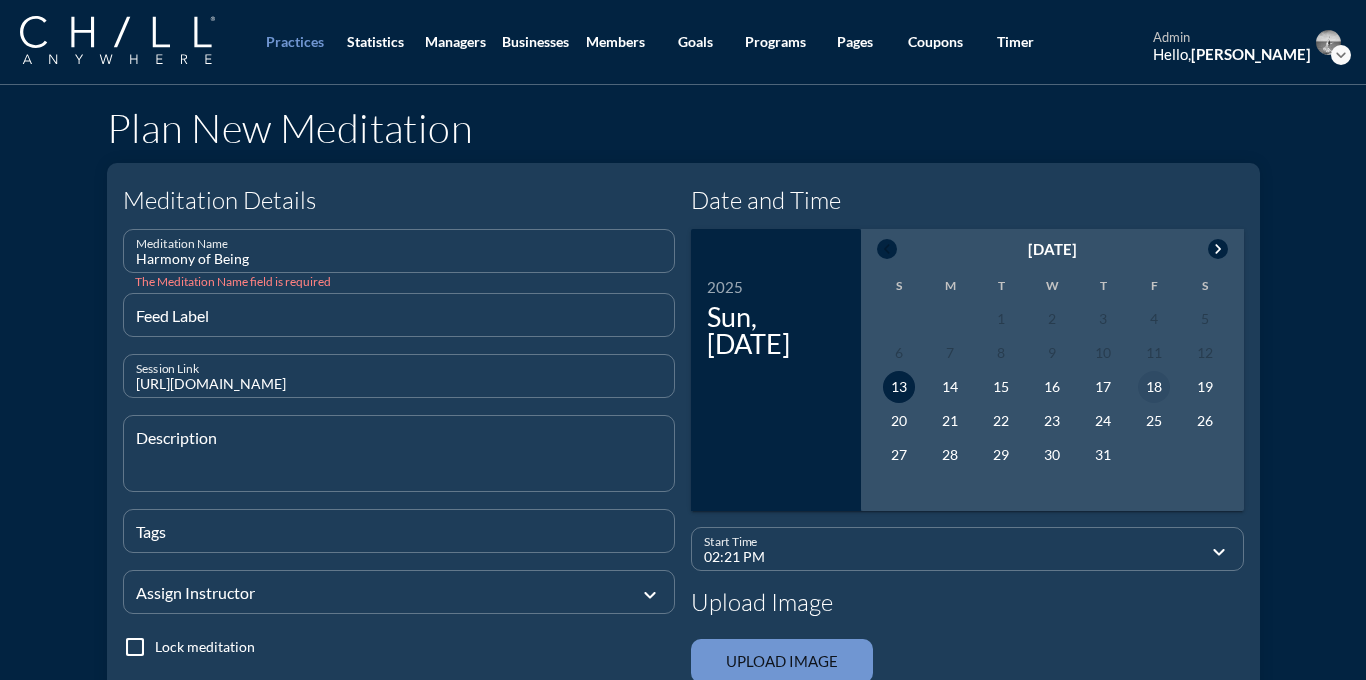 type on "Harmony of Being" 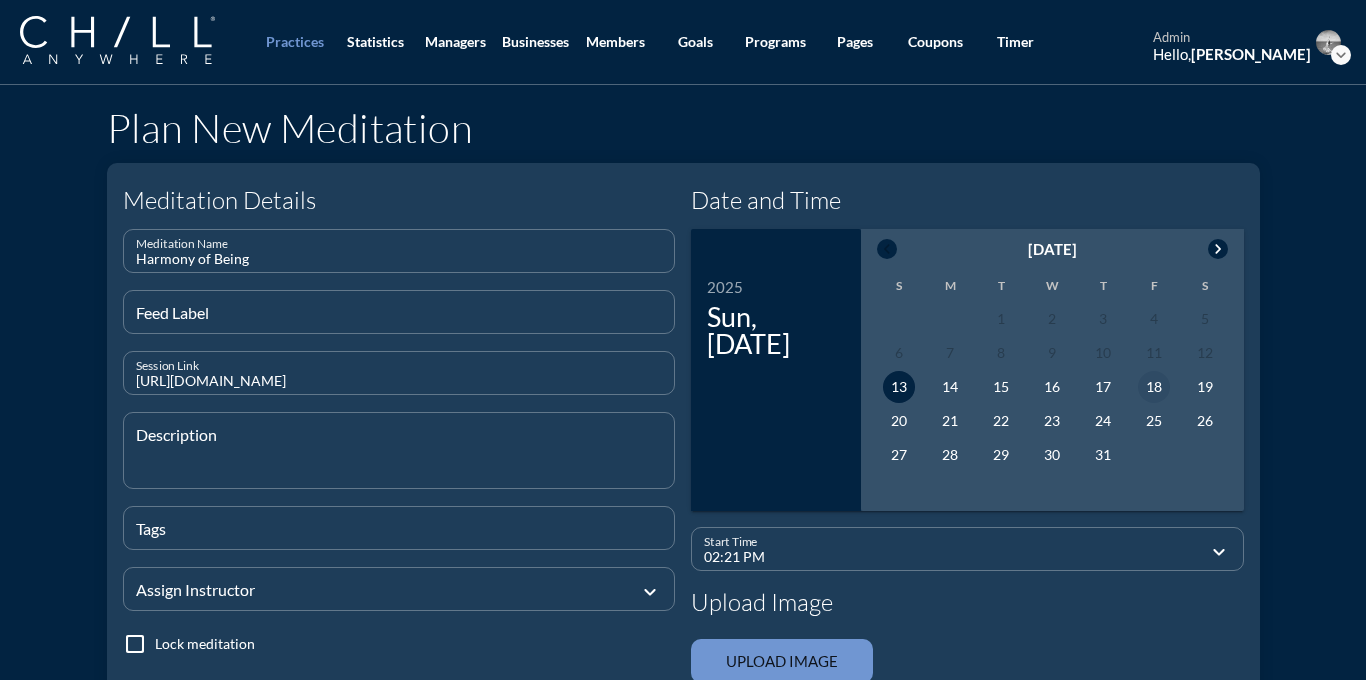 click on "18" at bounding box center [1154, 387] 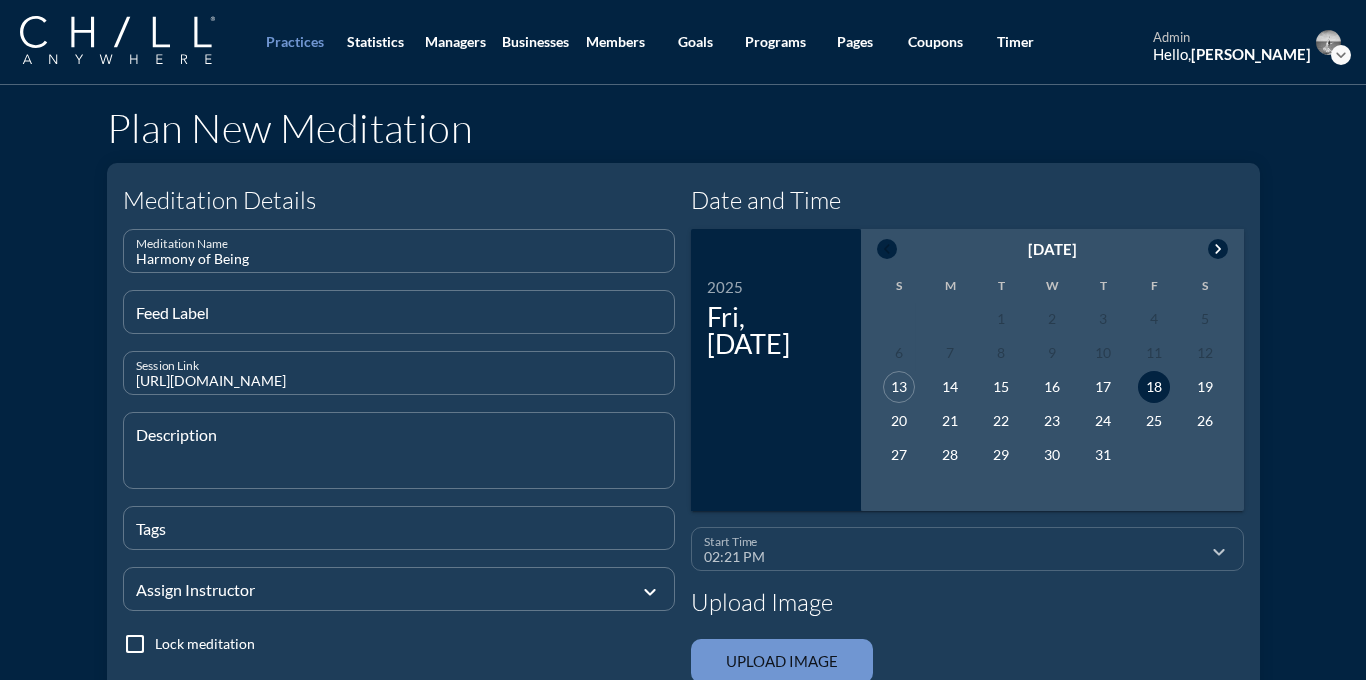 click on "02:21 PM" at bounding box center (953, 557) 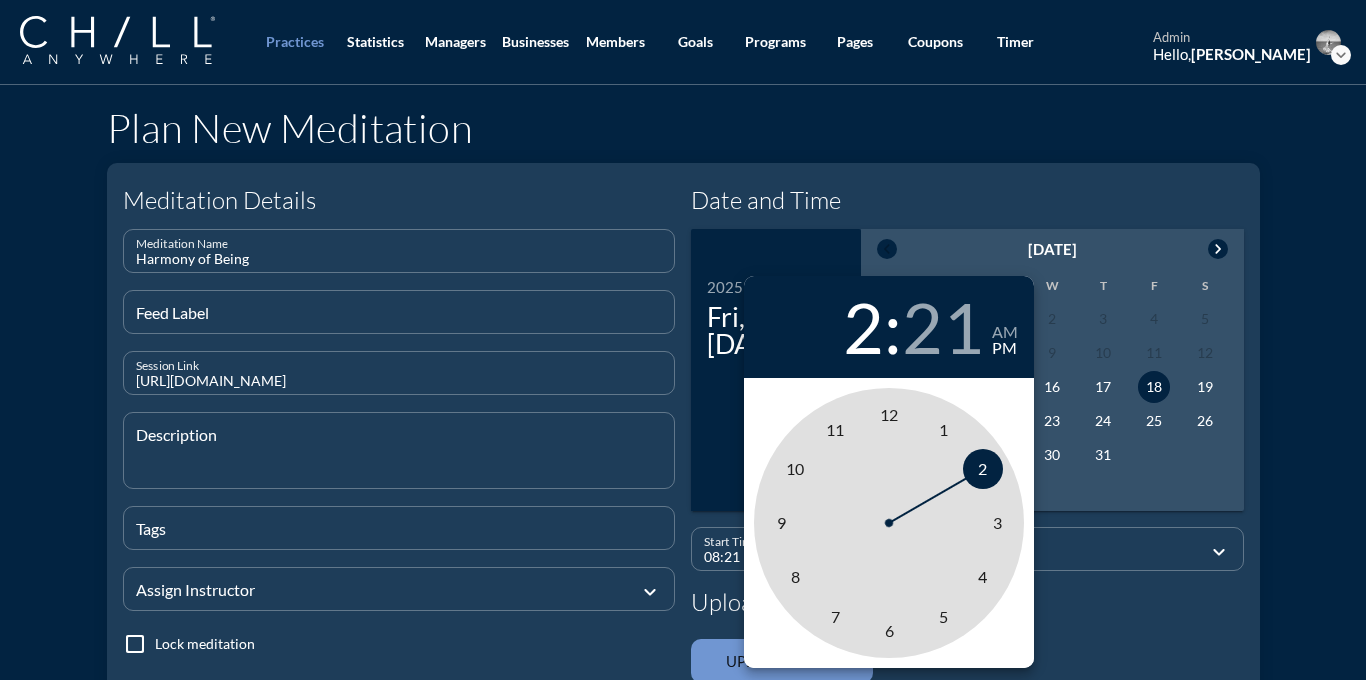 click on "8" at bounding box center (795, 576) 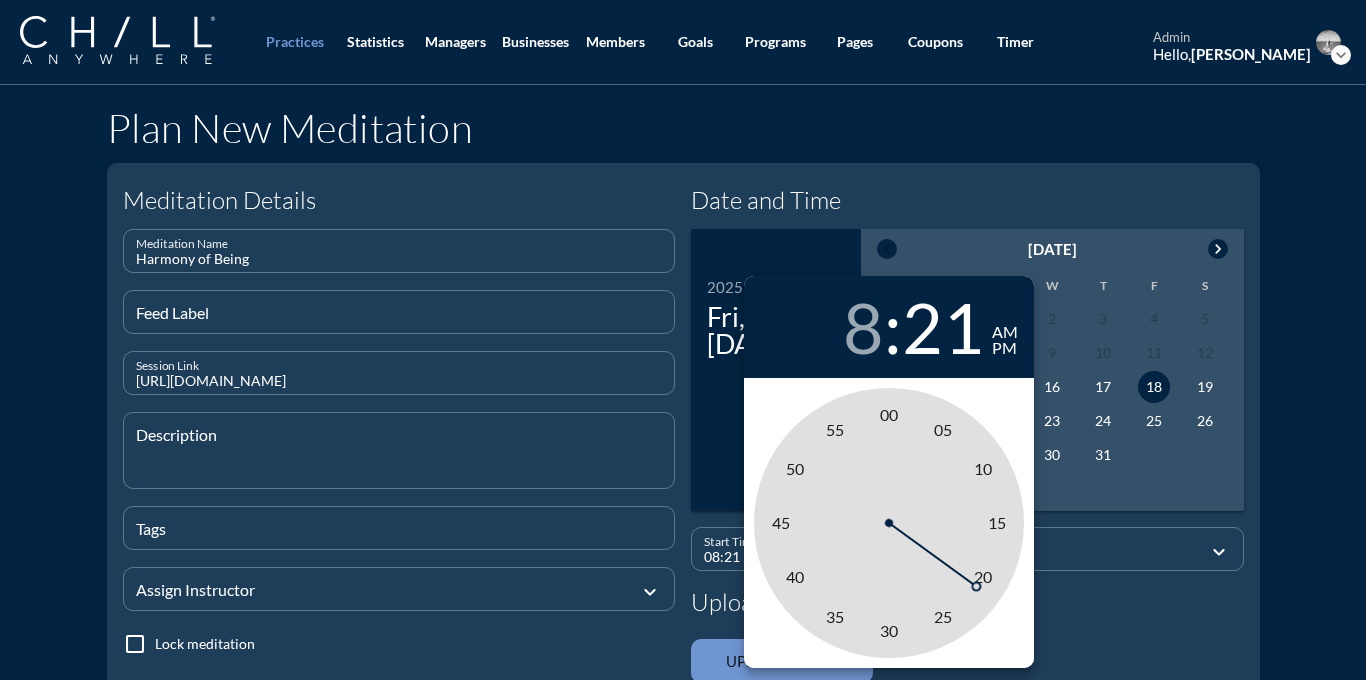 click on "am" at bounding box center (1005, 332) 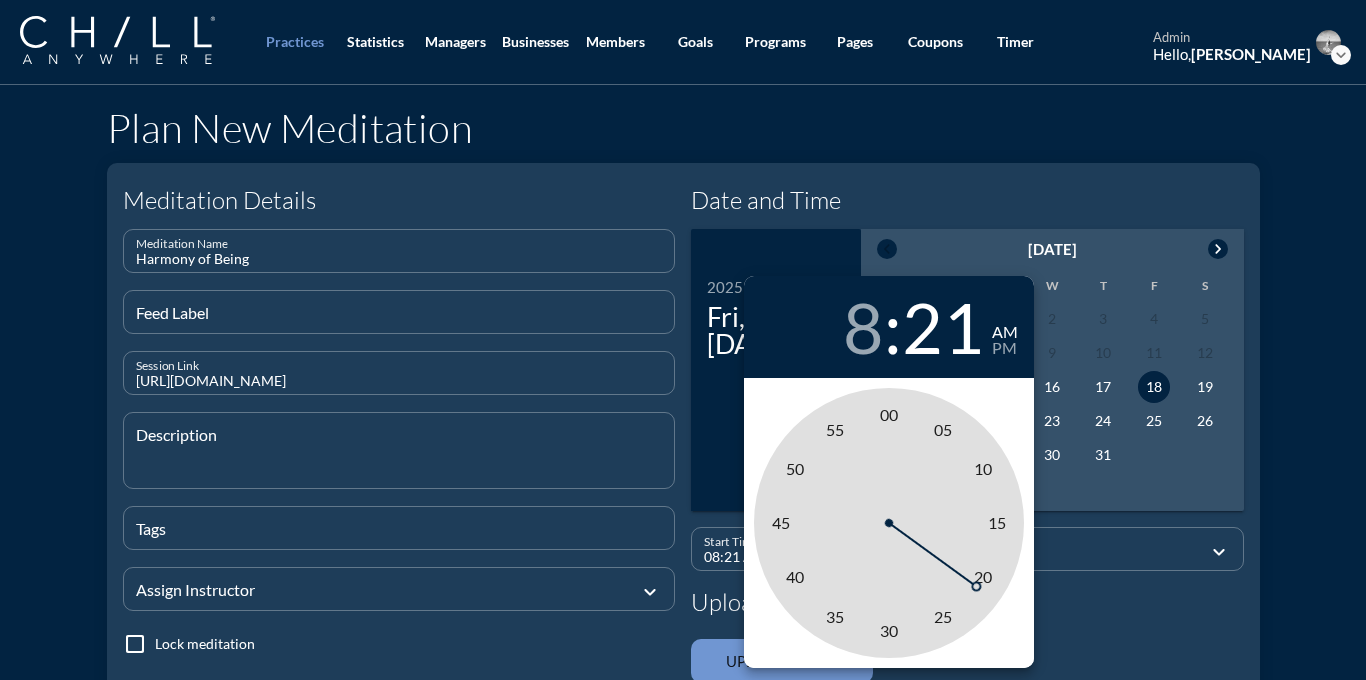 type on "08:00 AM" 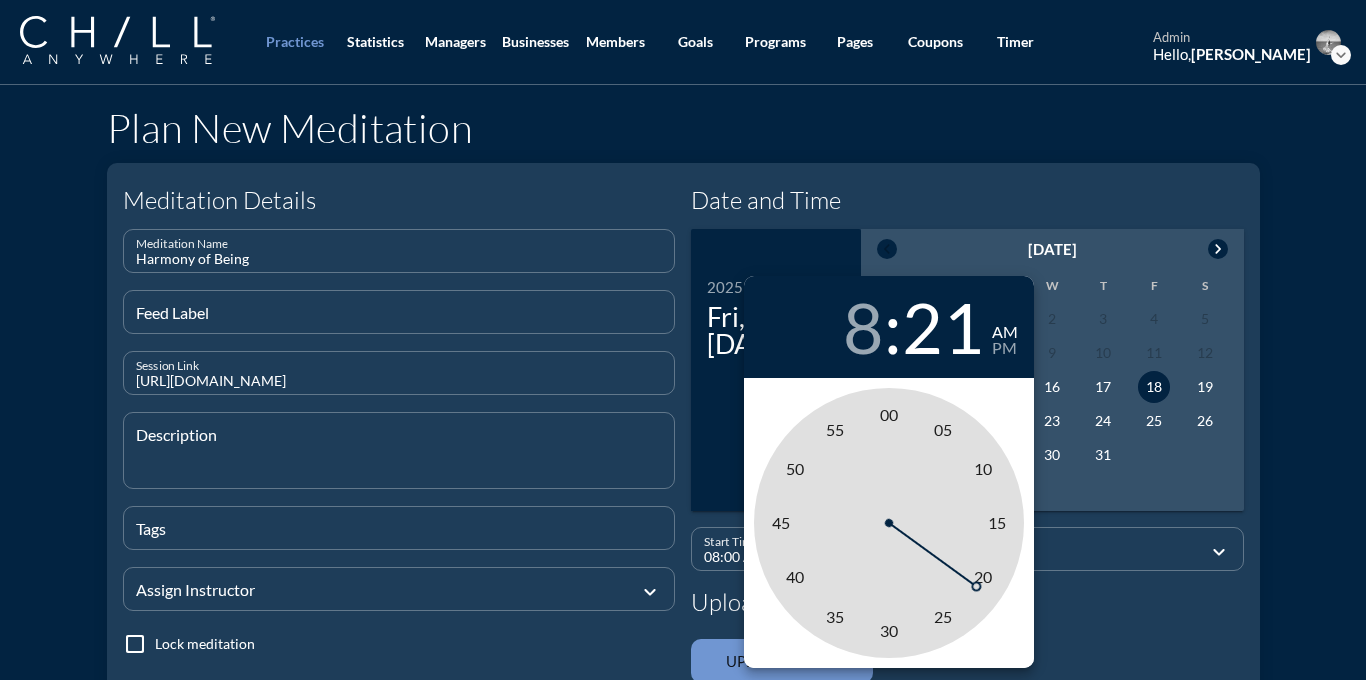 click on "00" at bounding box center (889, 414) 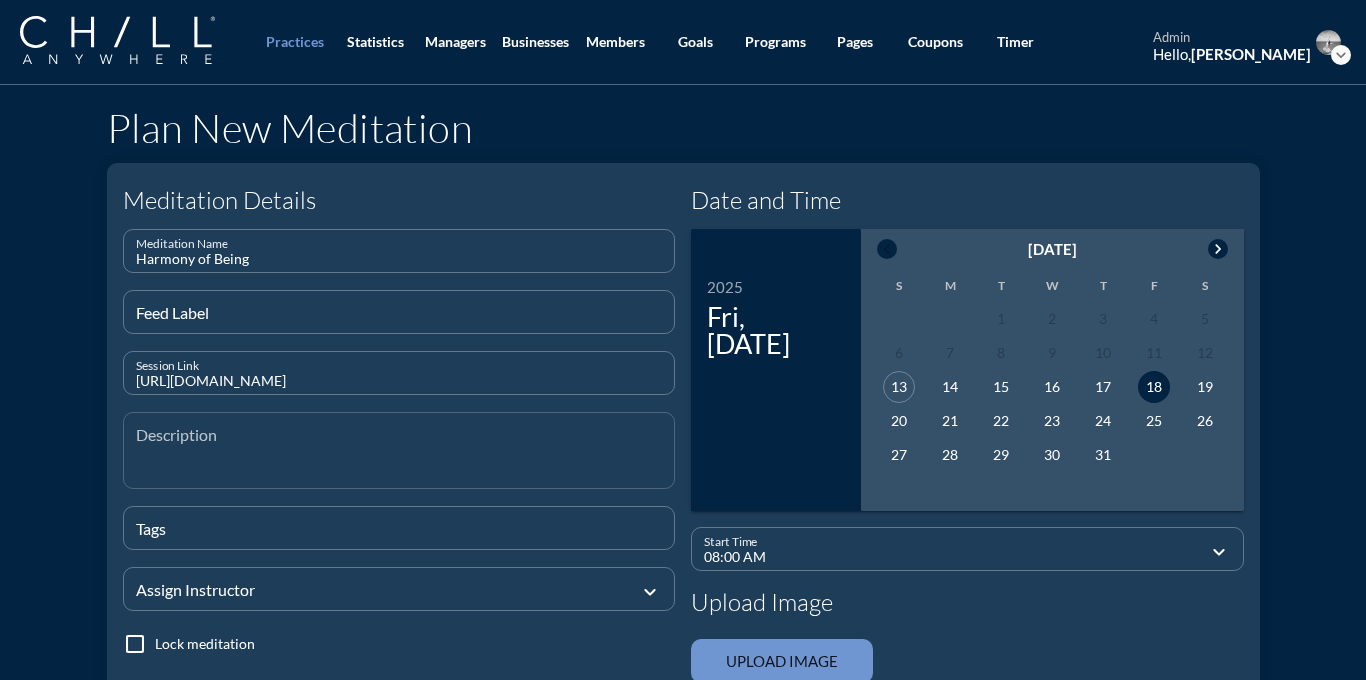 click at bounding box center (405, 462) 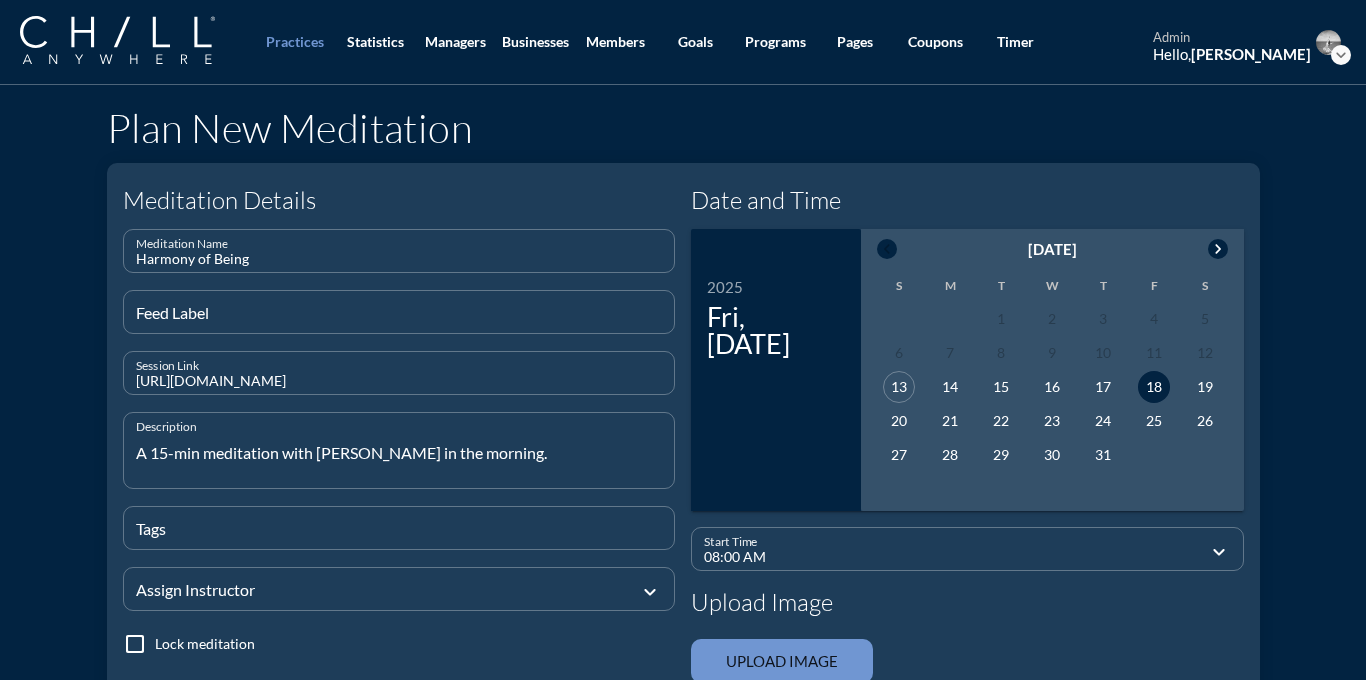type on "A 15-min meditation with Julianne in the morning." 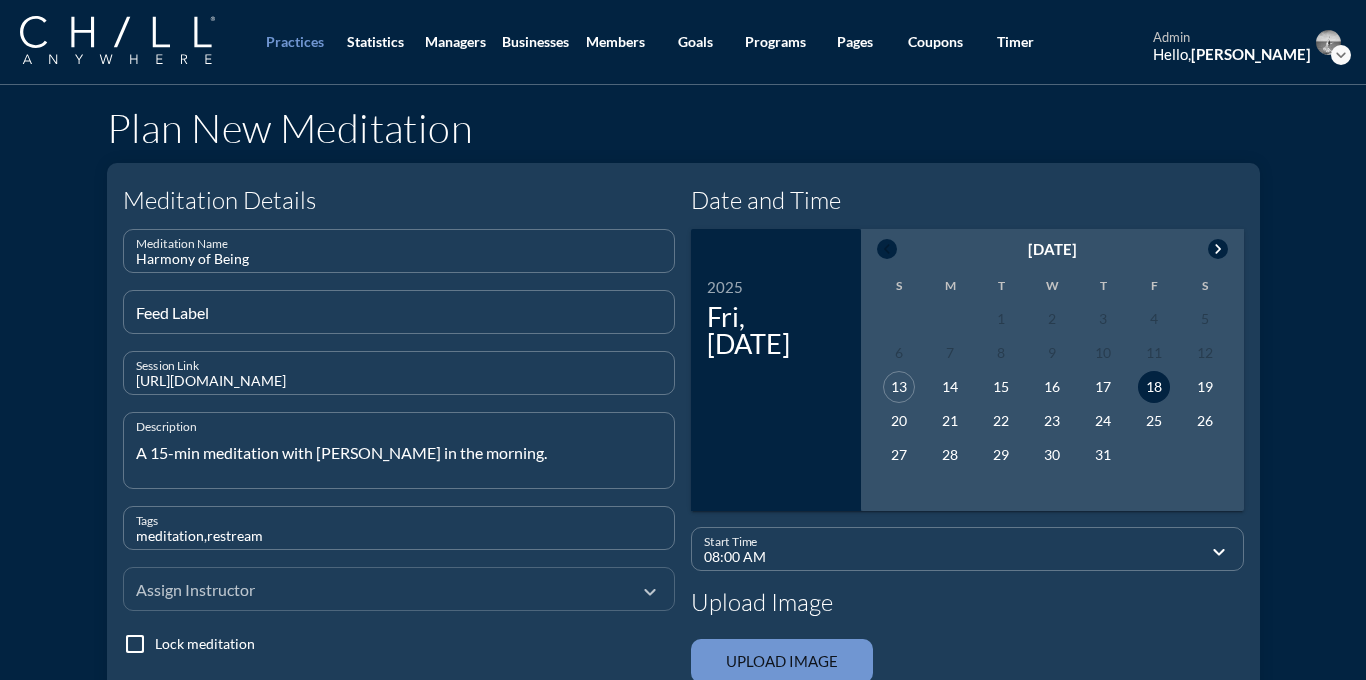 type on "meditation,restream" 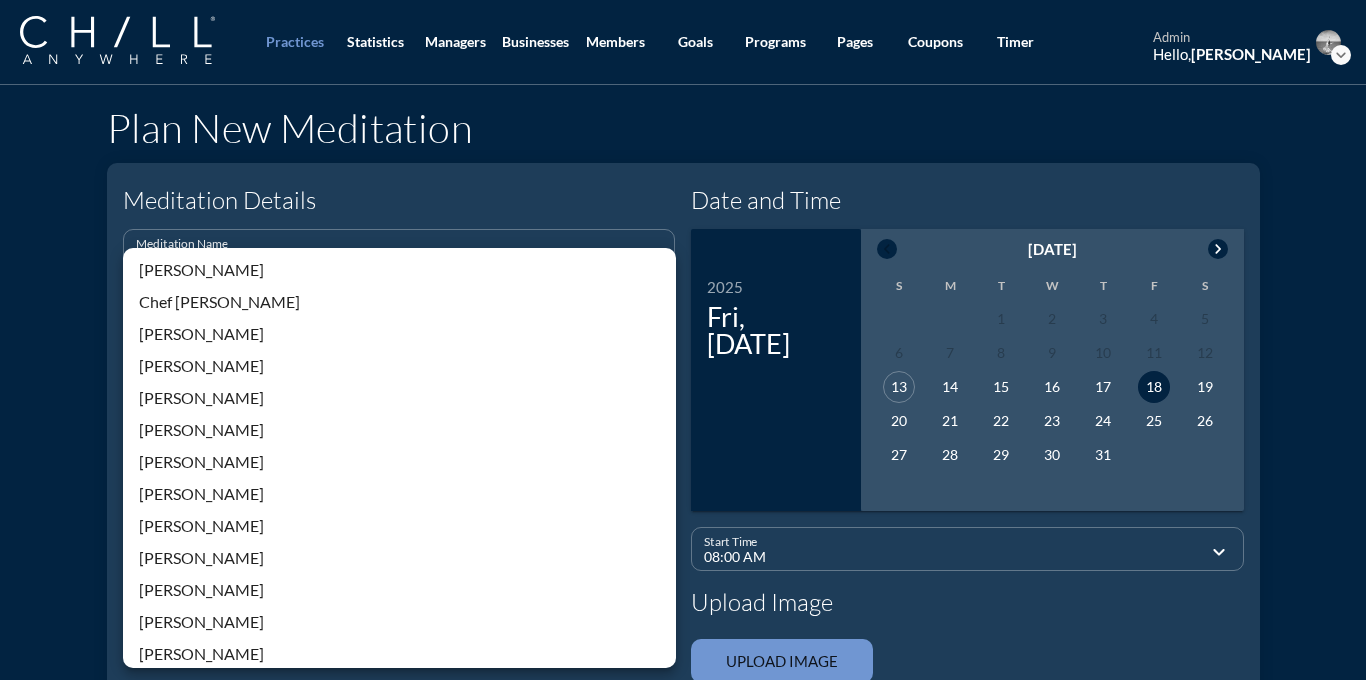 scroll, scrollTop: 428, scrollLeft: 0, axis: vertical 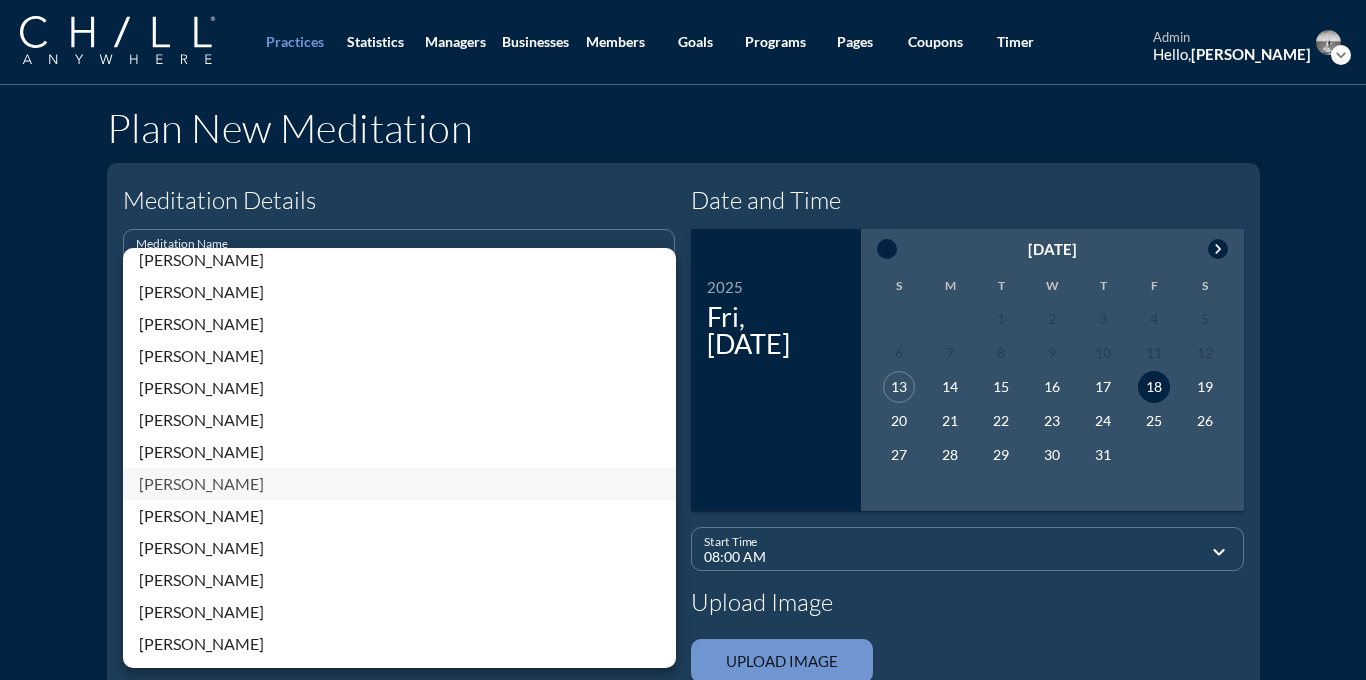 click on "[PERSON_NAME]" at bounding box center [399, 484] 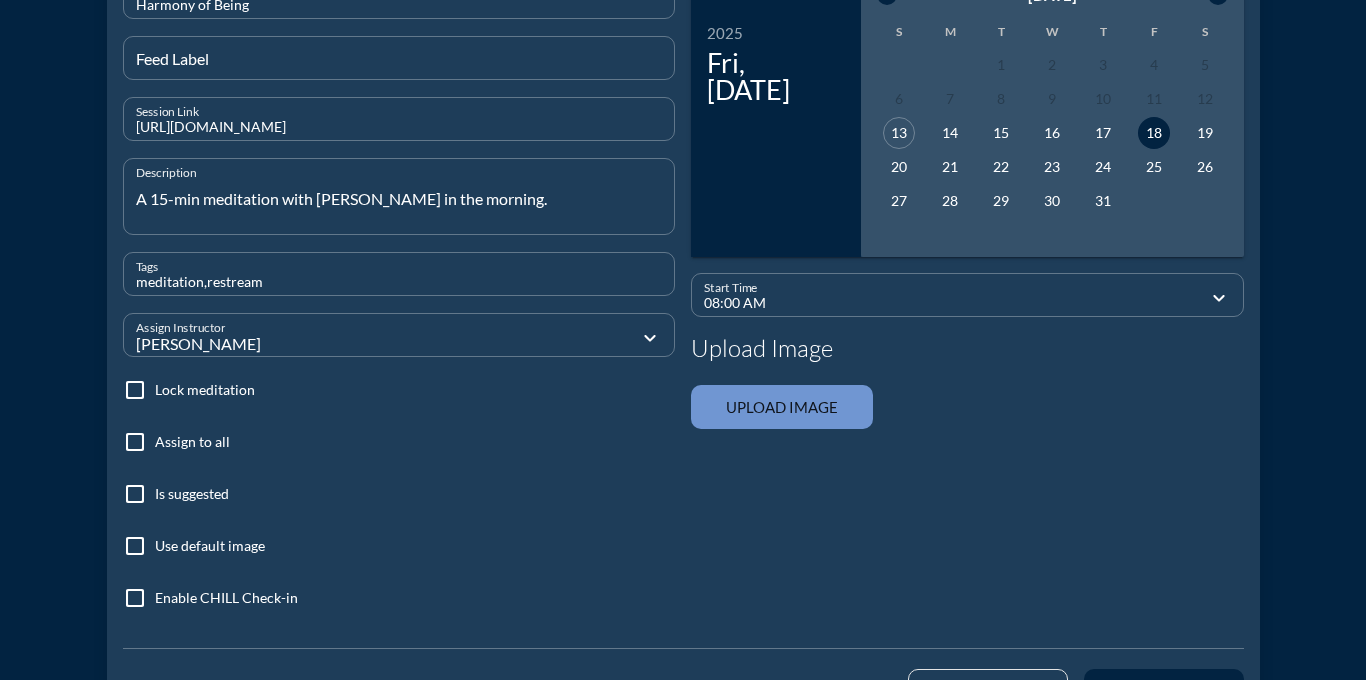 scroll, scrollTop: 296, scrollLeft: 0, axis: vertical 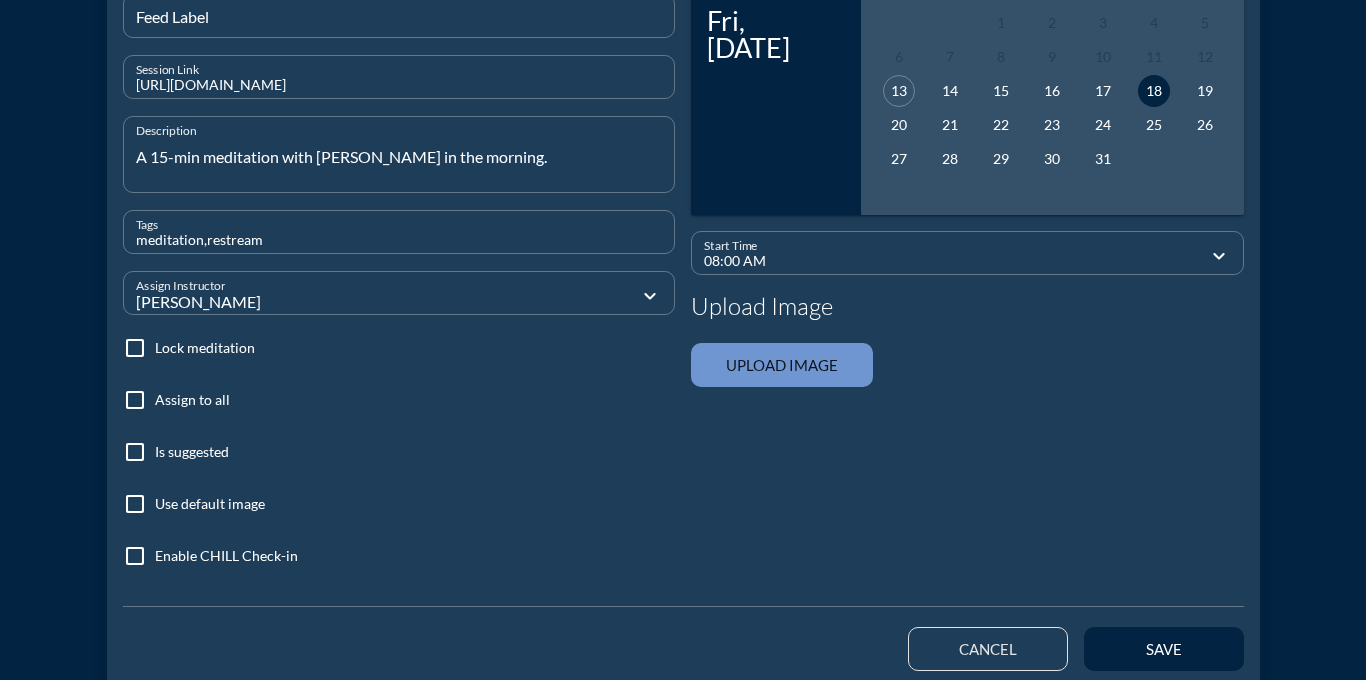 click at bounding box center [135, 400] 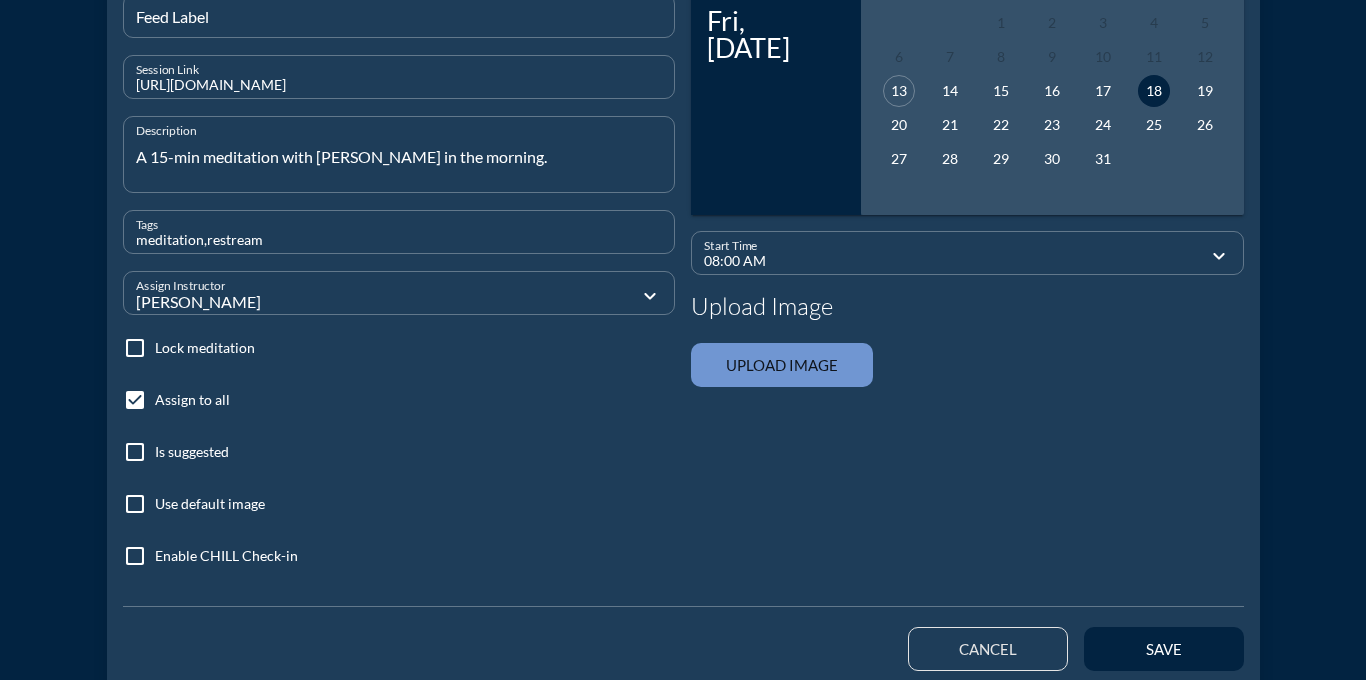 click at bounding box center (135, 504) 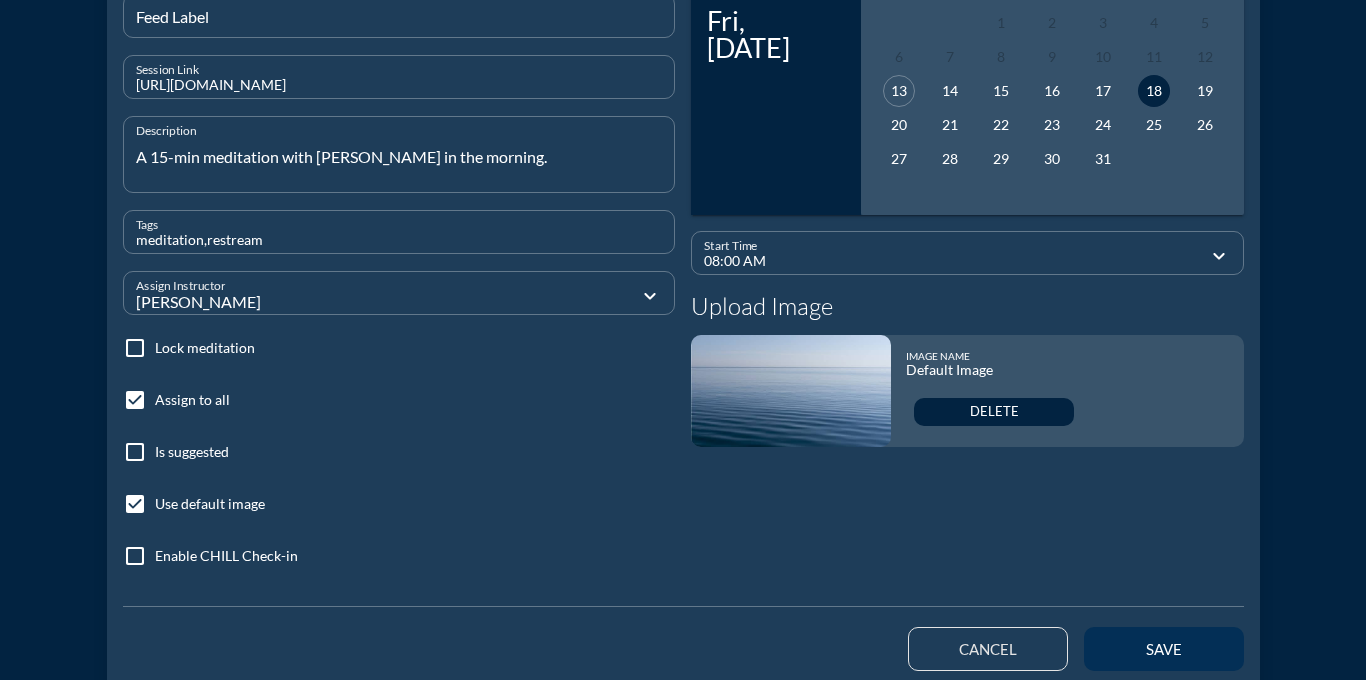 click on "save" at bounding box center (1164, 649) 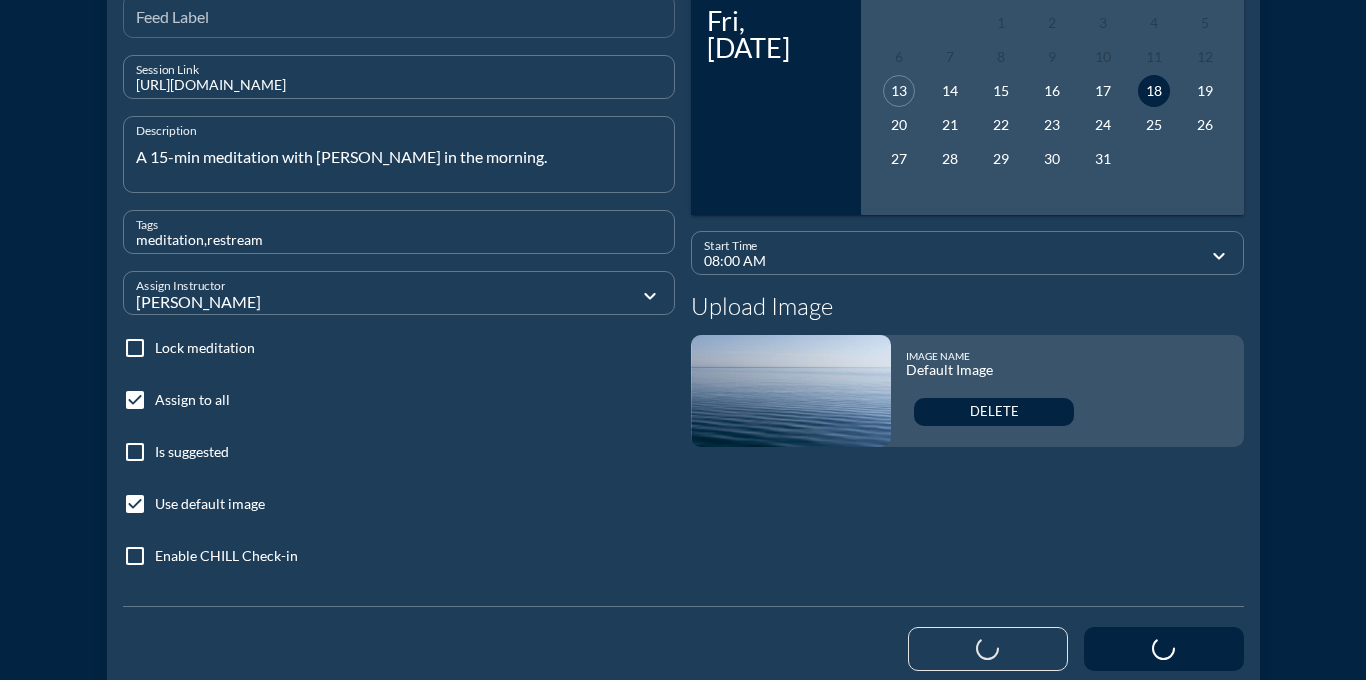 type 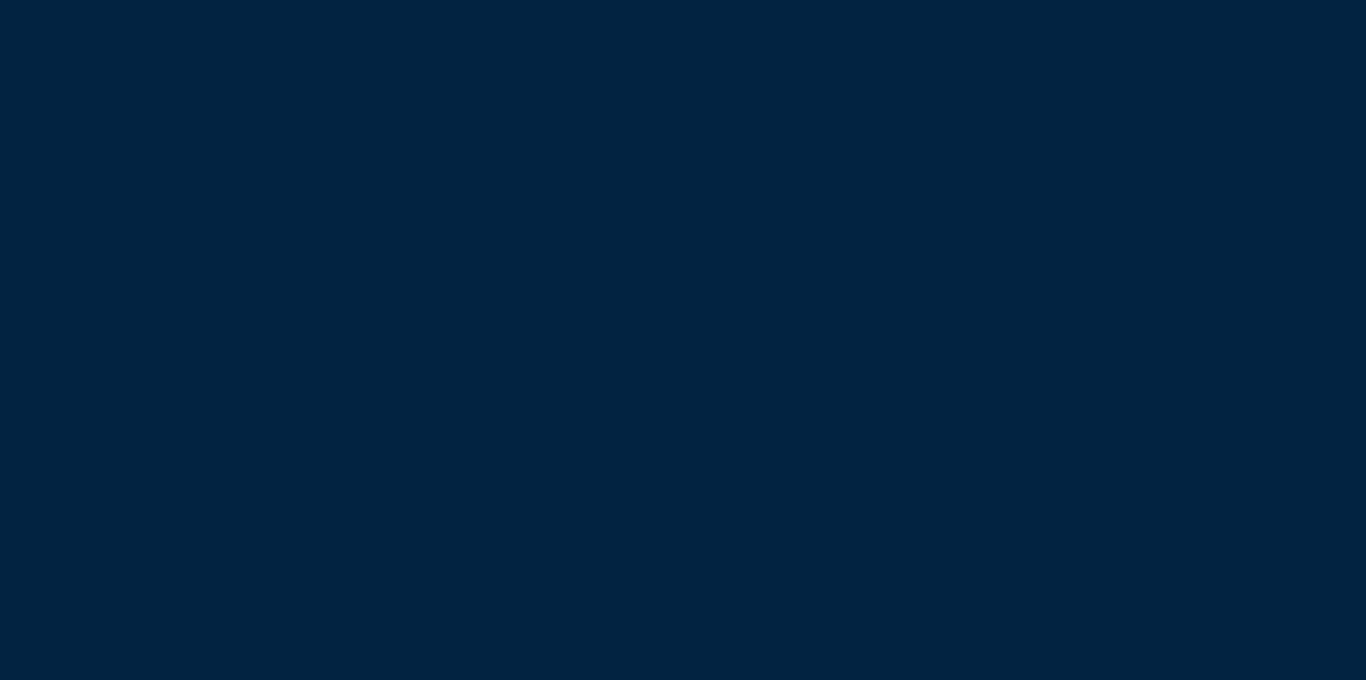 scroll, scrollTop: 0, scrollLeft: 0, axis: both 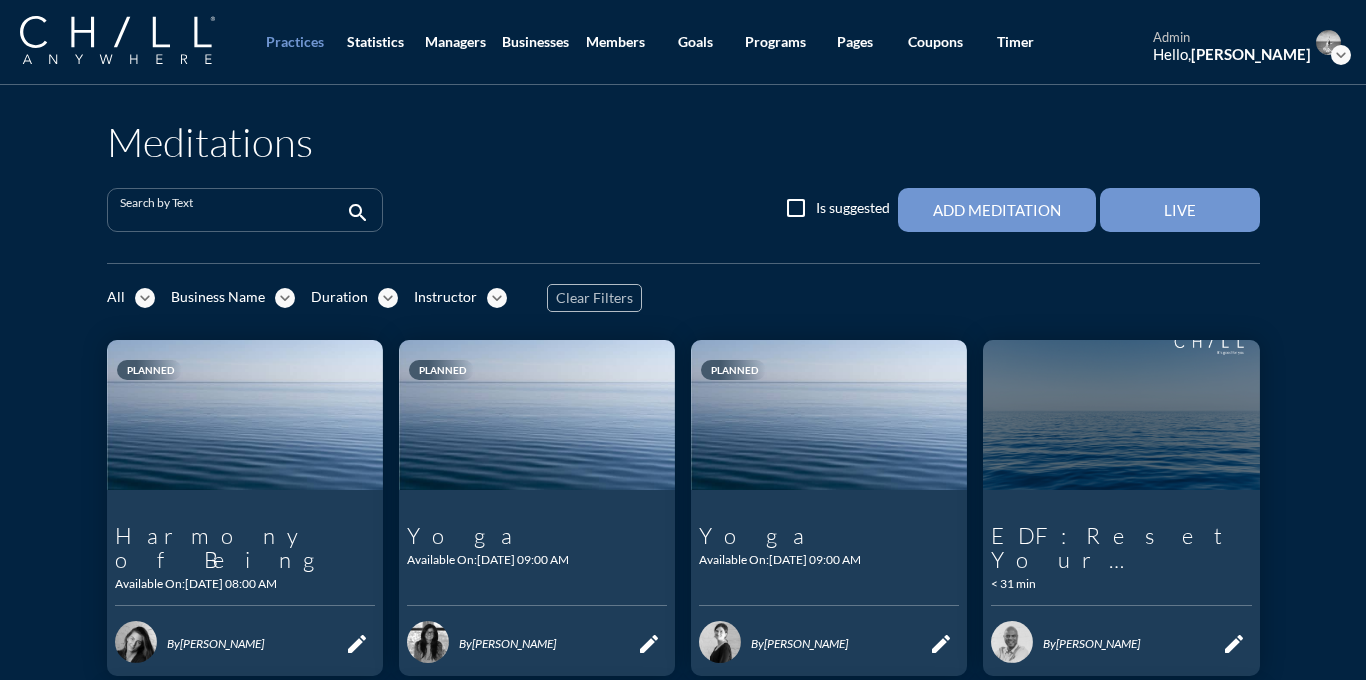 click at bounding box center [231, 218] 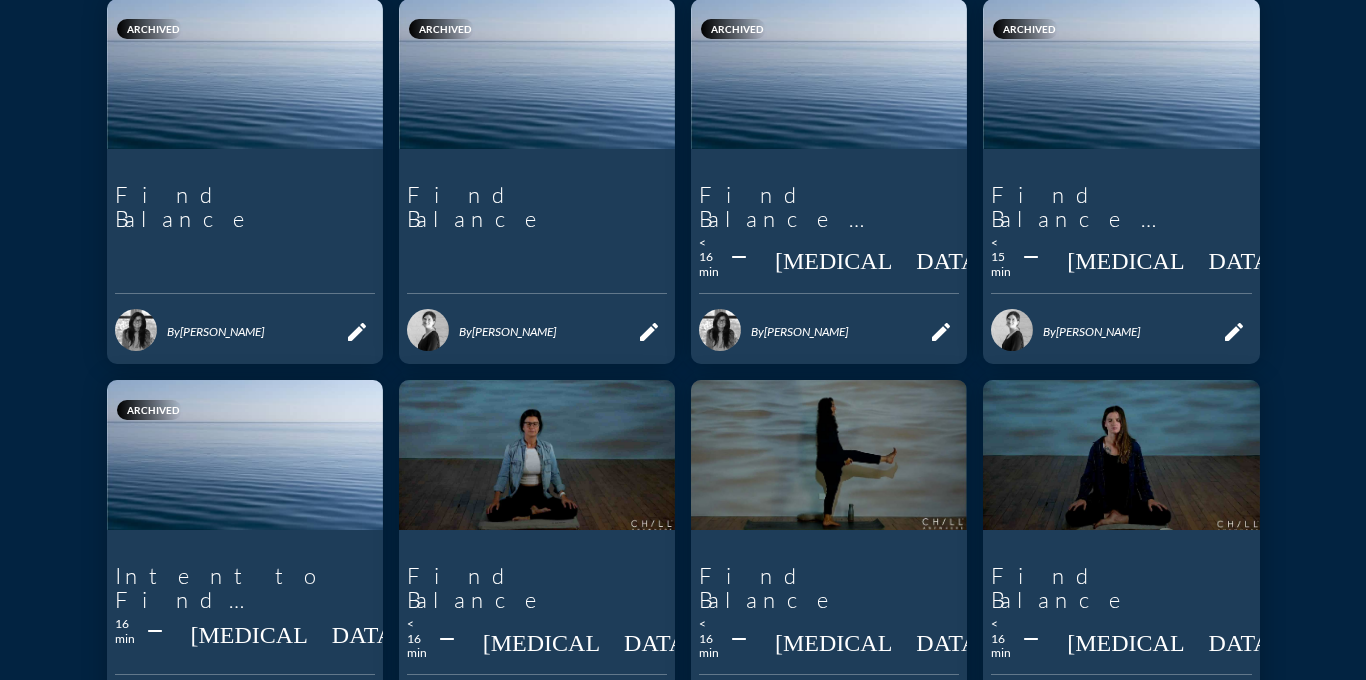scroll, scrollTop: 352, scrollLeft: 0, axis: vertical 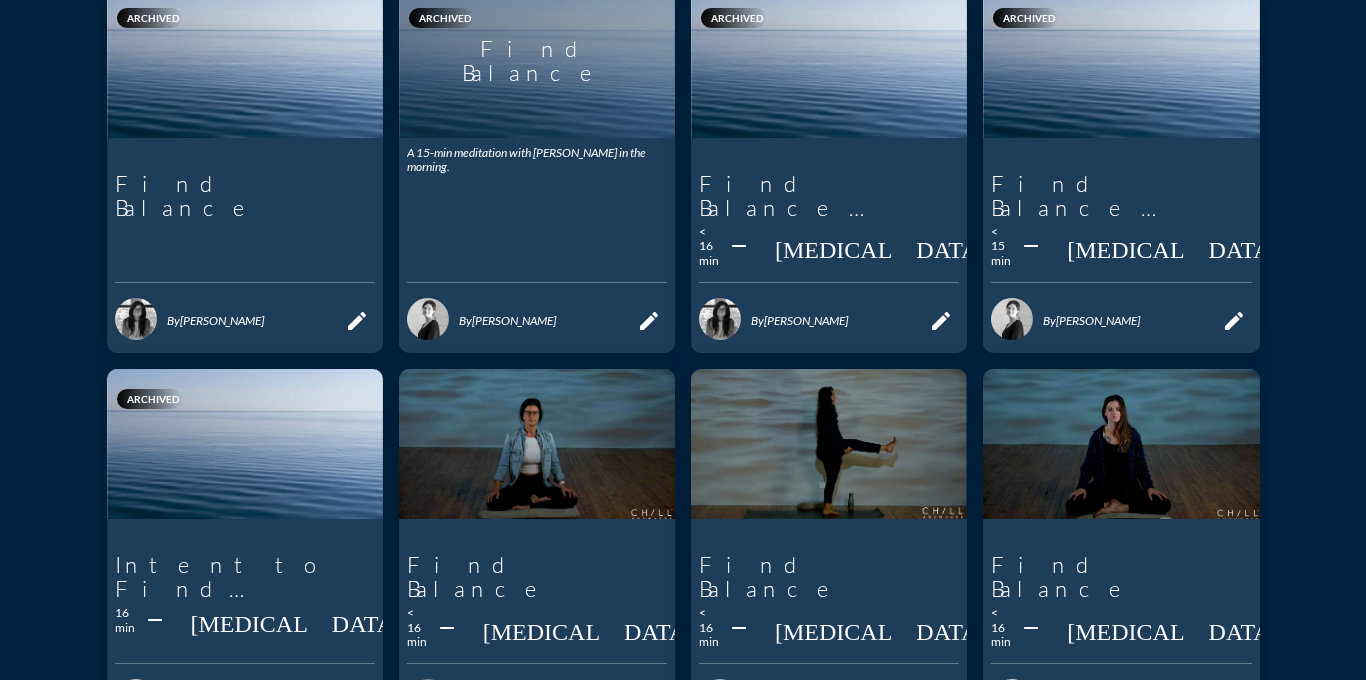 type on "Find Balance" 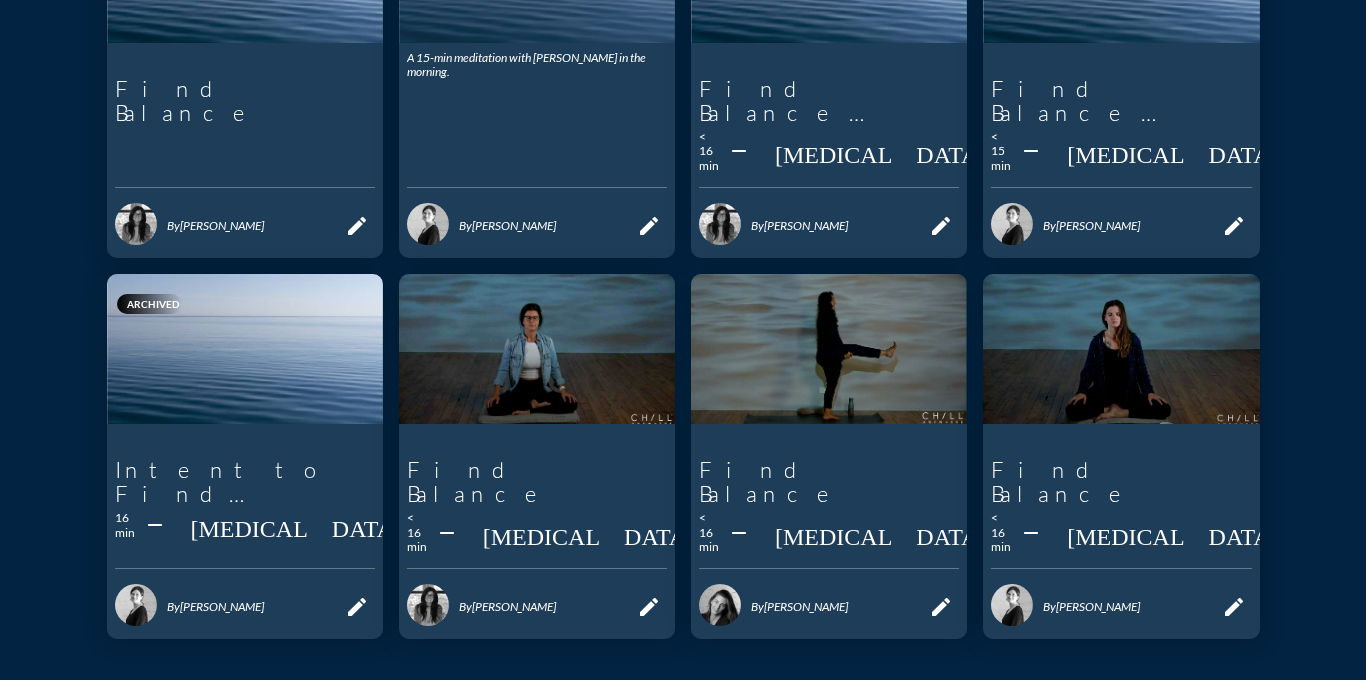 scroll, scrollTop: 484, scrollLeft: 0, axis: vertical 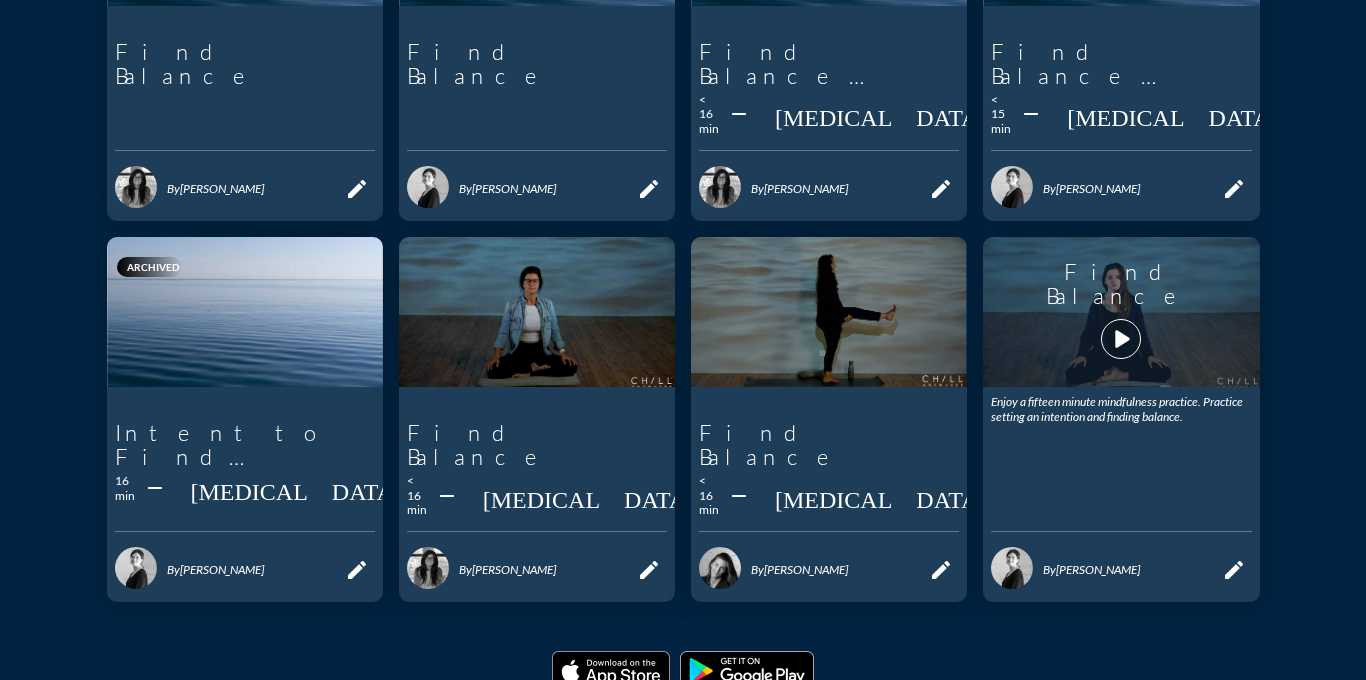 click on "play_arrow" at bounding box center [1121, 339] 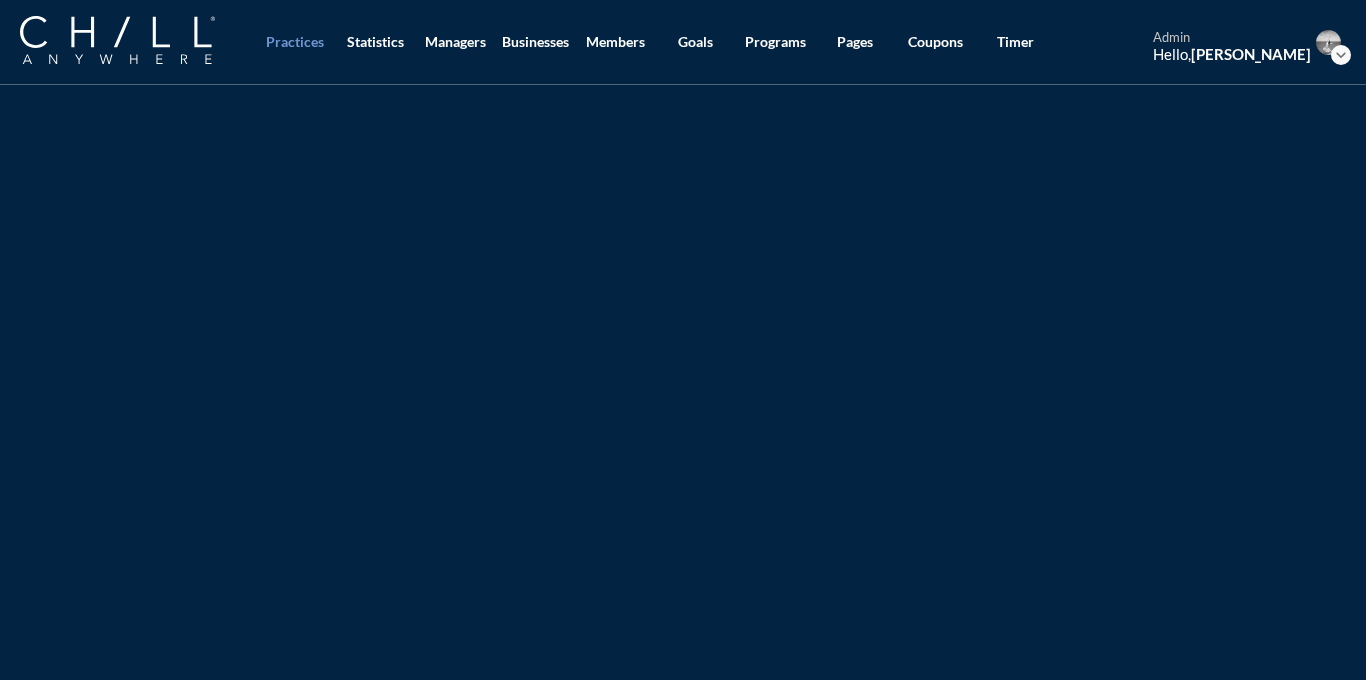 click on "Practices Statistics Managers Businesses Members Goals Programs Pages Coupons Timer admin Hello,  Danielle Glisovich expand_more" at bounding box center [683, 42] 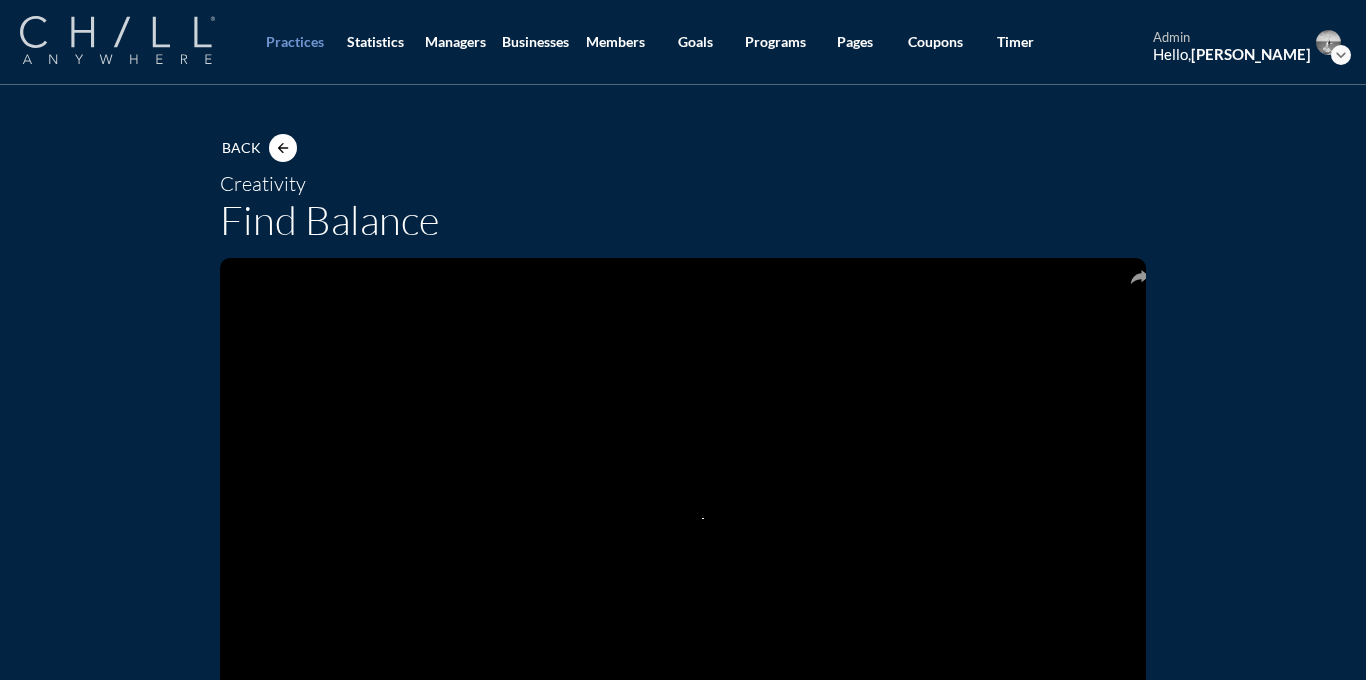 click at bounding box center (117, 40) 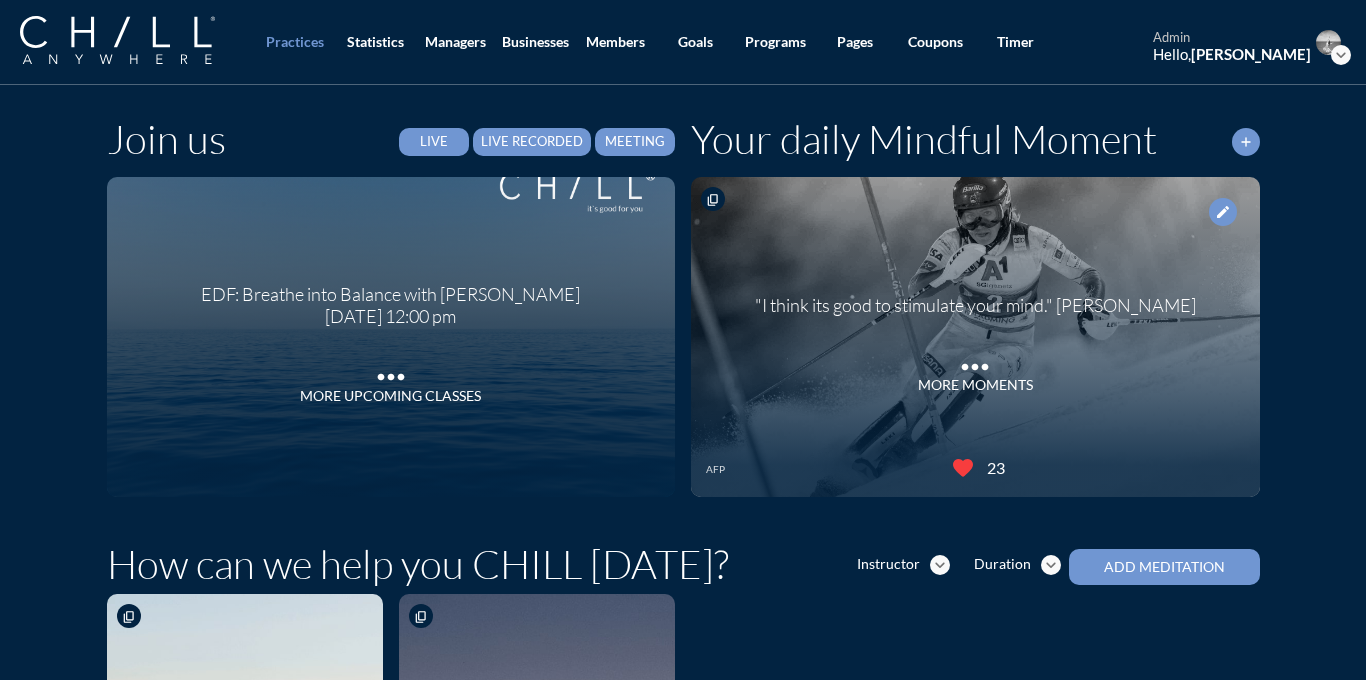 click on "Live Recorded" at bounding box center (532, 142) 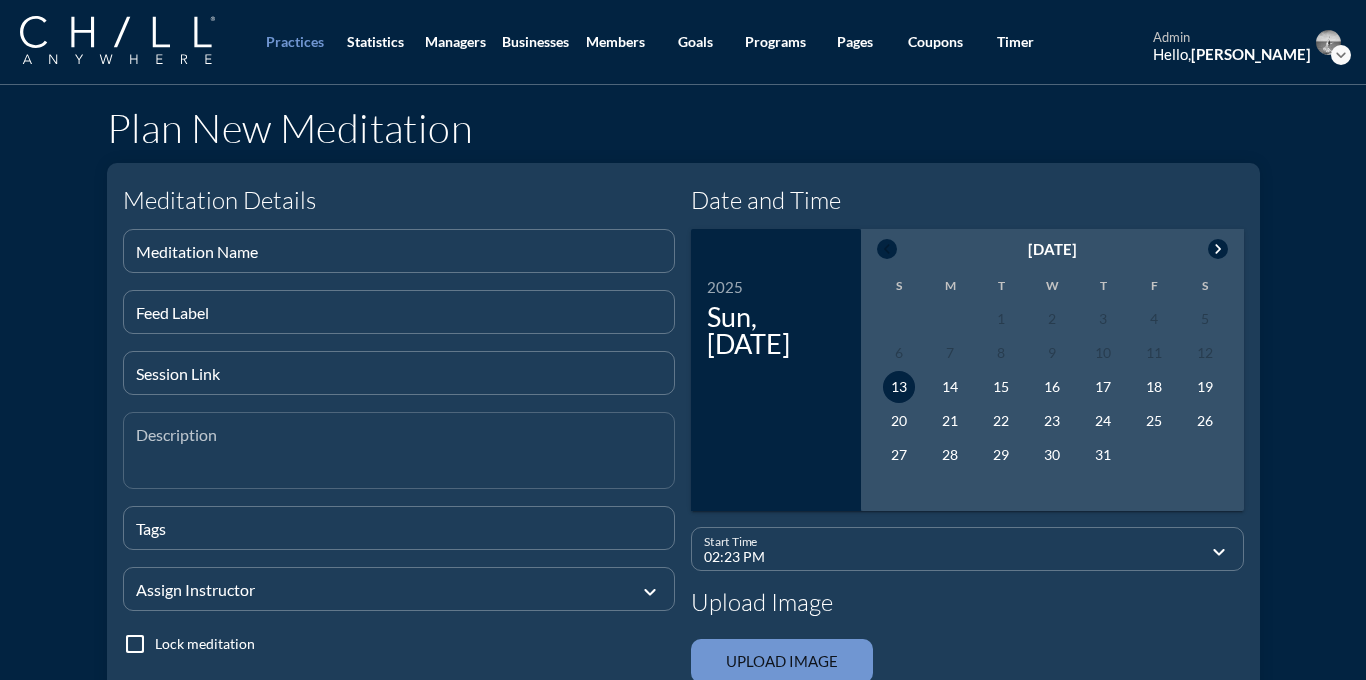 click at bounding box center [405, 462] 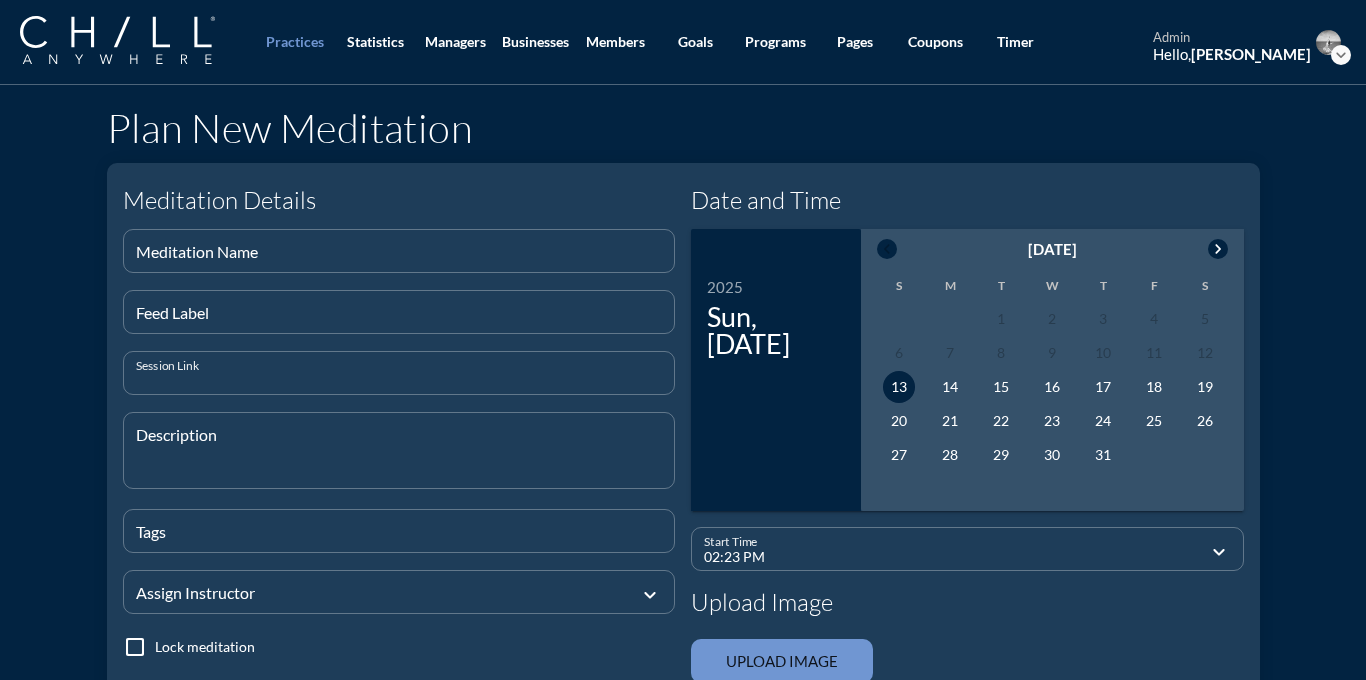 click at bounding box center (399, 381) 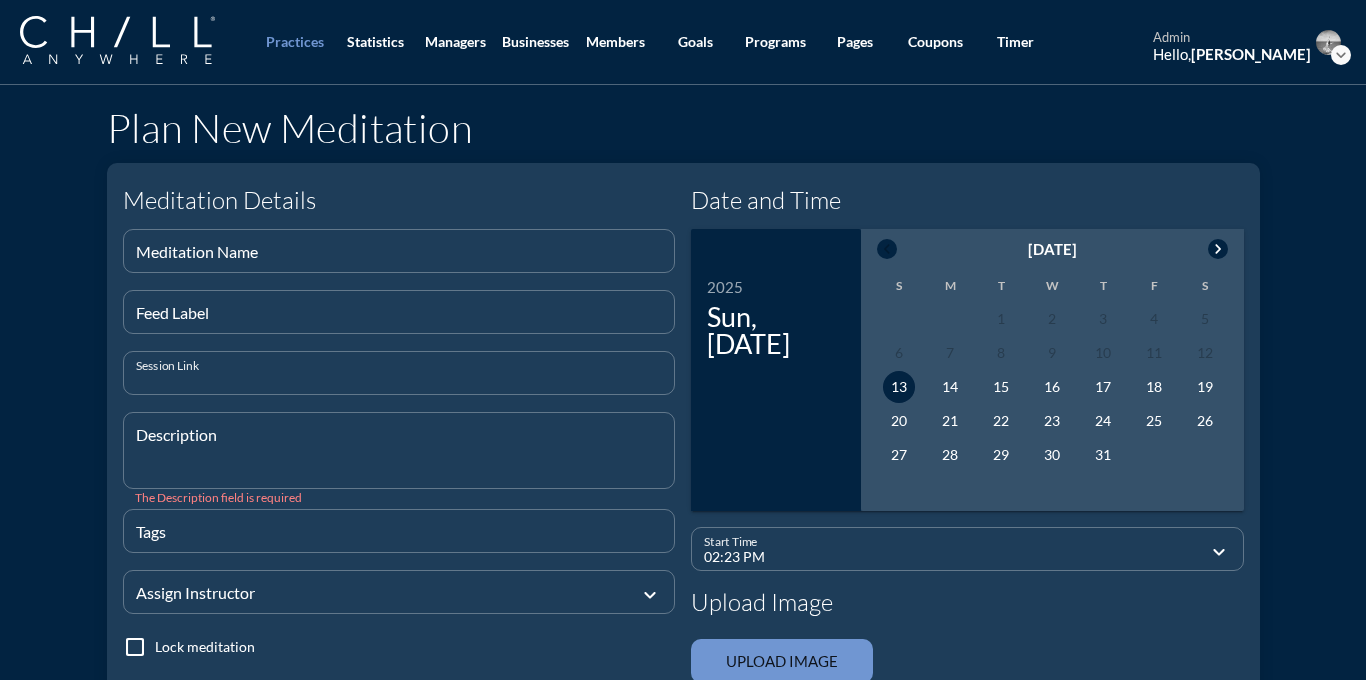 paste on "https://app.chillanywhere.com/sessions/view/6a1789d6082f0577703af45f831d1cac" 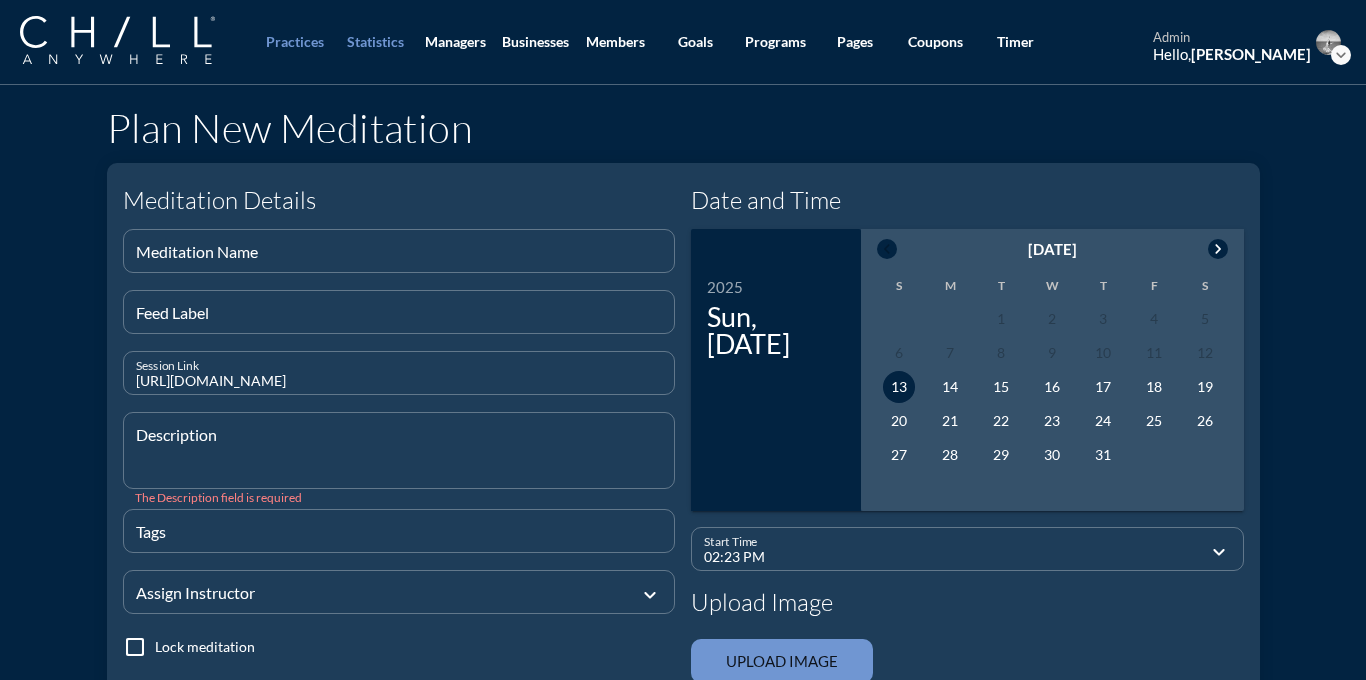 type on "https://app.chillanywhere.com/sessions/view/6a1789d6082f0577703af45f831d1cac" 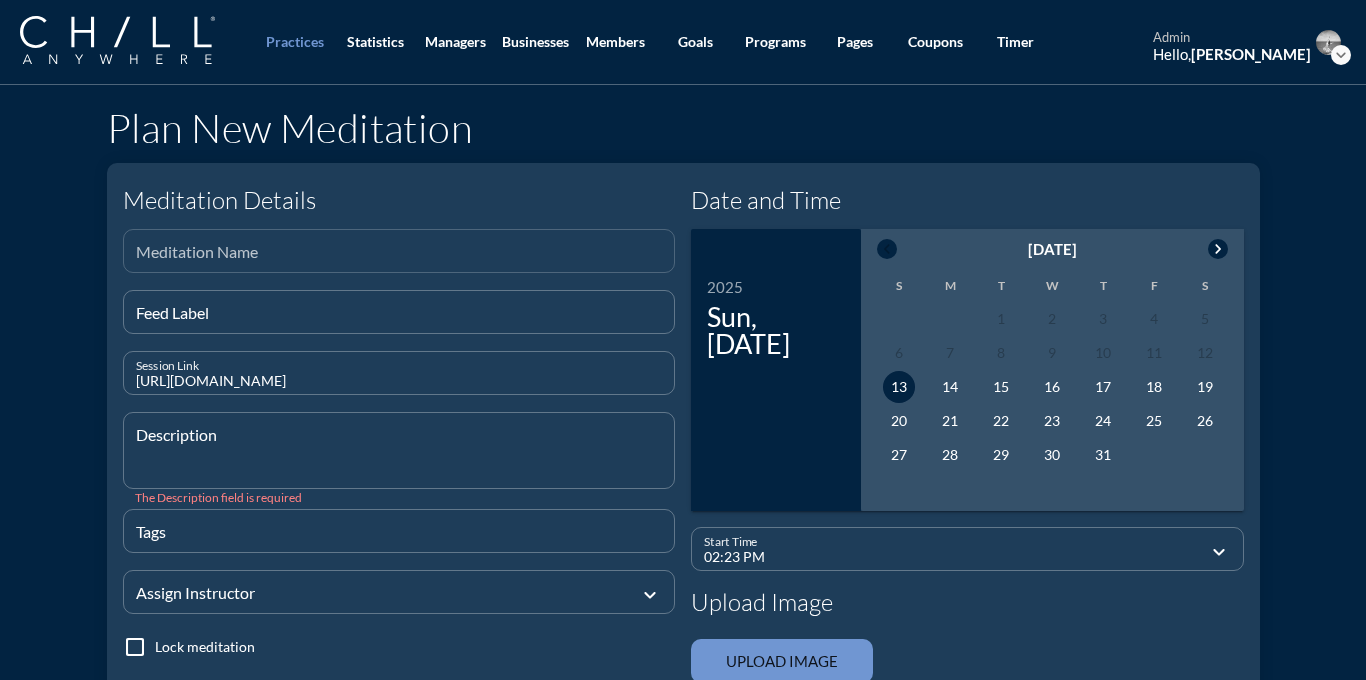 click at bounding box center (399, 259) 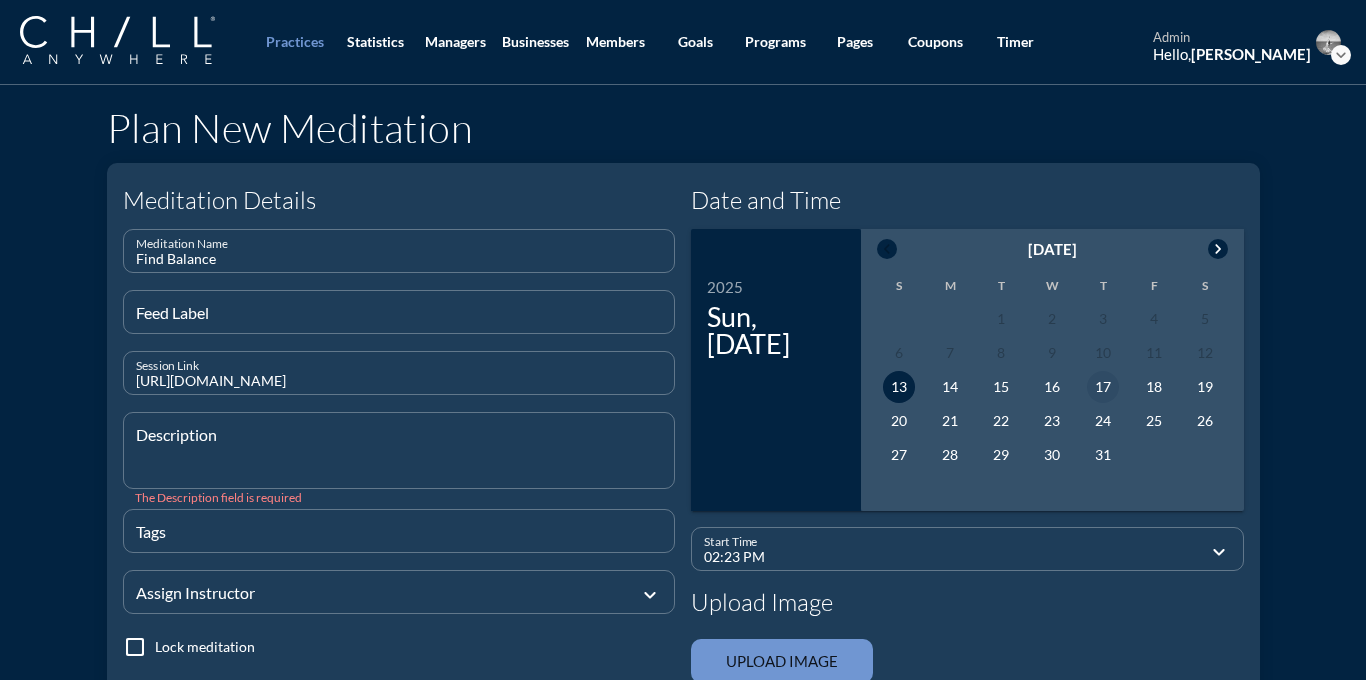 type on "Find Balance" 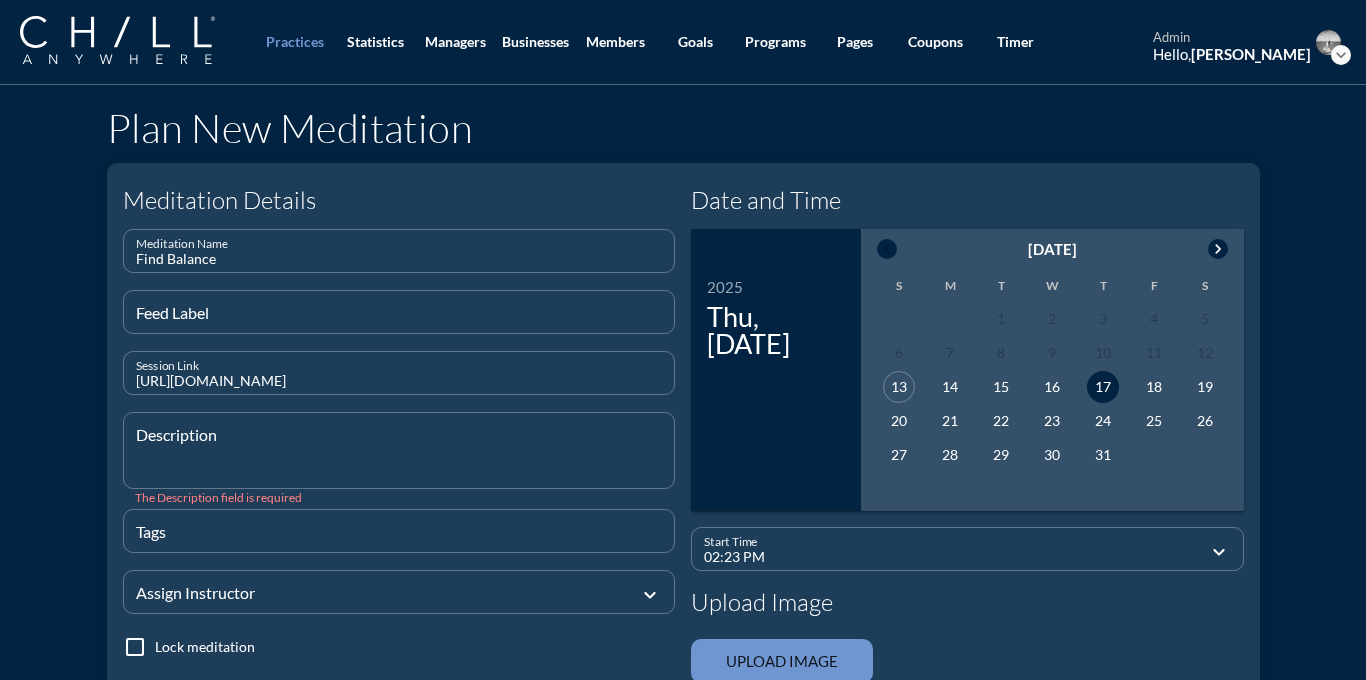 click on "02:23 PM" at bounding box center (953, 557) 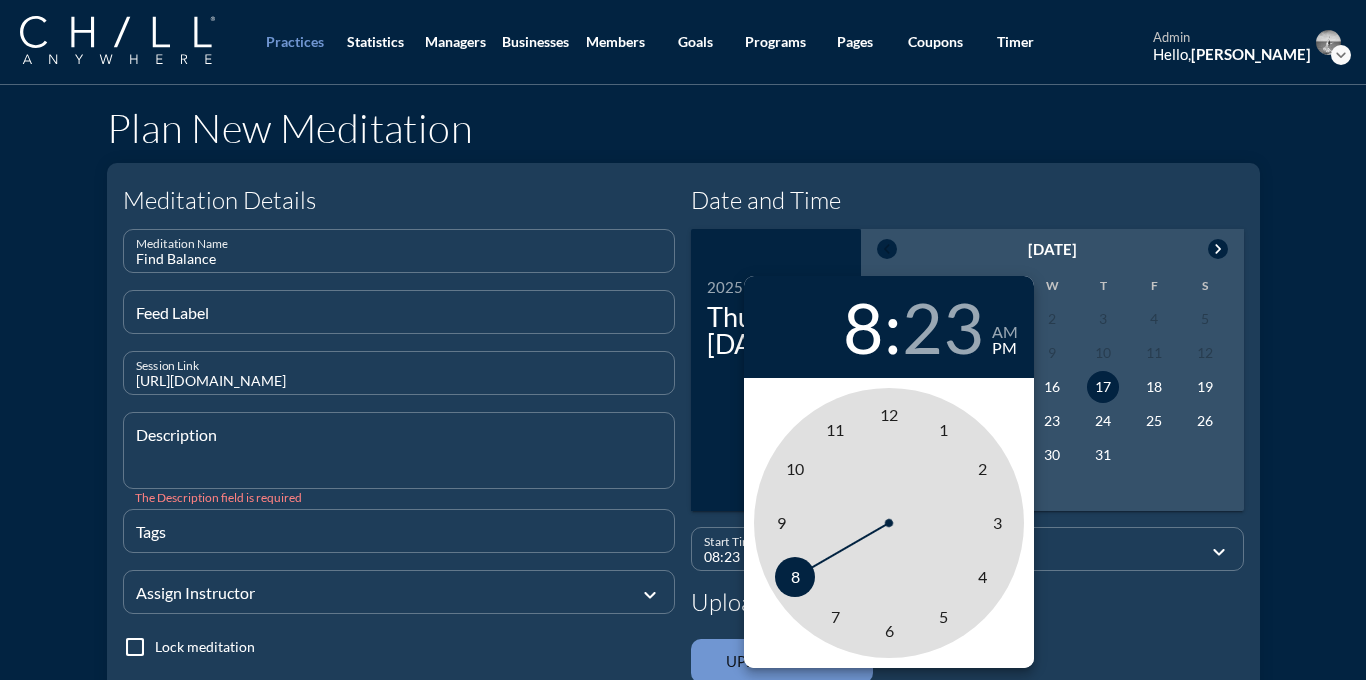 click on "8" at bounding box center [795, 576] 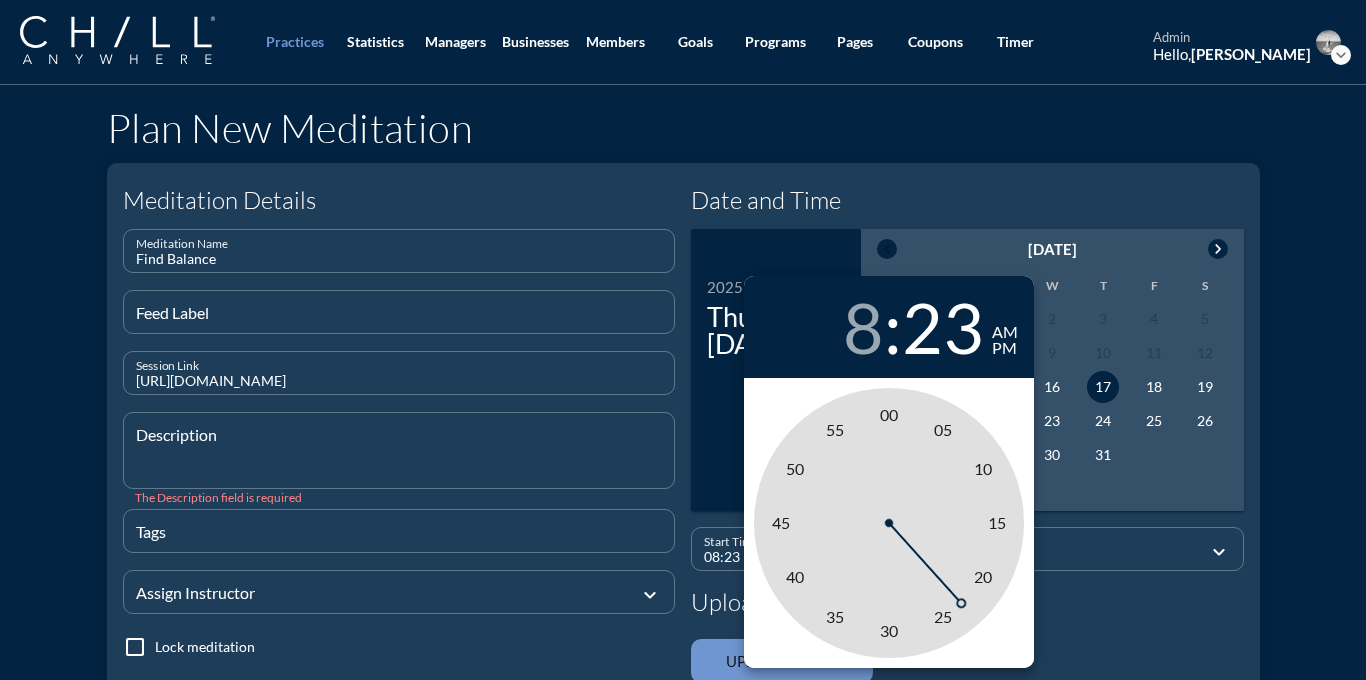 click on "am" at bounding box center (1005, 332) 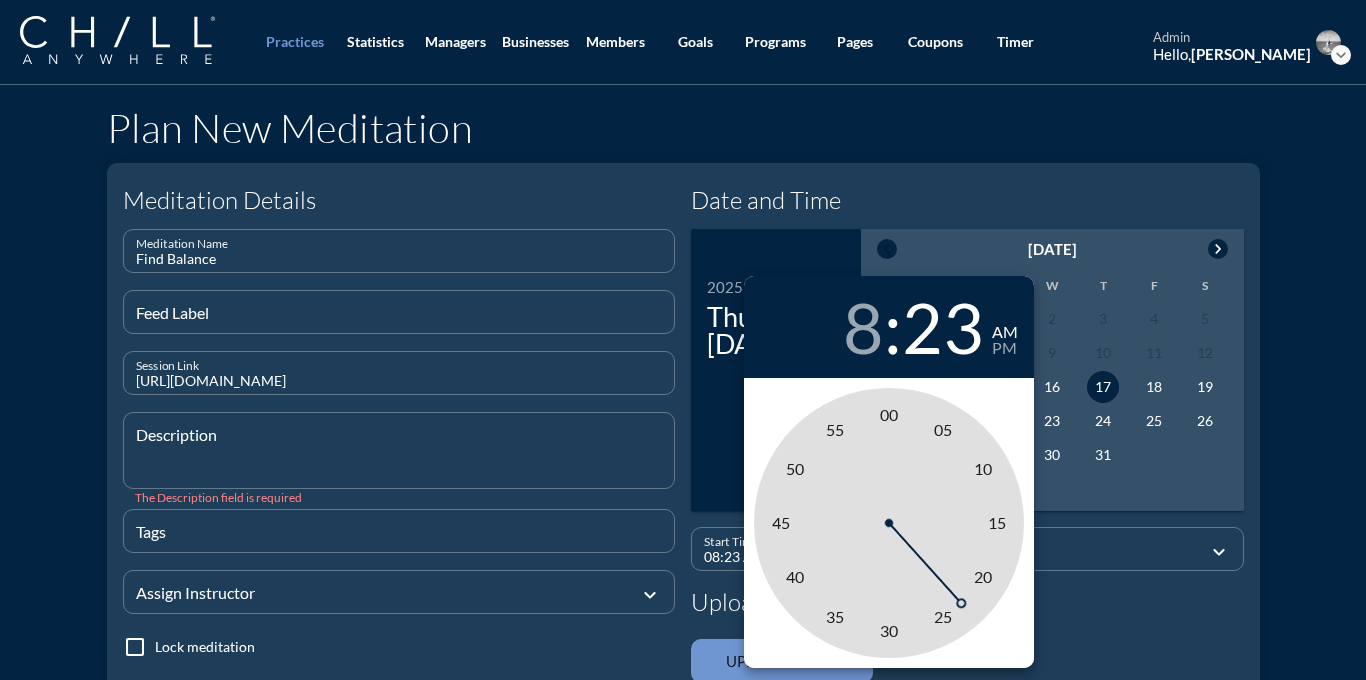type on "08:00 AM" 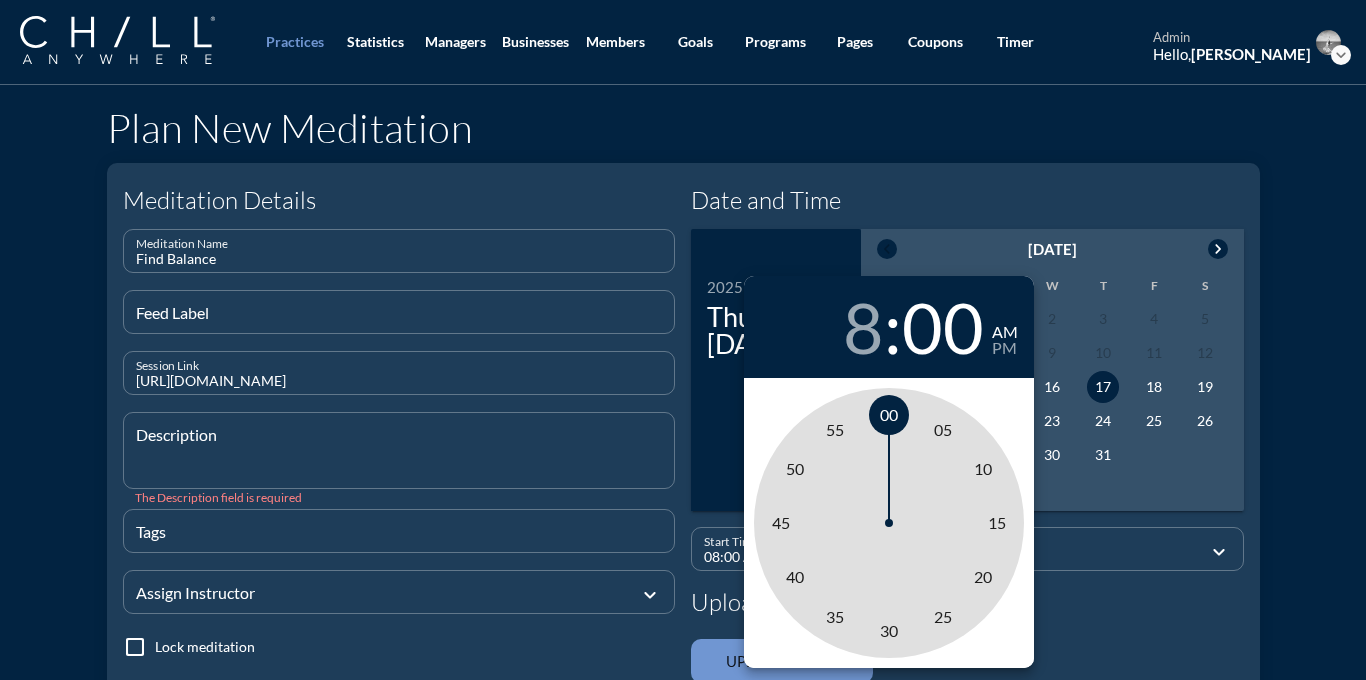 click on "00" at bounding box center (889, 414) 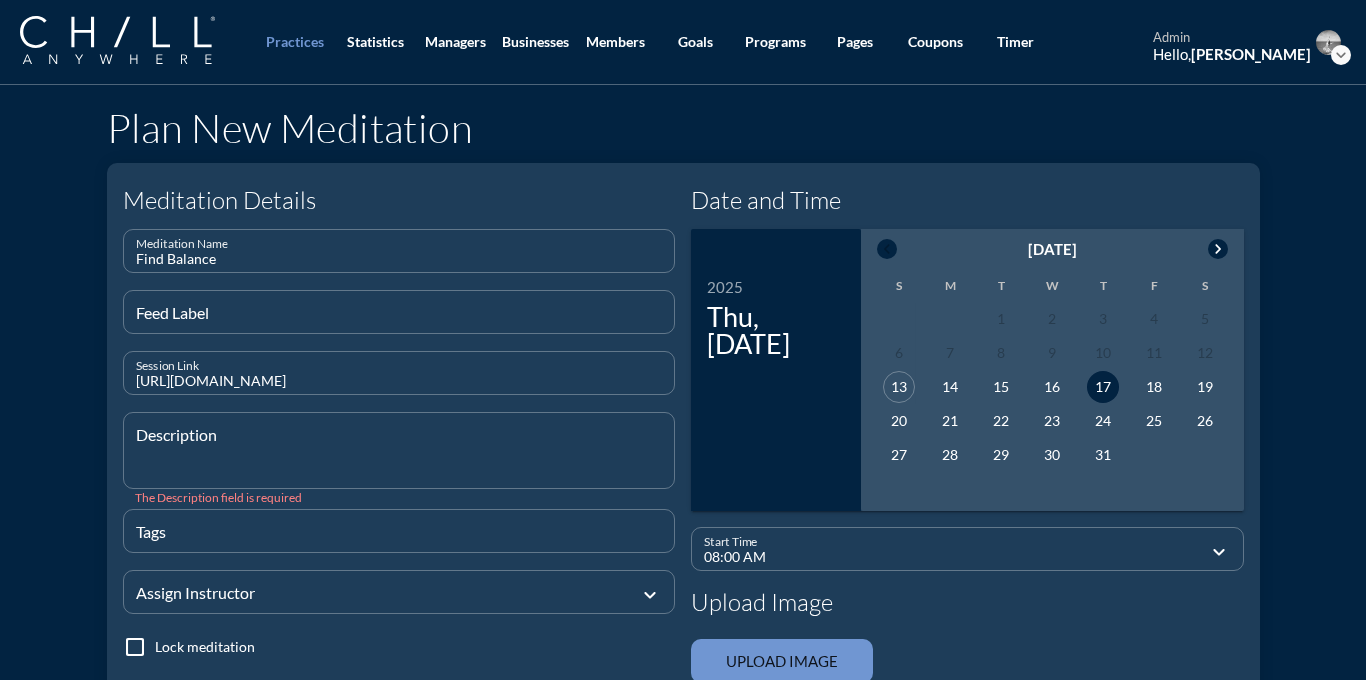 click at bounding box center (405, 462) 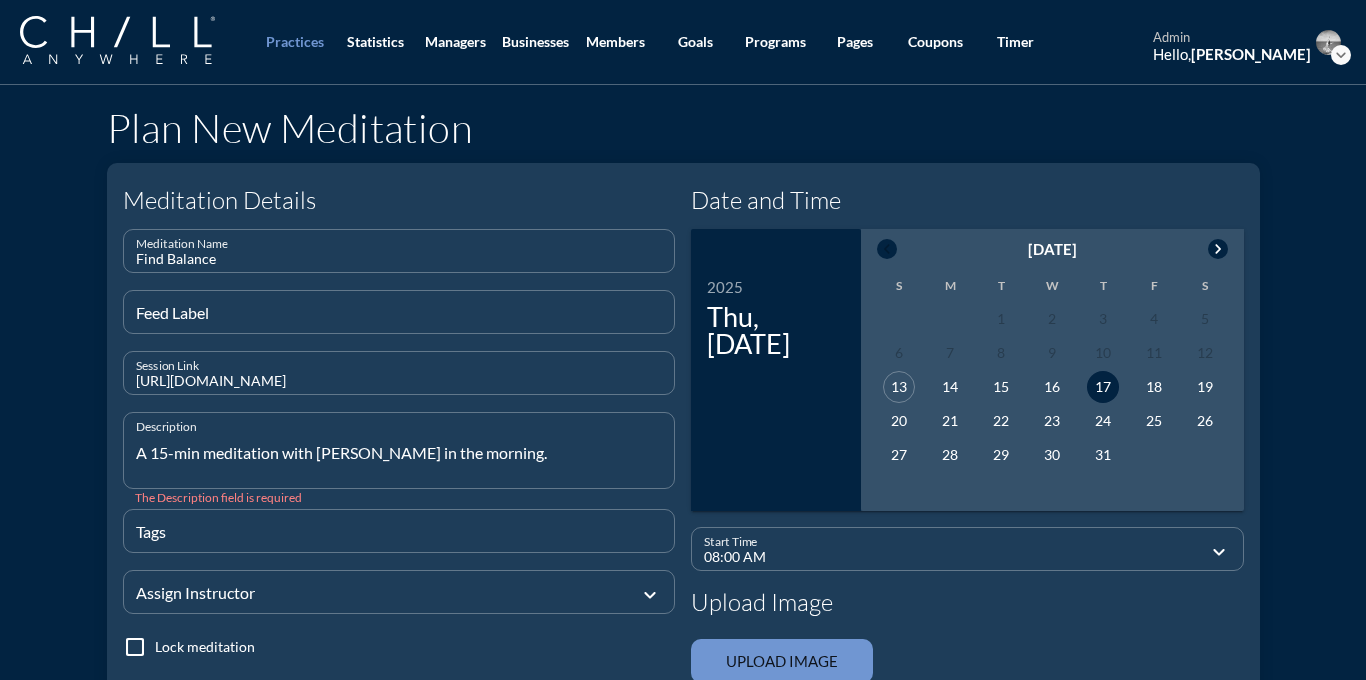 type on "A 15-min meditation with Eileen in the morning." 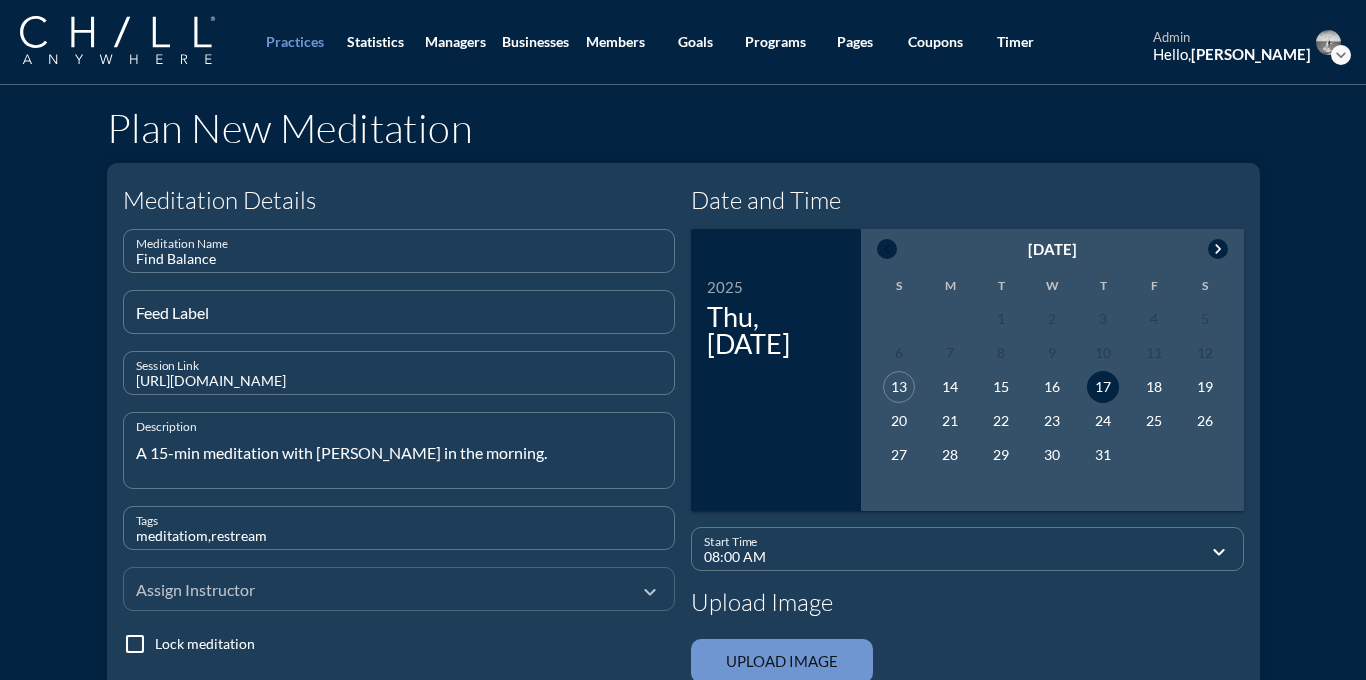 type on "meditatiom,restream" 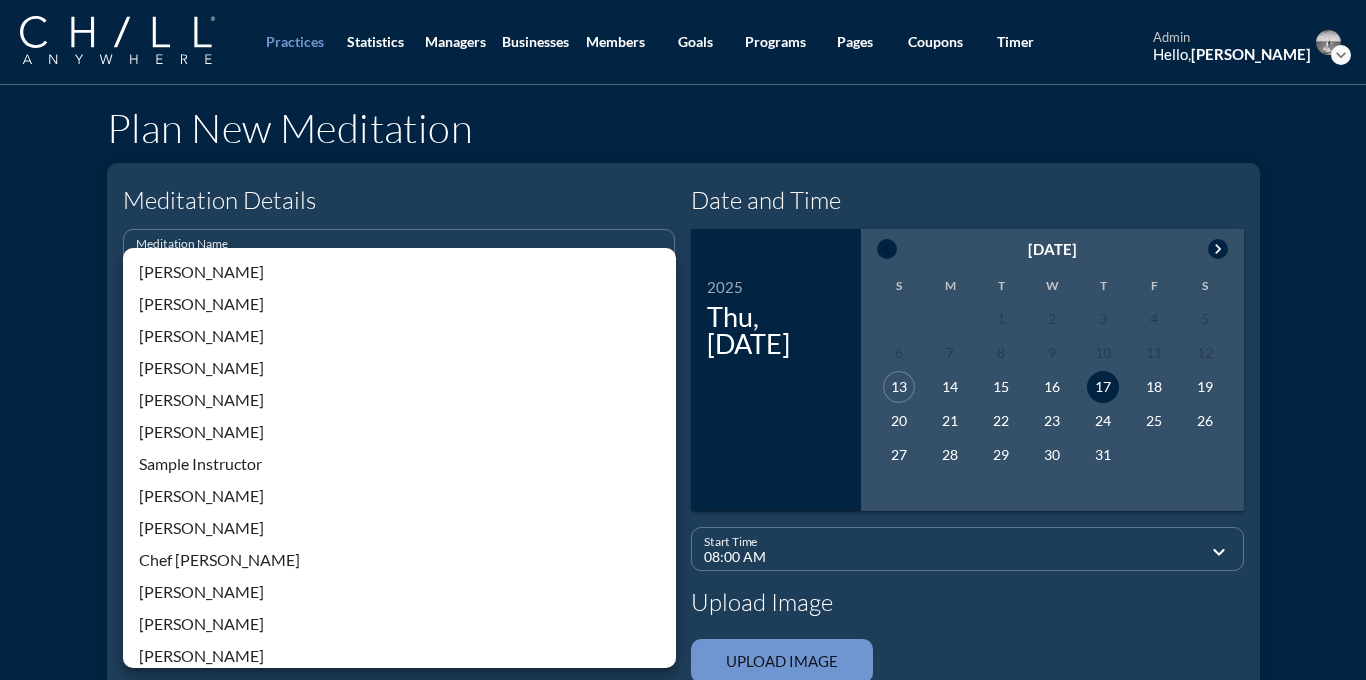 scroll, scrollTop: 428, scrollLeft: 0, axis: vertical 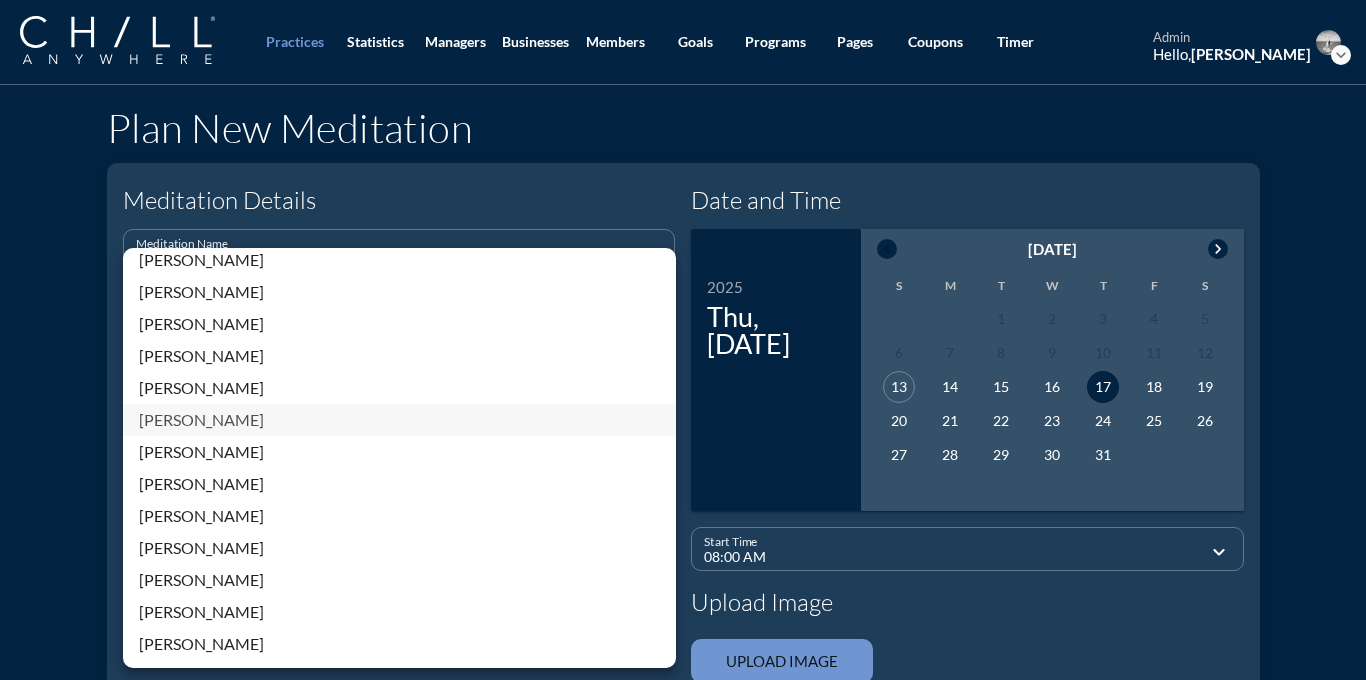 click on "[PERSON_NAME]" at bounding box center [399, 420] 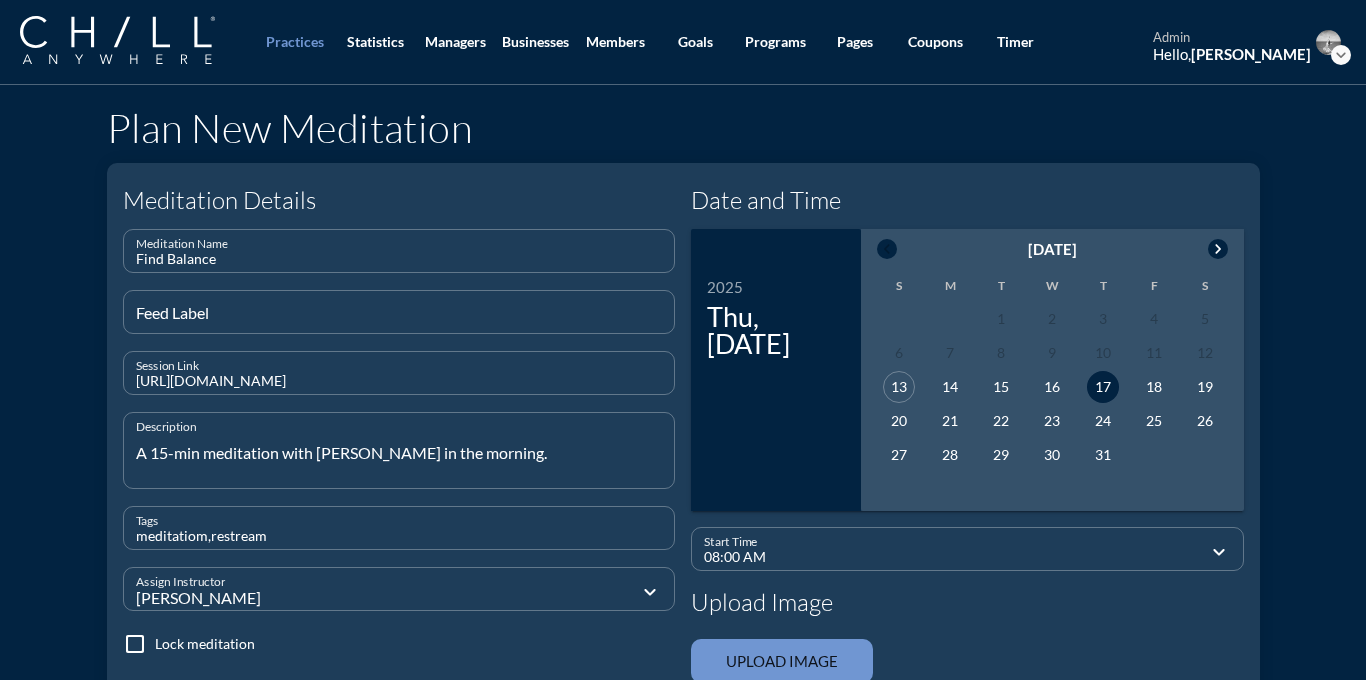 scroll, scrollTop: 197, scrollLeft: 0, axis: vertical 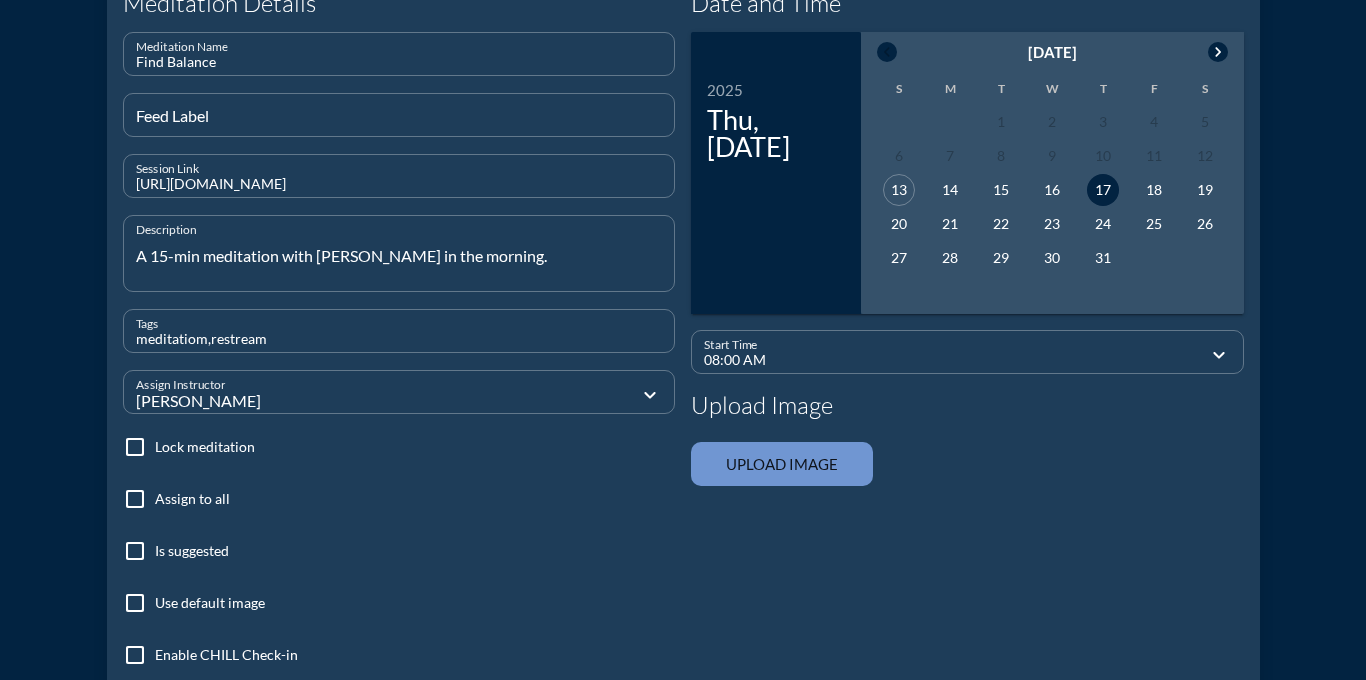 click at bounding box center (135, 499) 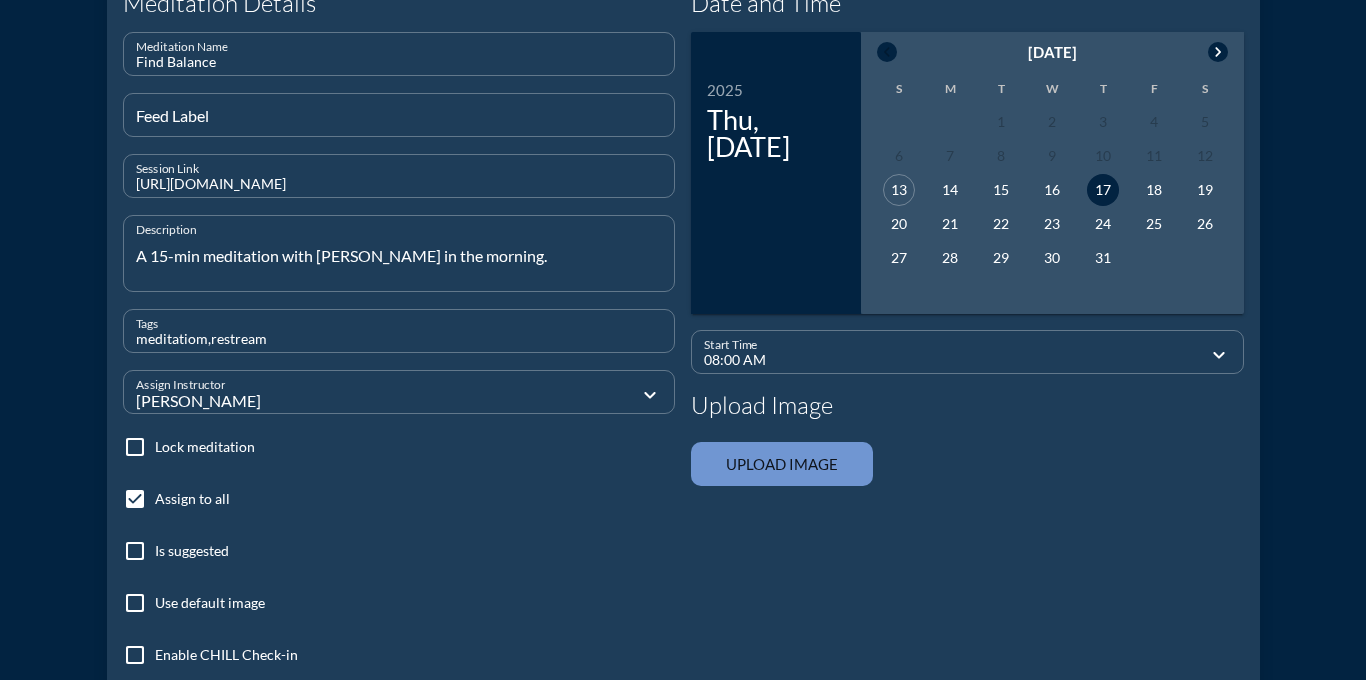 click at bounding box center [135, 603] 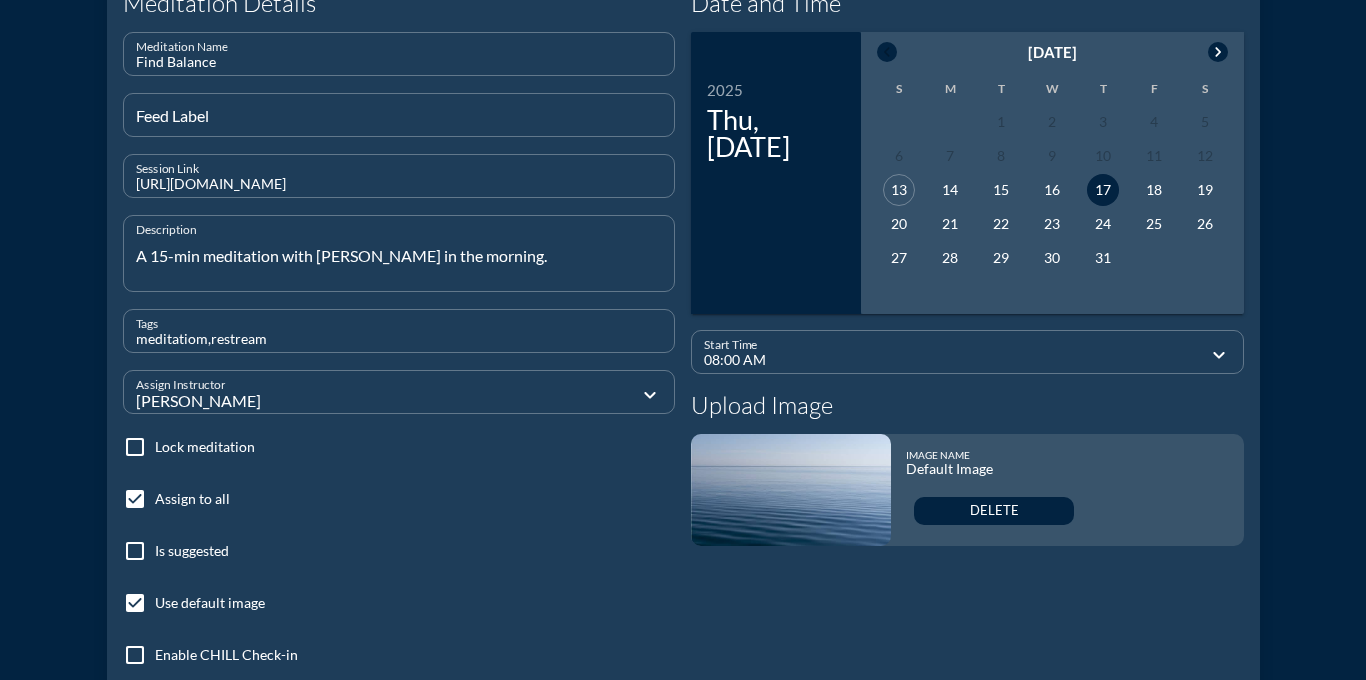 scroll, scrollTop: 424, scrollLeft: 0, axis: vertical 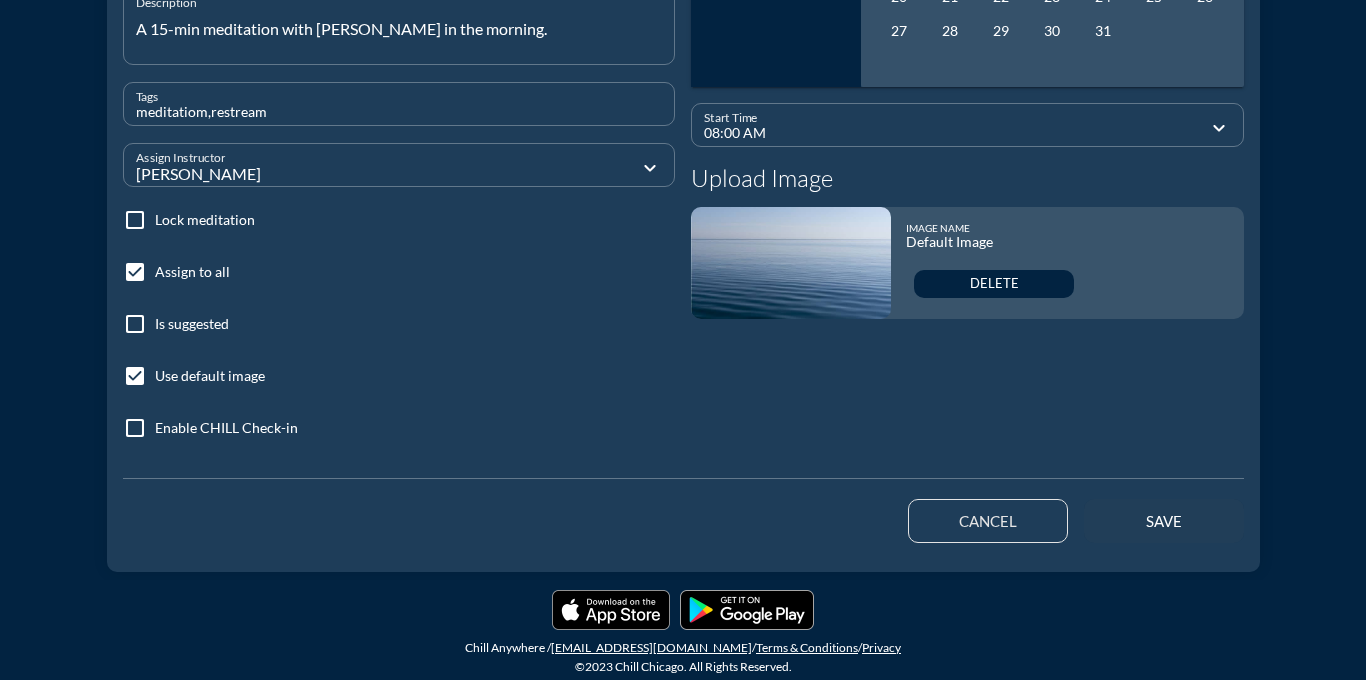 click on "save" at bounding box center [1164, 521] 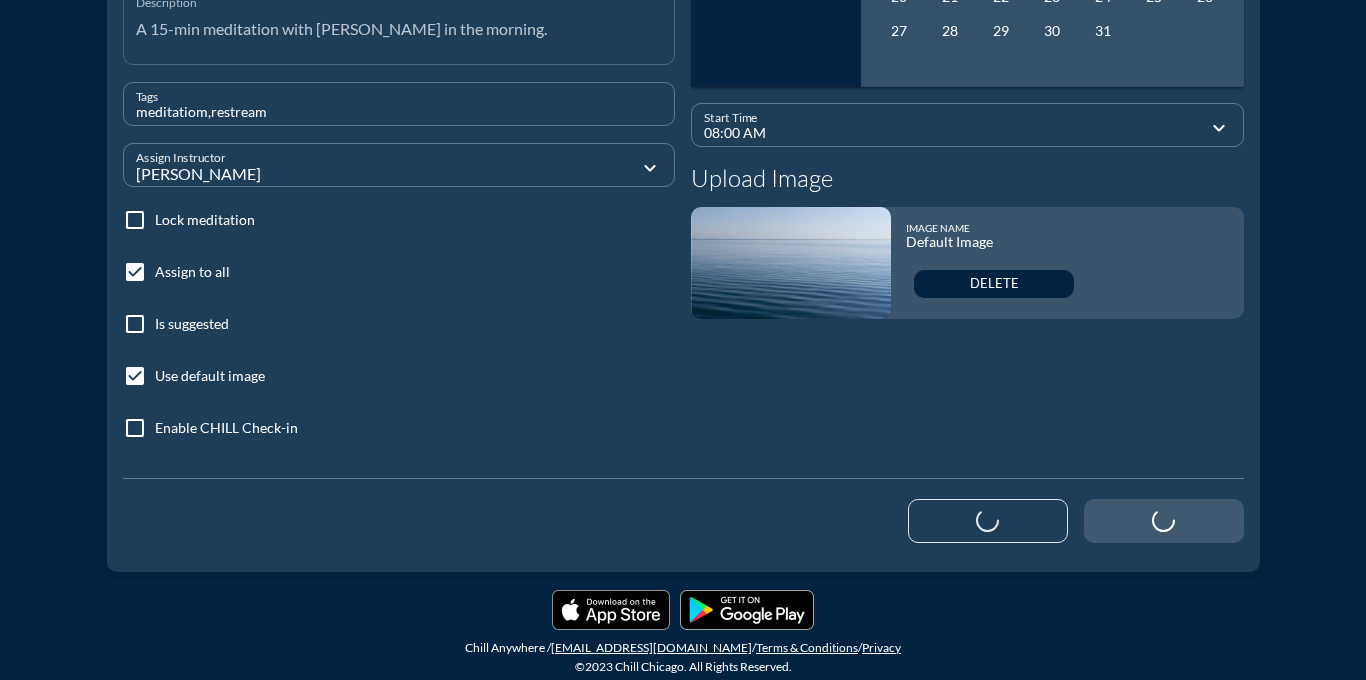 type 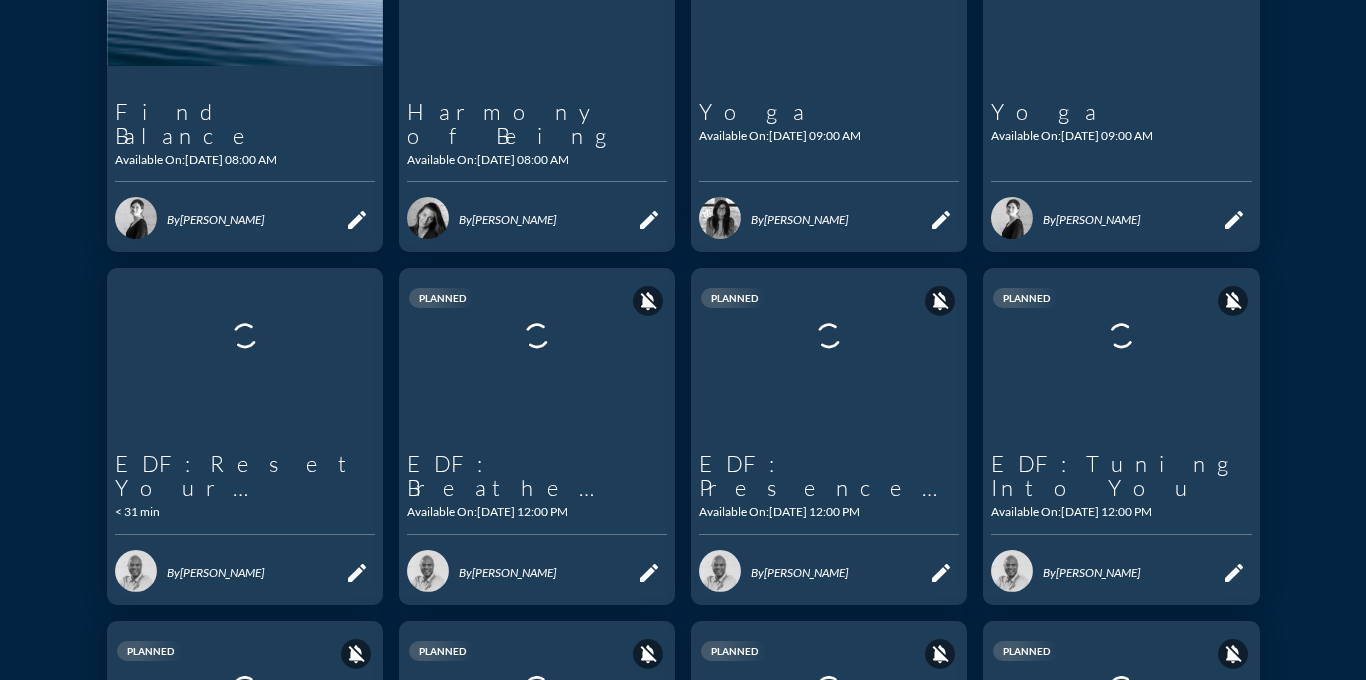 scroll, scrollTop: 0, scrollLeft: 0, axis: both 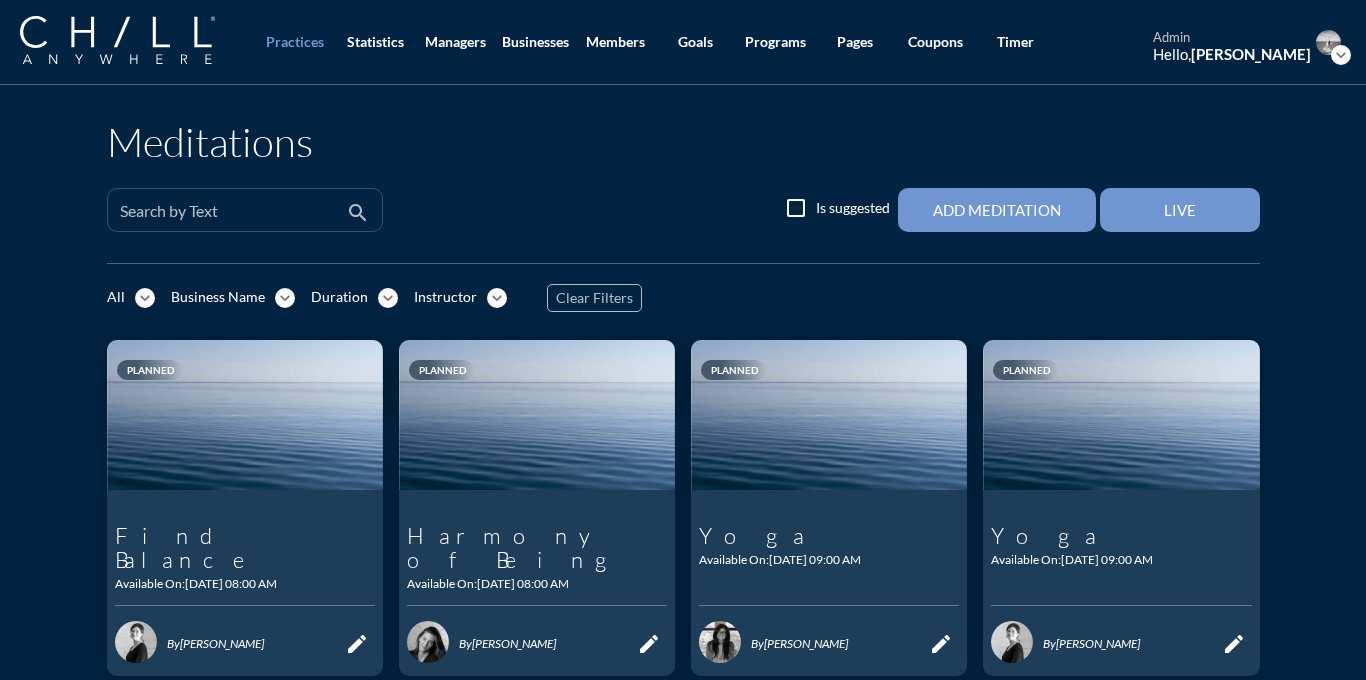 click on "Search by Text" at bounding box center [231, 210] 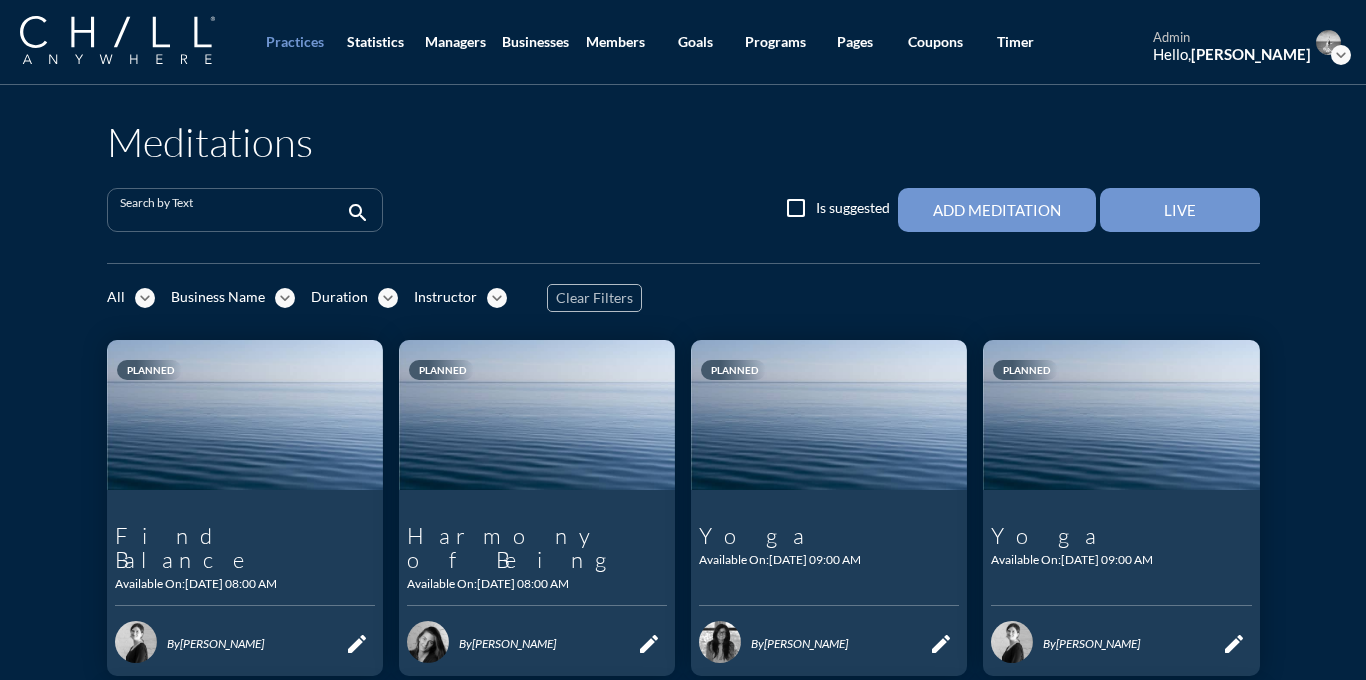 paste on "Grounded in Peace" 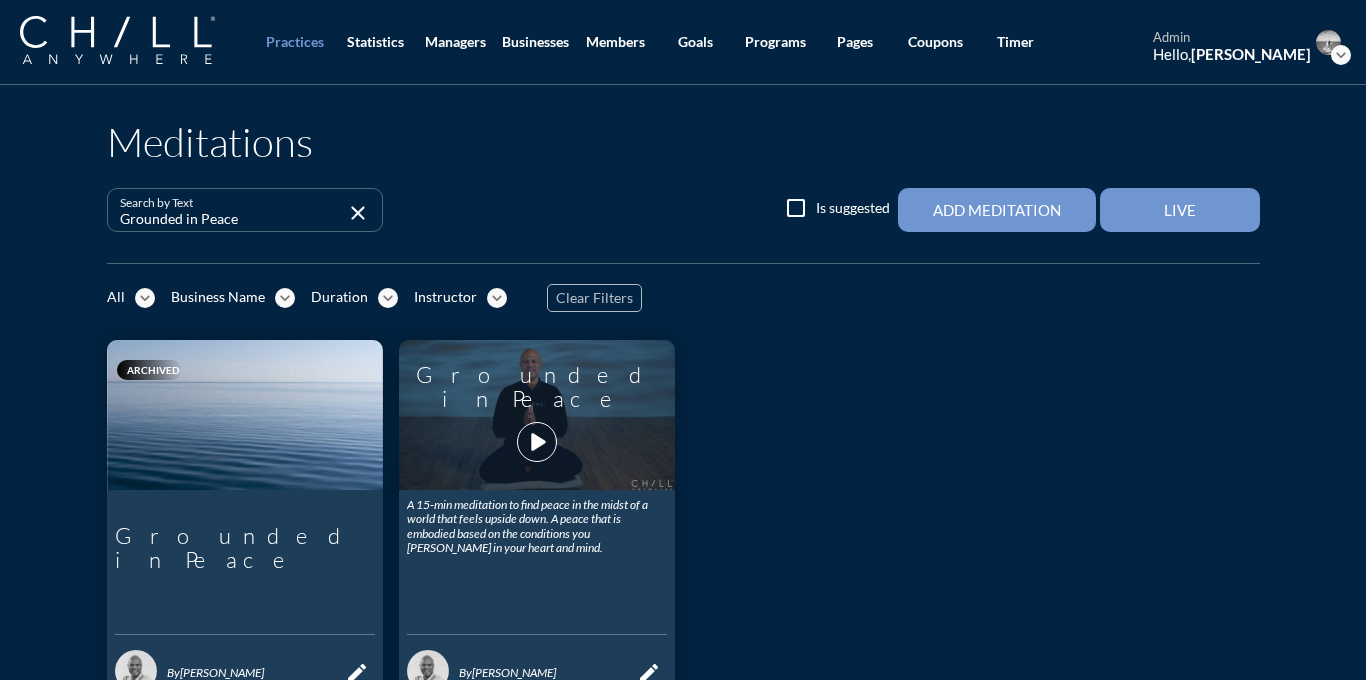type on "Grounded in Peace" 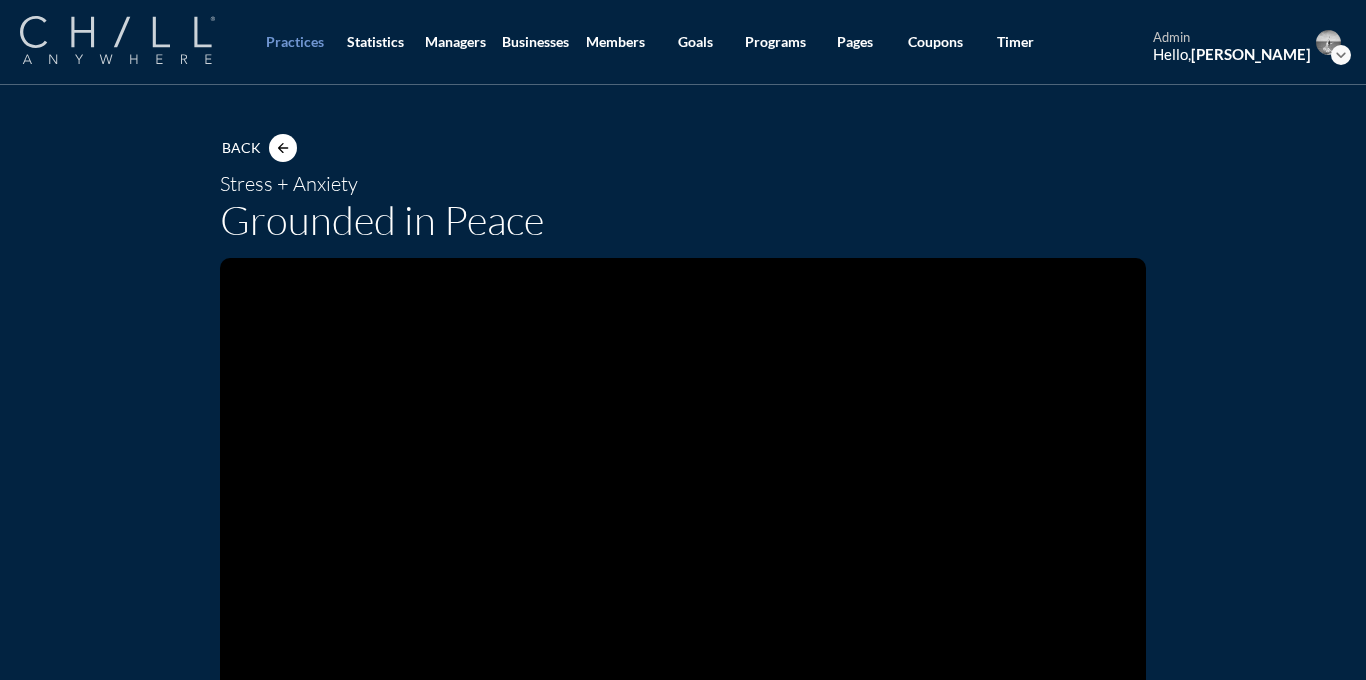 click at bounding box center [117, 40] 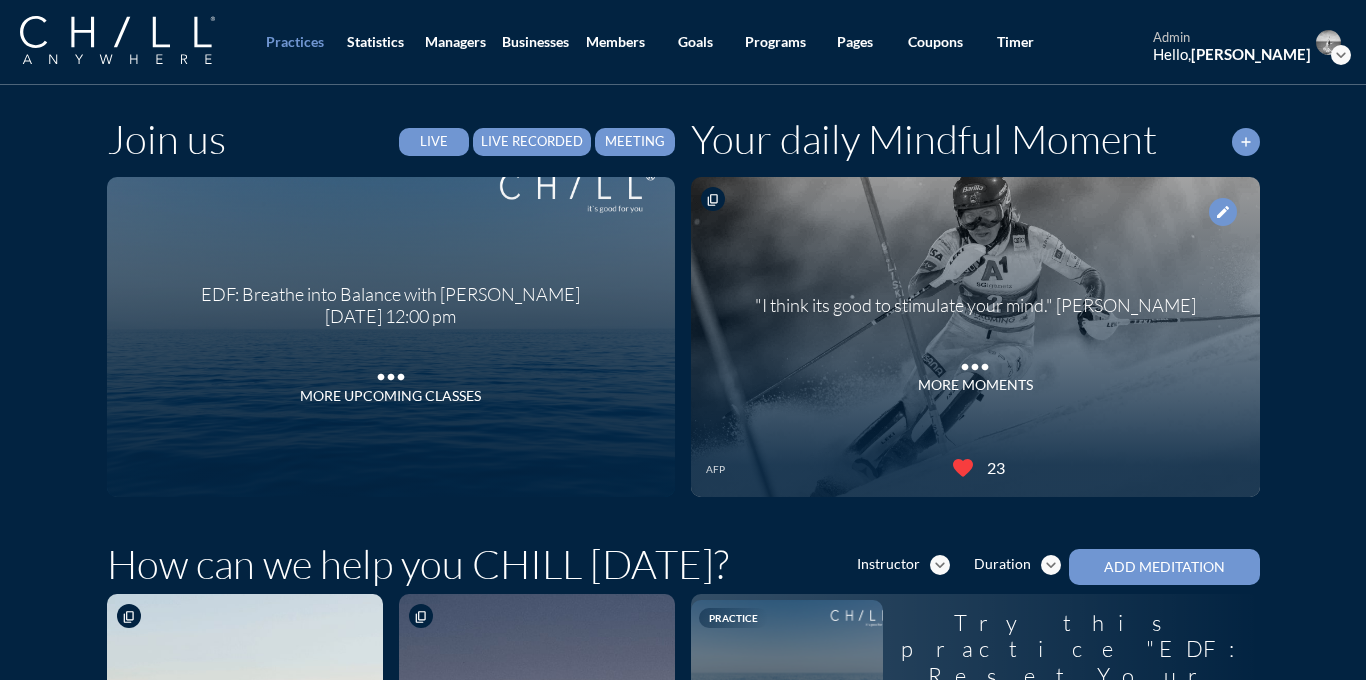 click on "Live Recorded" at bounding box center [532, 142] 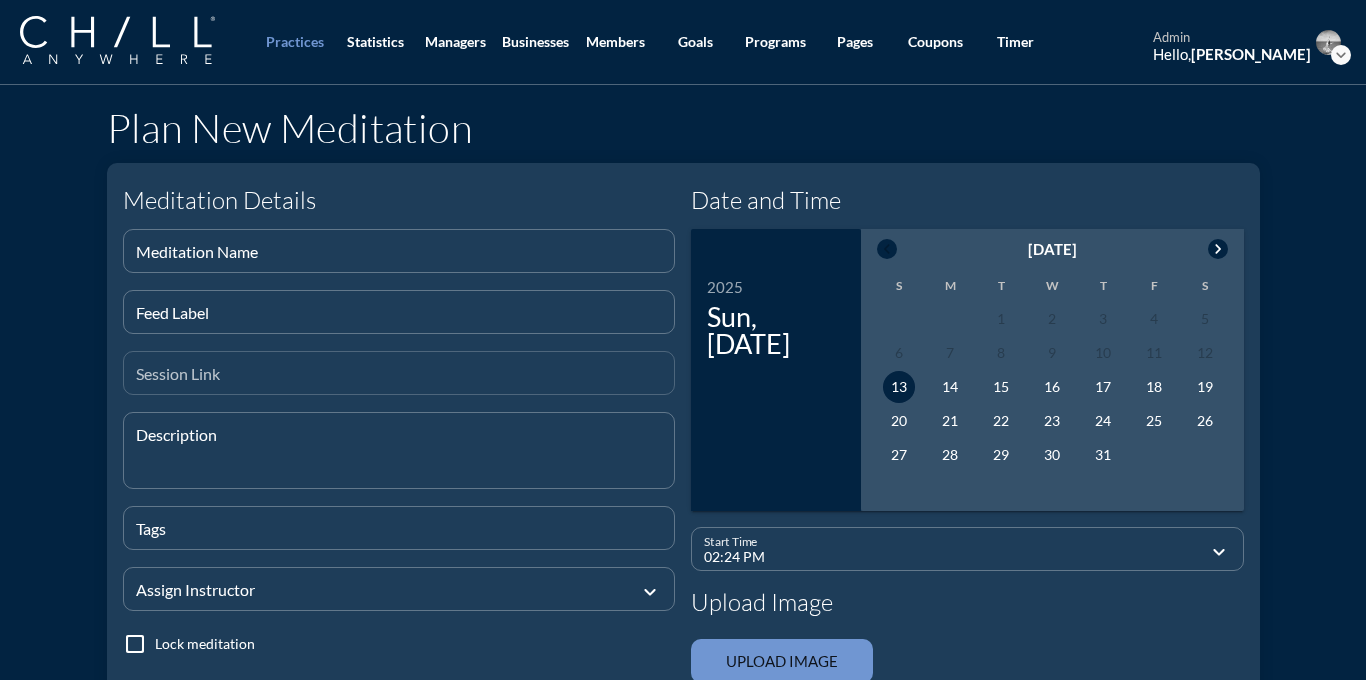 click at bounding box center [399, 381] 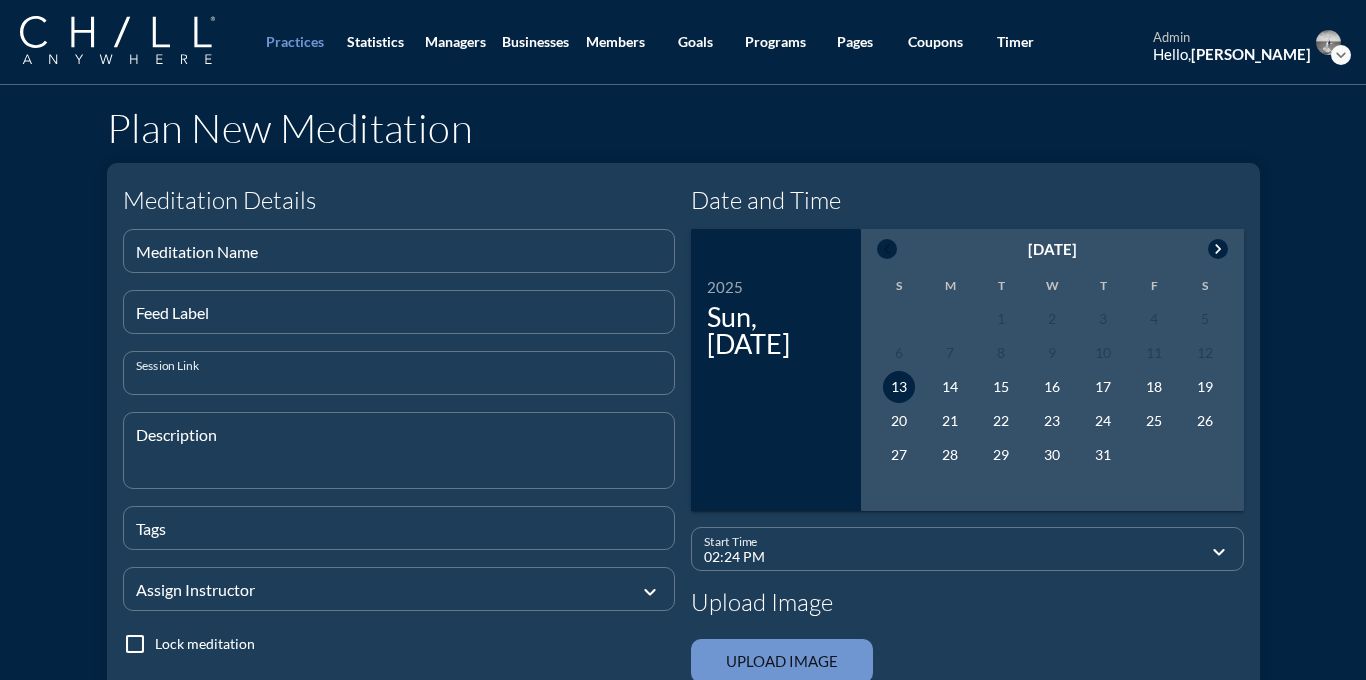 paste on "https://app.chillanywhere.com/sessions/view/39284b79afe4190d83f485d400c42eb7" 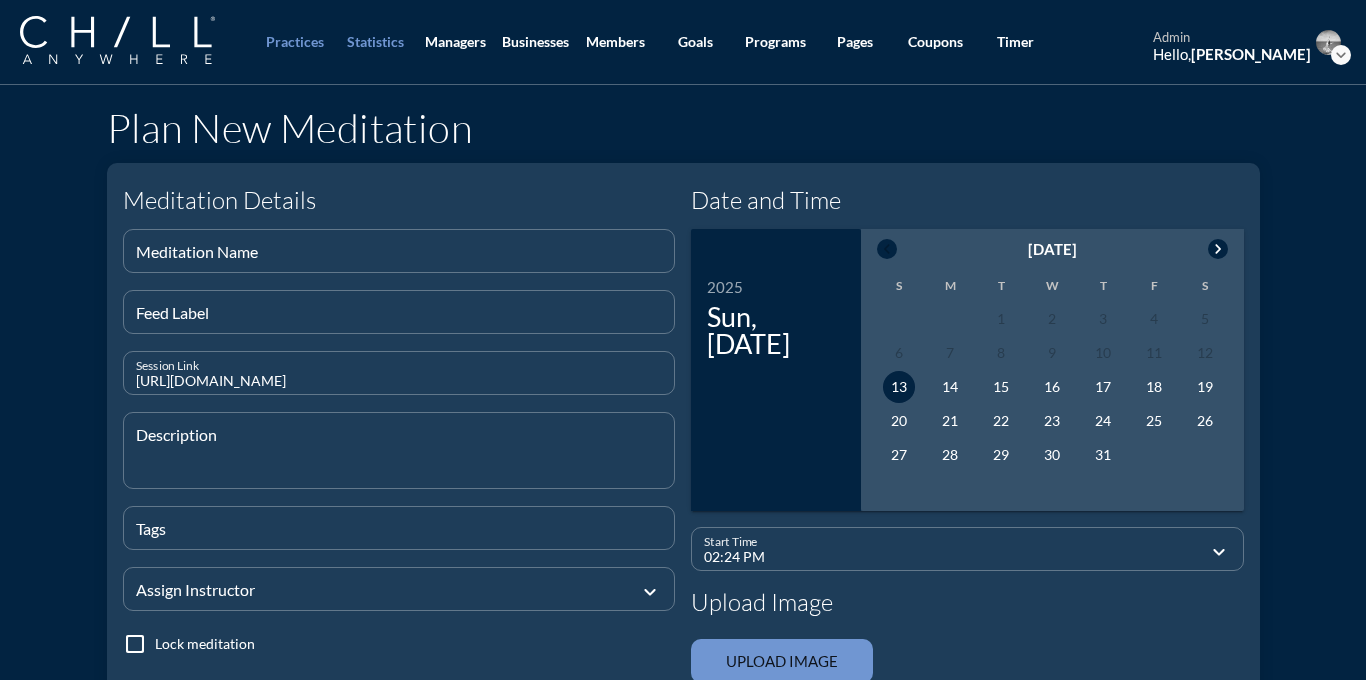 type on "https://app.chillanywhere.com/sessions/view/39284b79afe4190d83f485d400c42eb7" 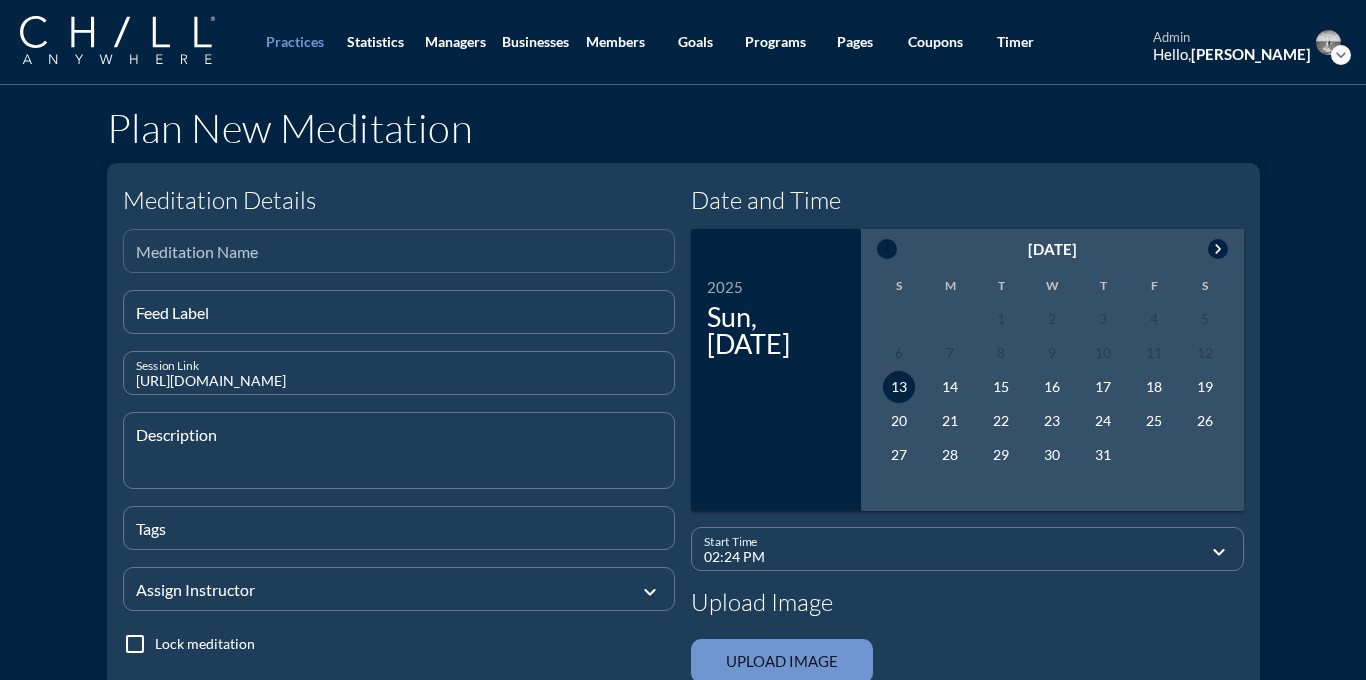 click on "Meditation Name" at bounding box center (399, 251) 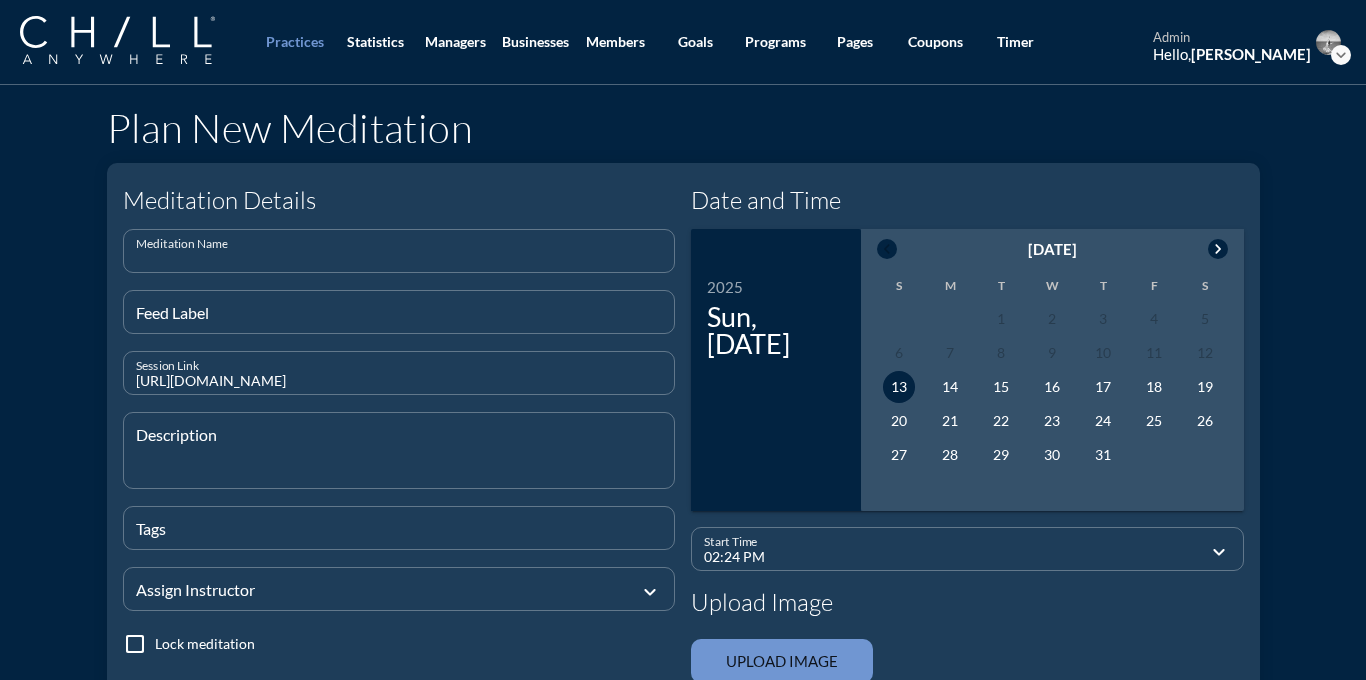 paste on "Grounded in Peace" 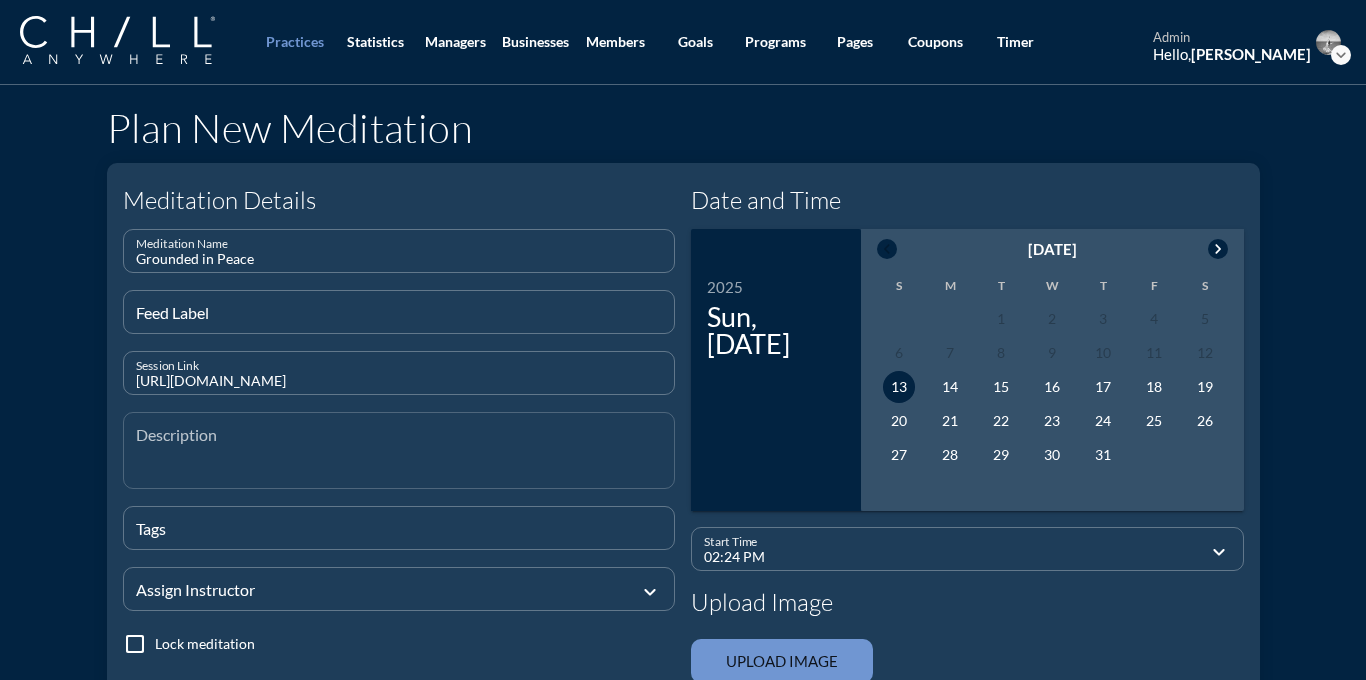 type on "Grounded in Peace" 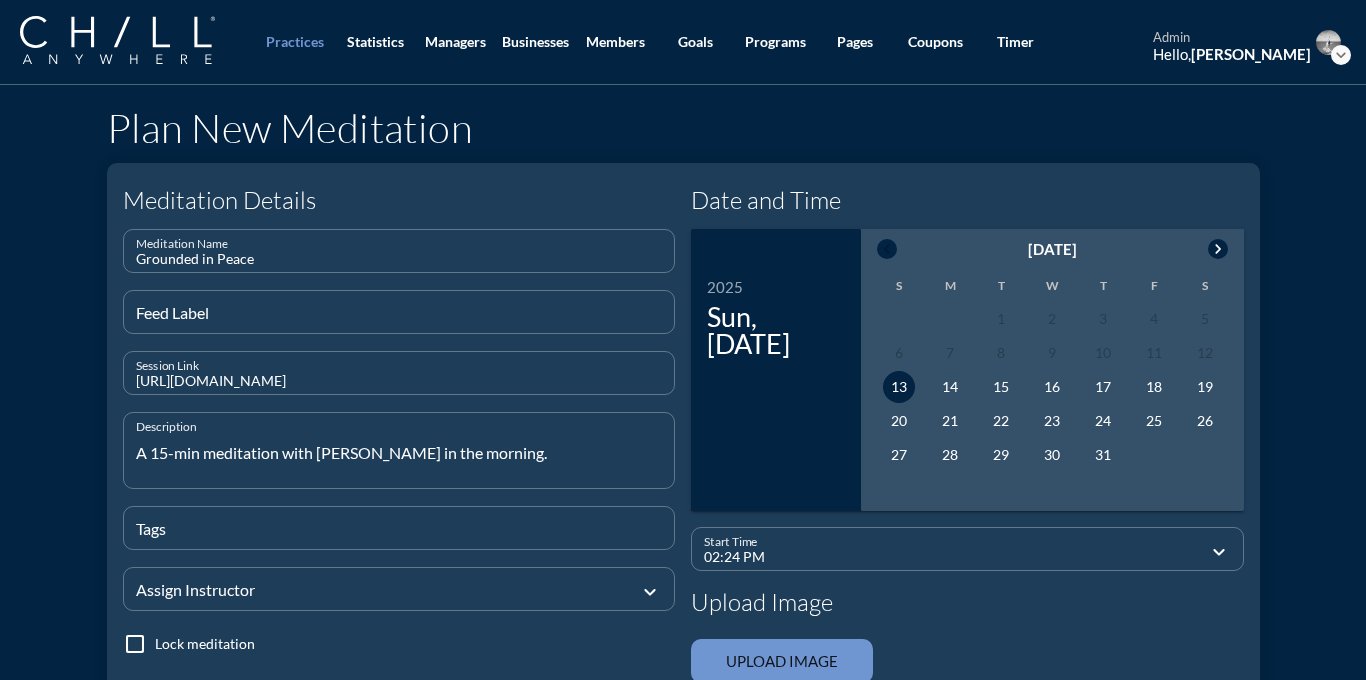 type on "A 15-min meditation with Darrell in the morning." 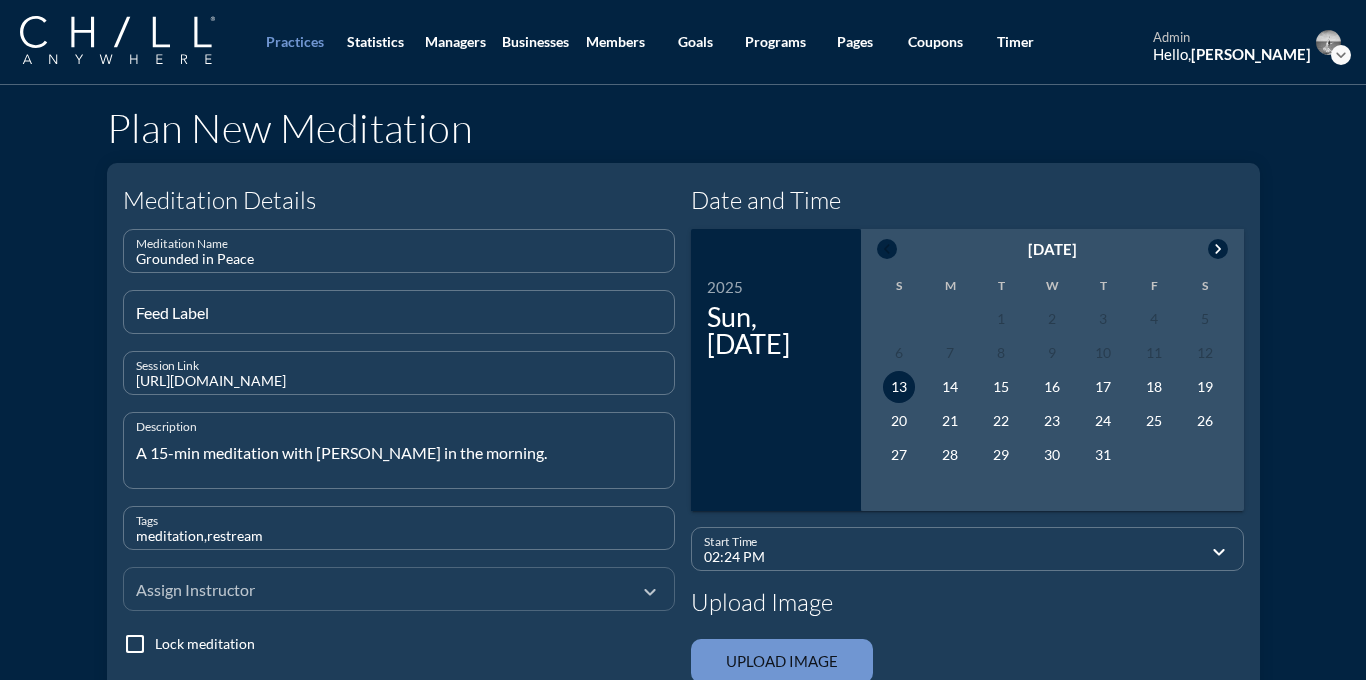 type on "meditation,restream" 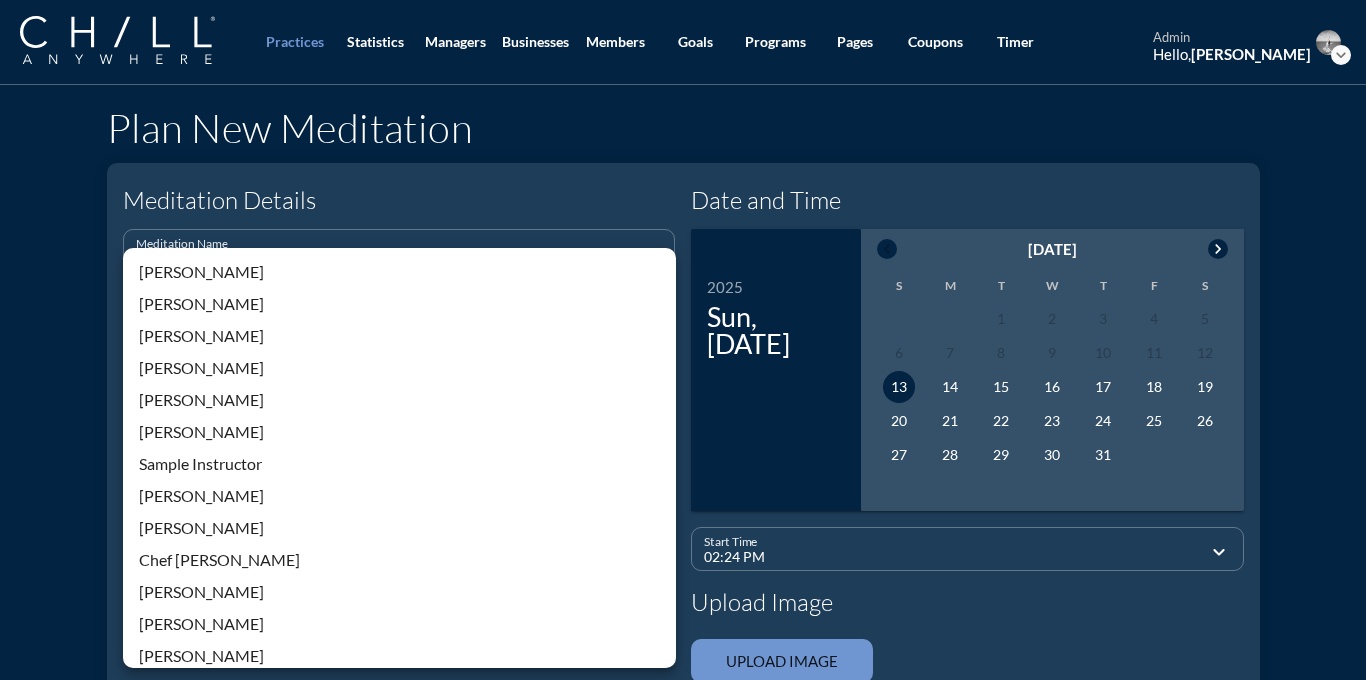 scroll, scrollTop: 428, scrollLeft: 0, axis: vertical 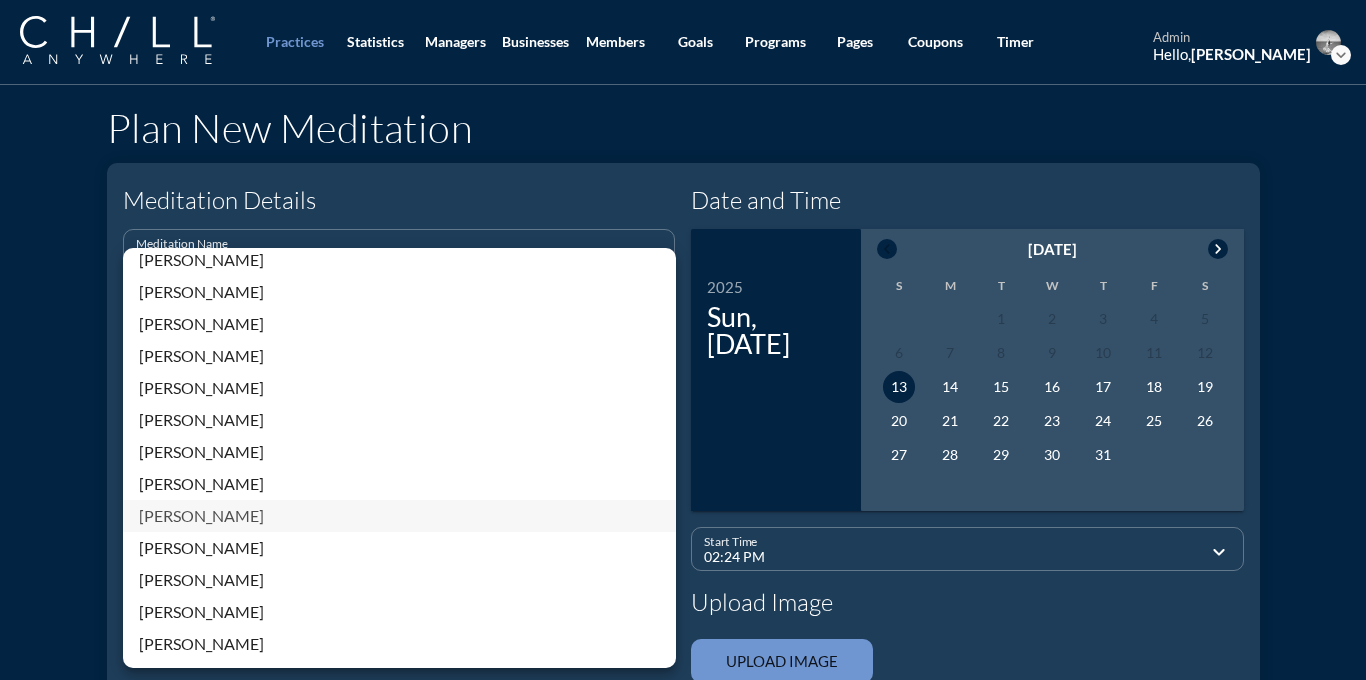 click on "[PERSON_NAME]" at bounding box center (399, 516) 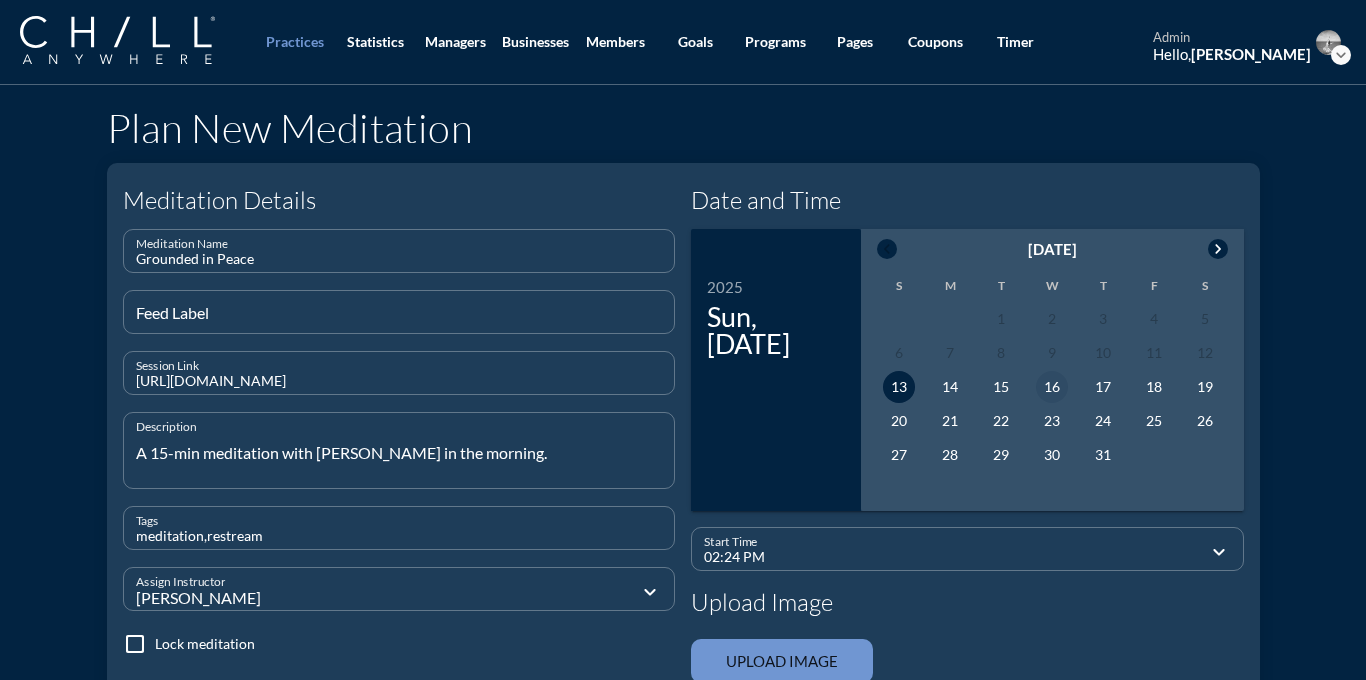 click on "16" at bounding box center (1052, 387) 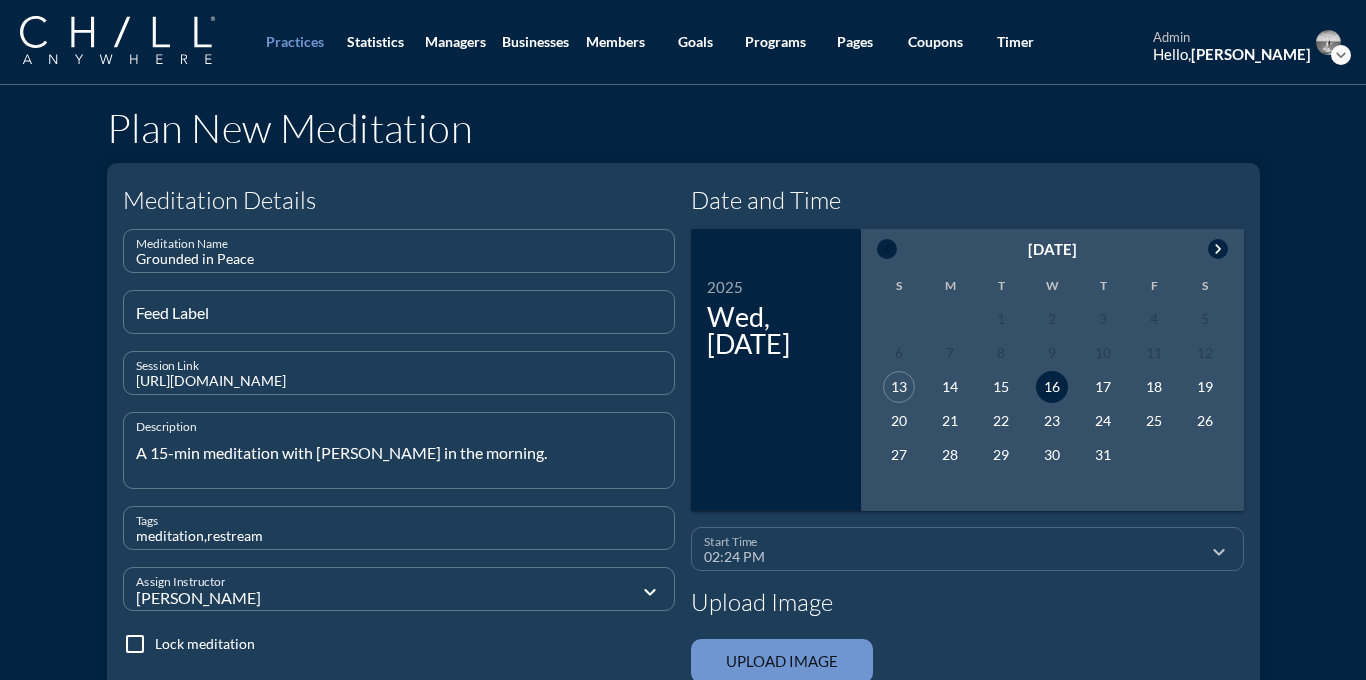 click on "02:24 PM" at bounding box center (953, 557) 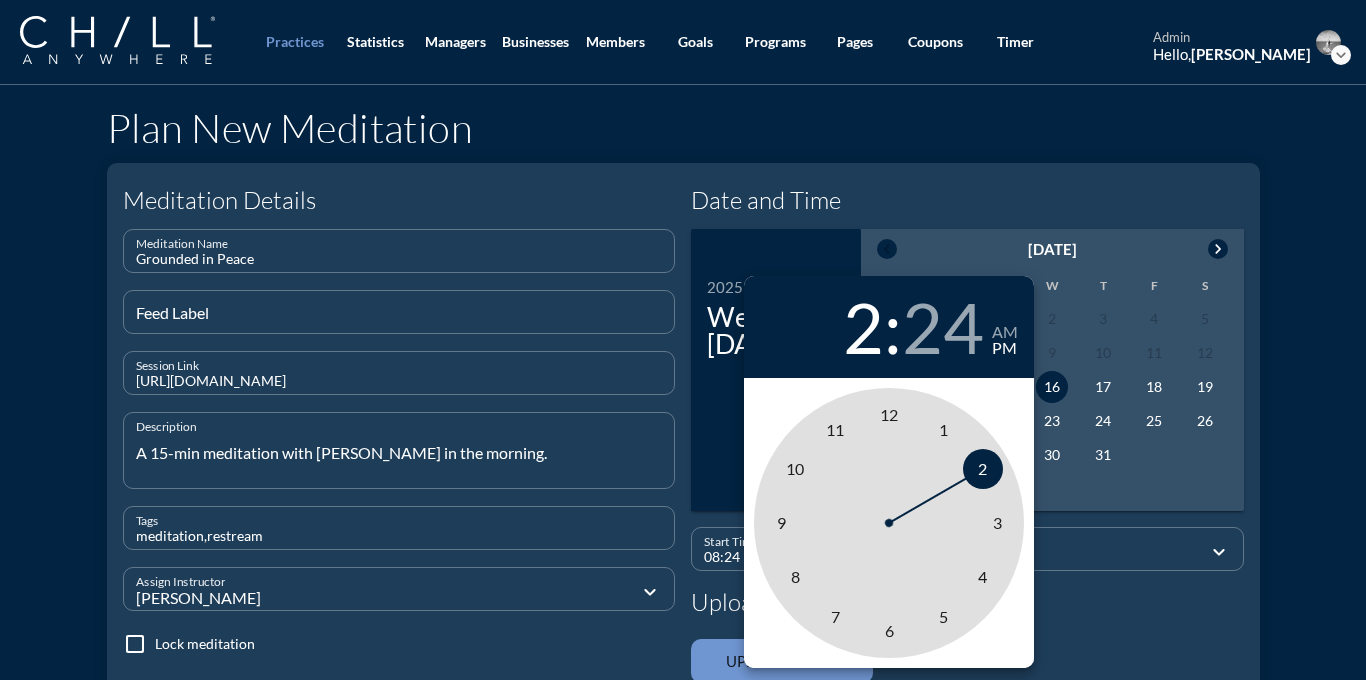 click on "8" at bounding box center (795, 576) 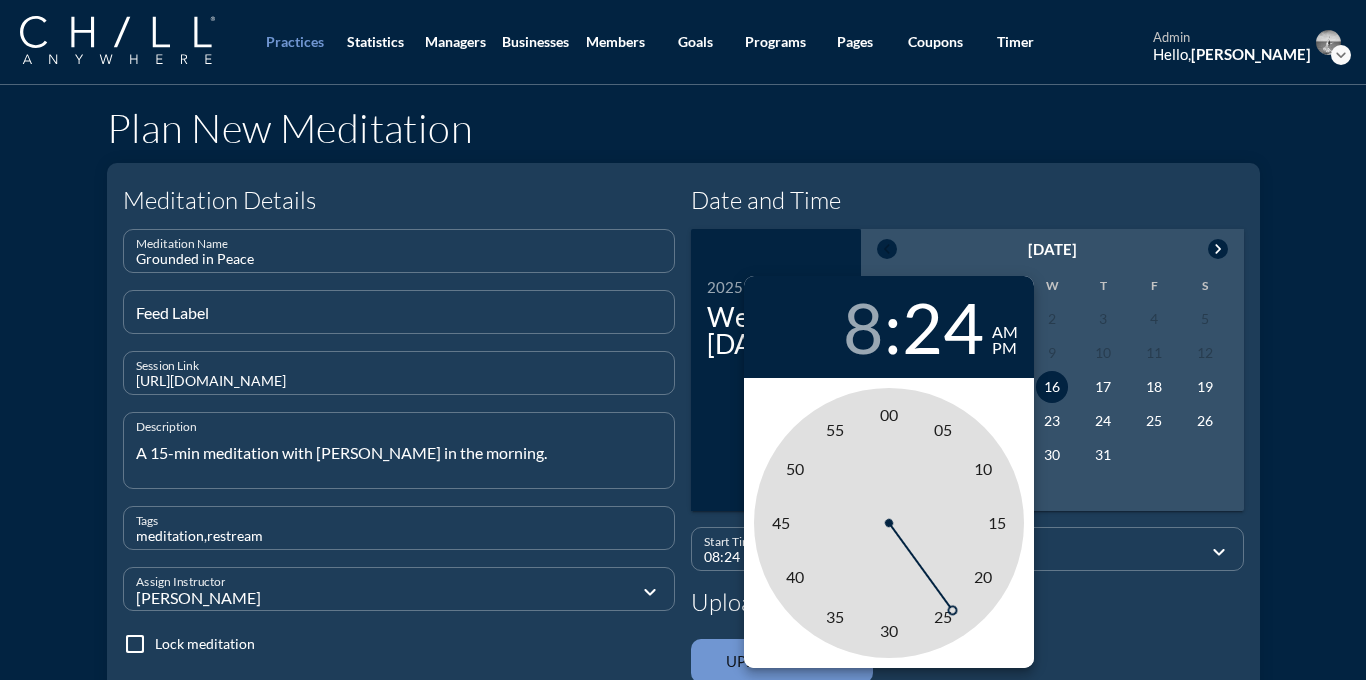 click on "am" at bounding box center [1005, 332] 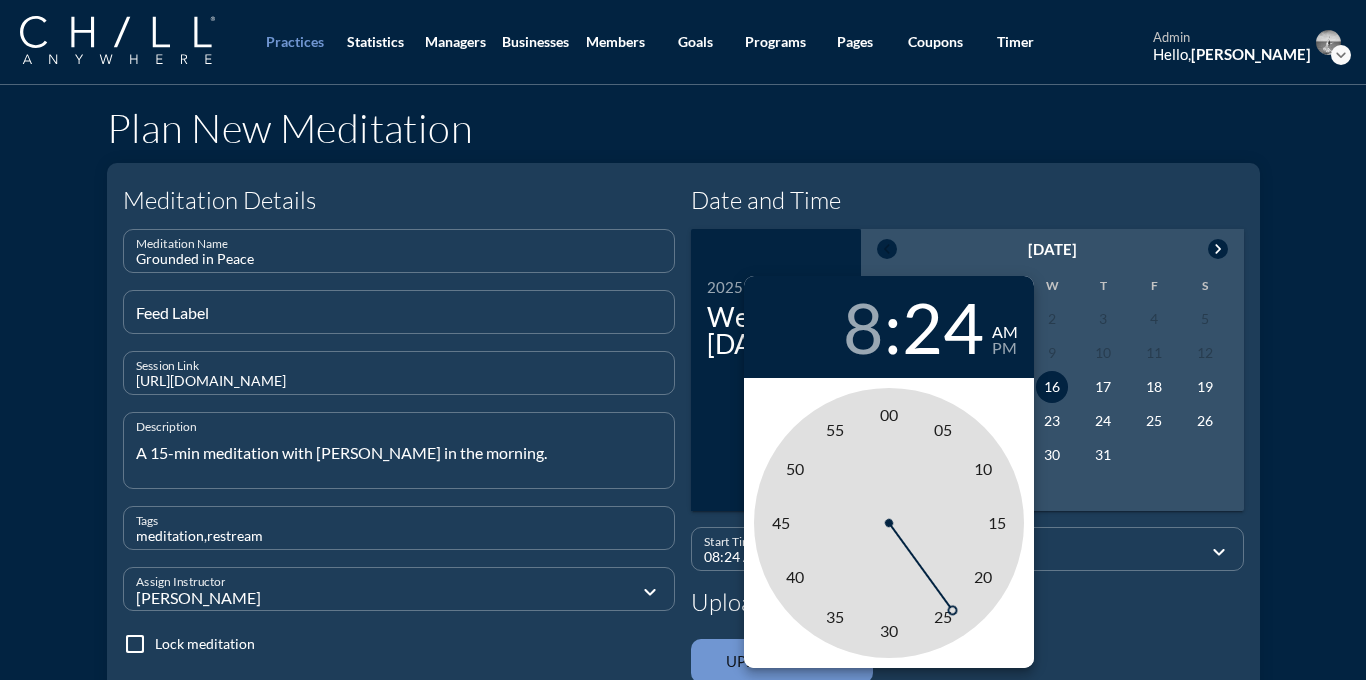 type on "08:00 AM" 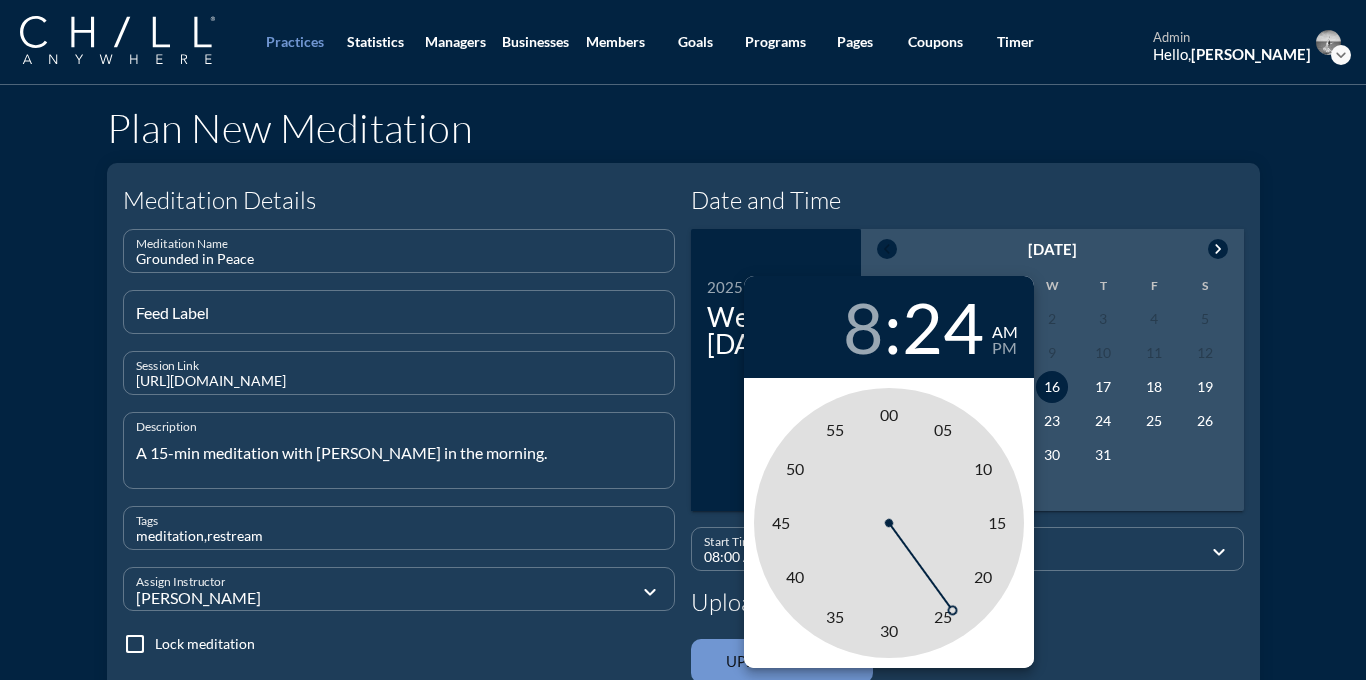 click on "00" at bounding box center (889, 414) 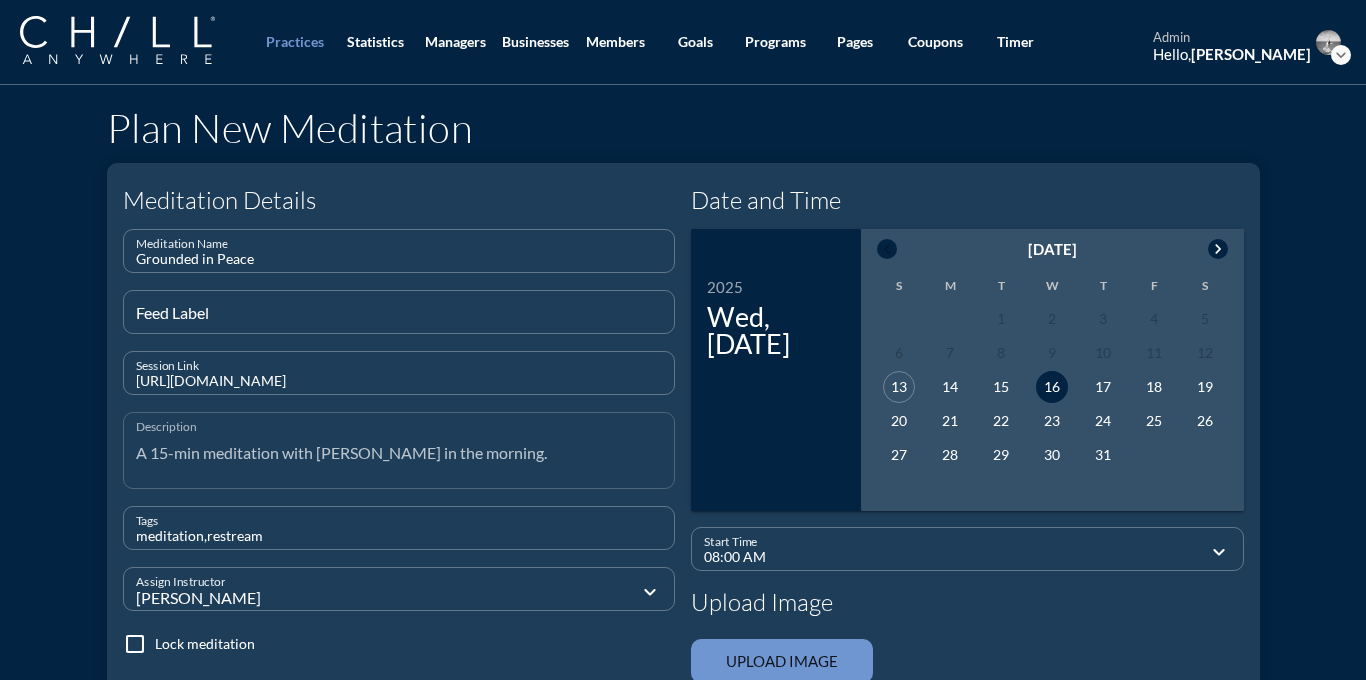 scroll, scrollTop: 320, scrollLeft: 0, axis: vertical 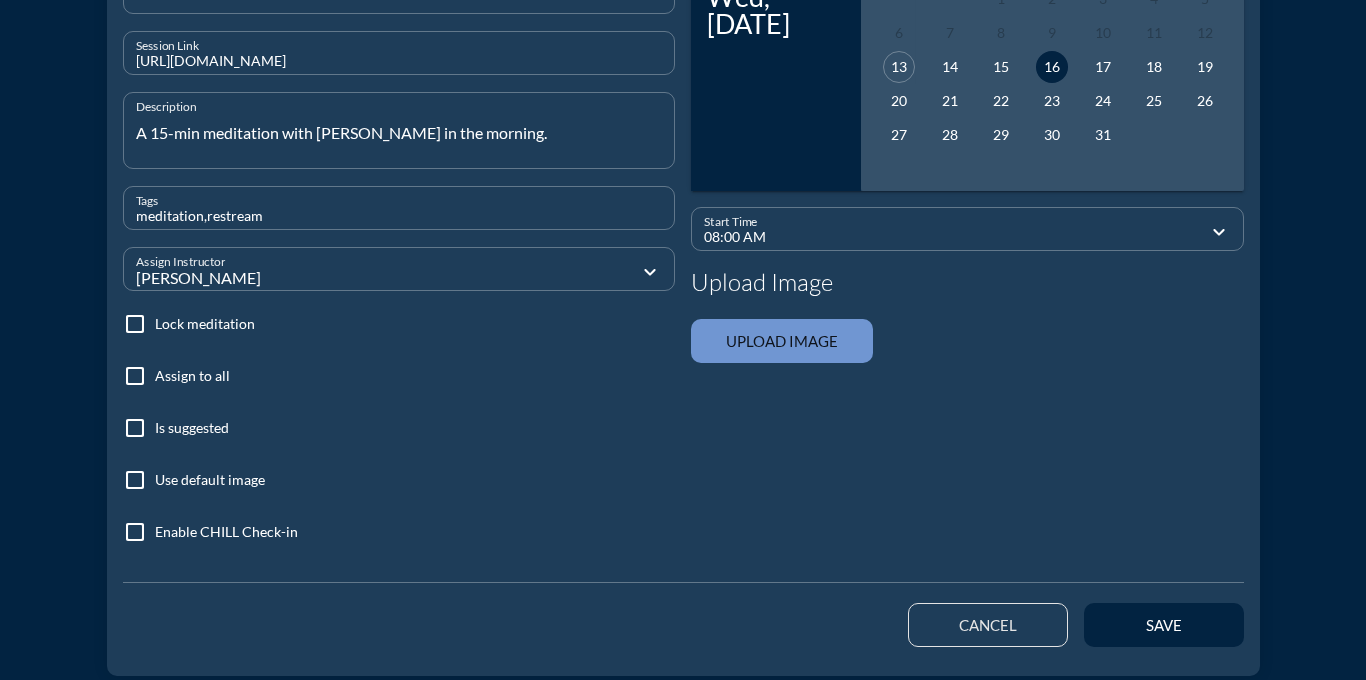 click at bounding box center (135, 376) 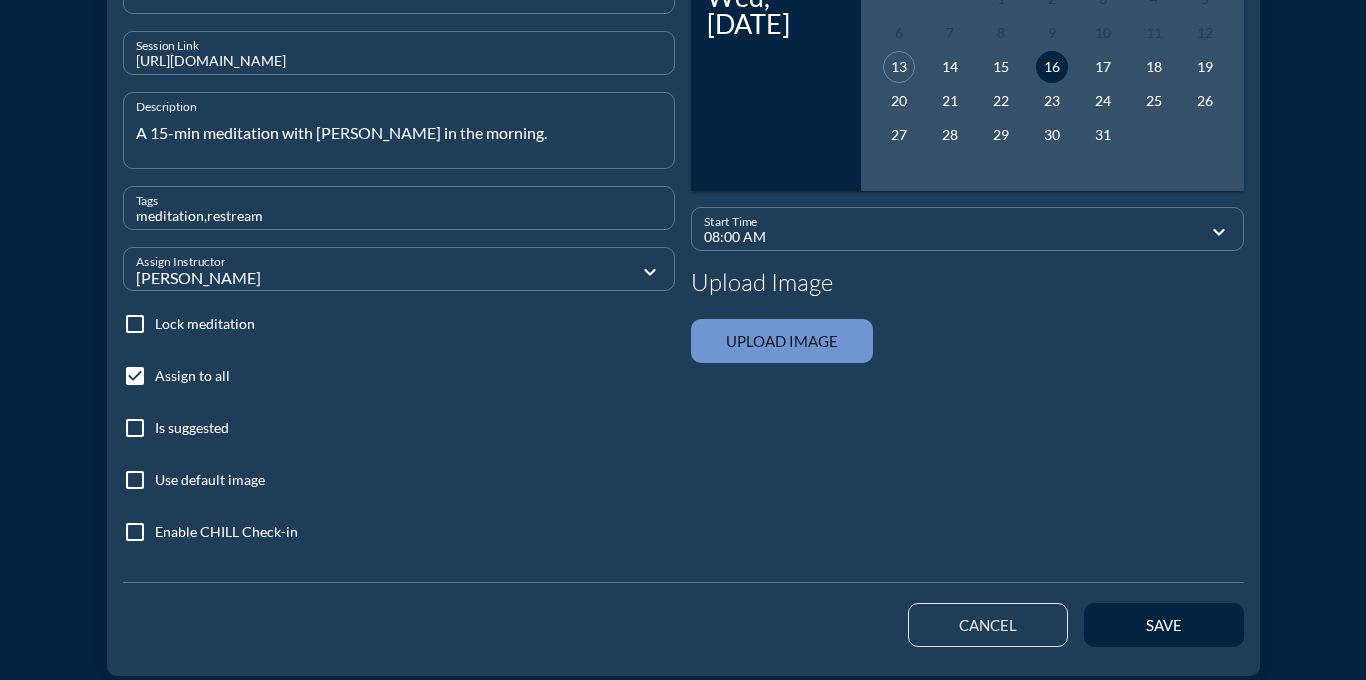 click at bounding box center [135, 480] 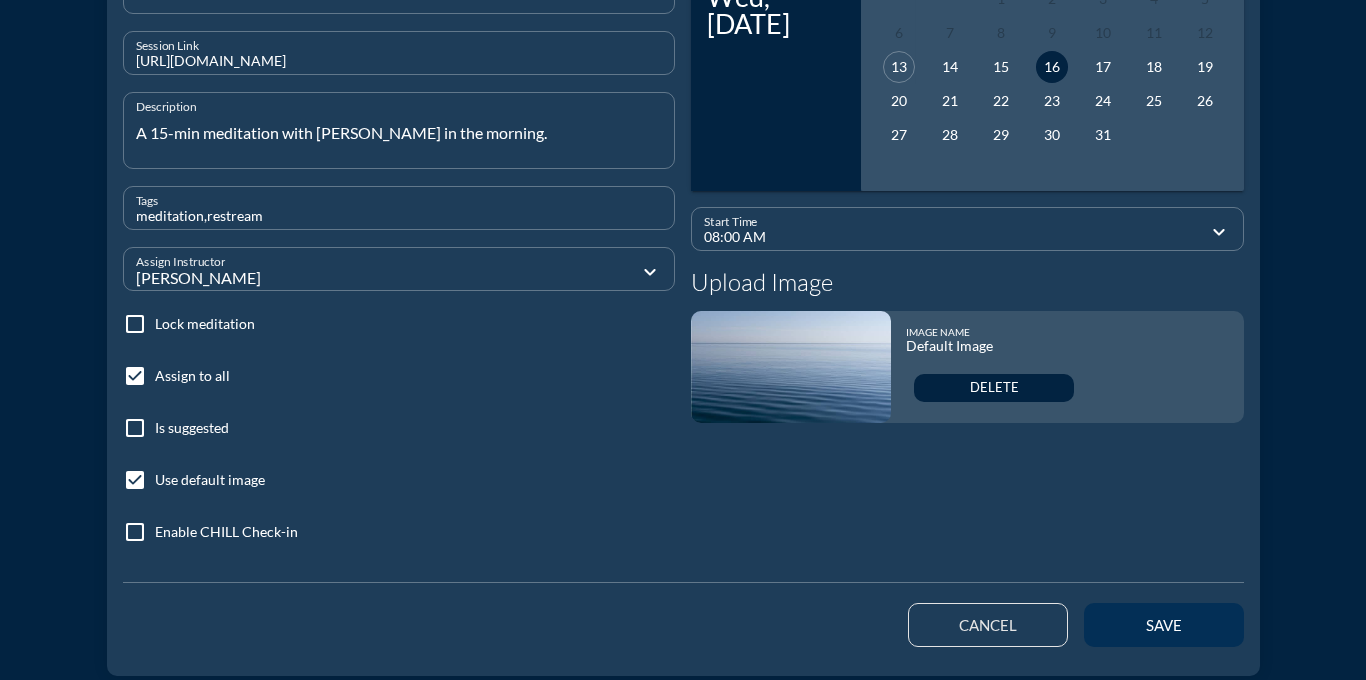 click on "save" at bounding box center (1164, 625) 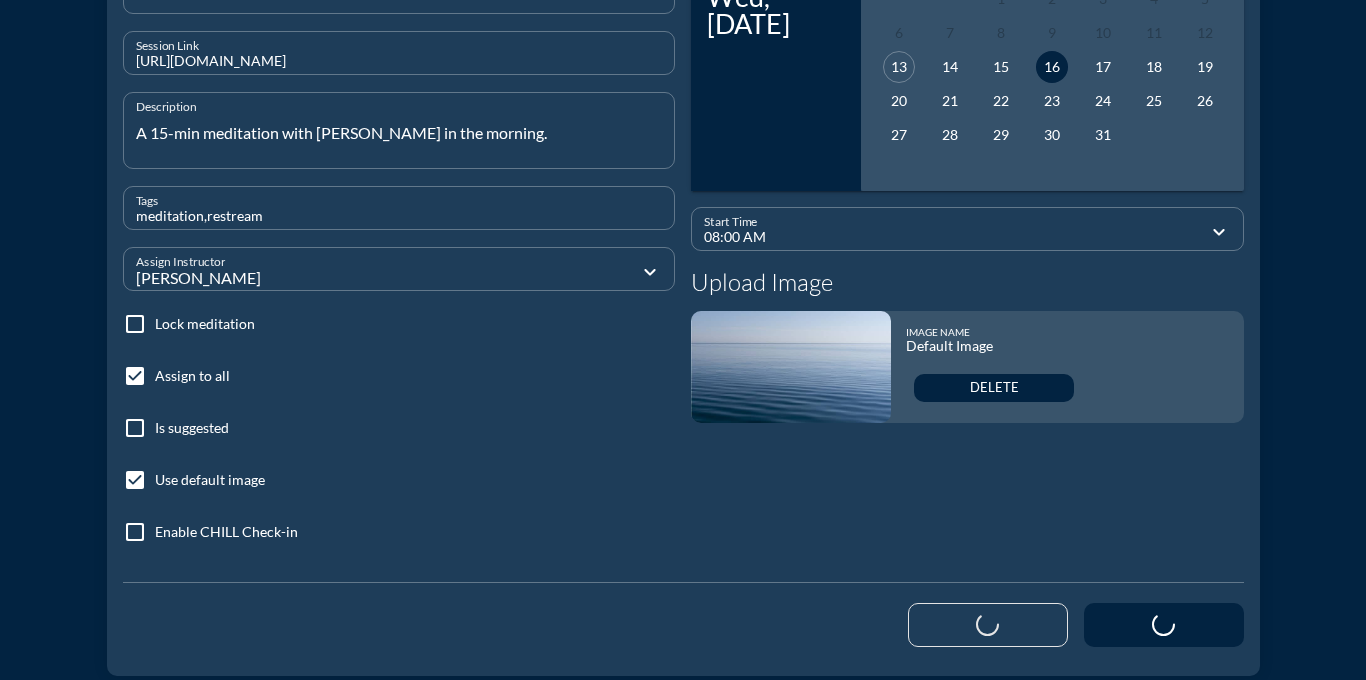 type 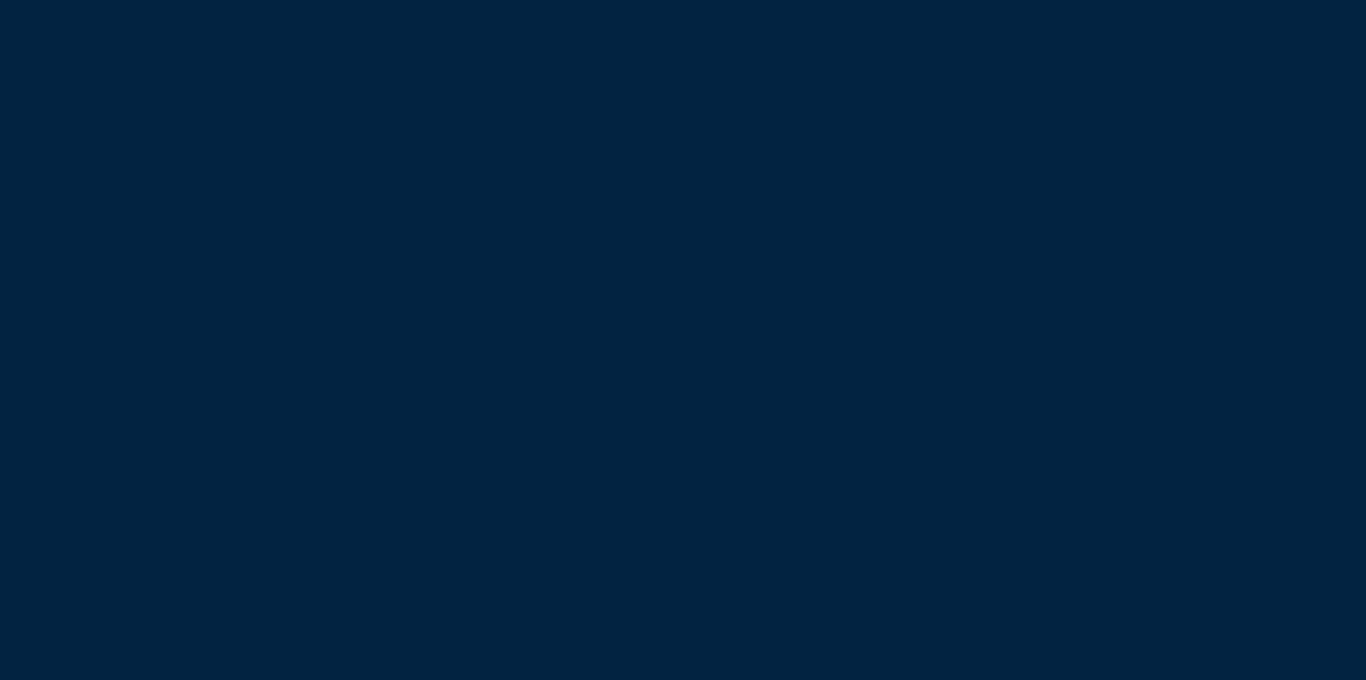 scroll, scrollTop: 0, scrollLeft: 0, axis: both 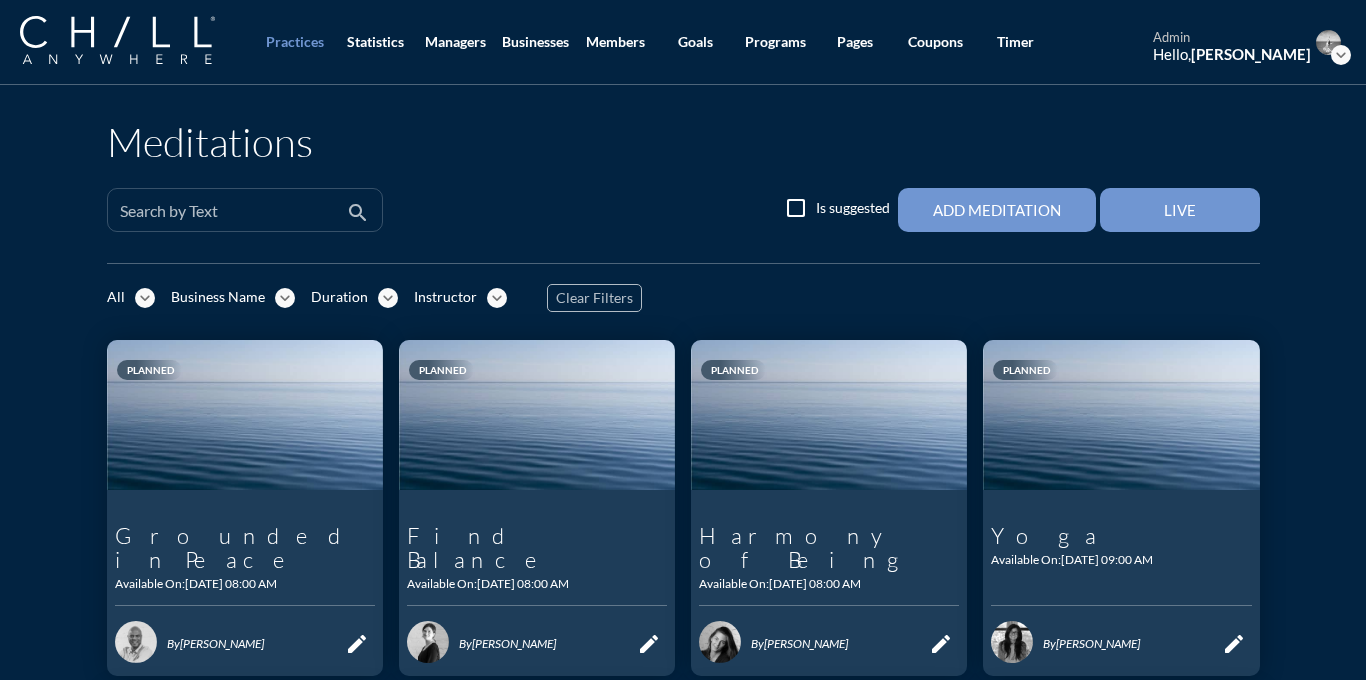 click on "Search by Text" at bounding box center (231, 210) 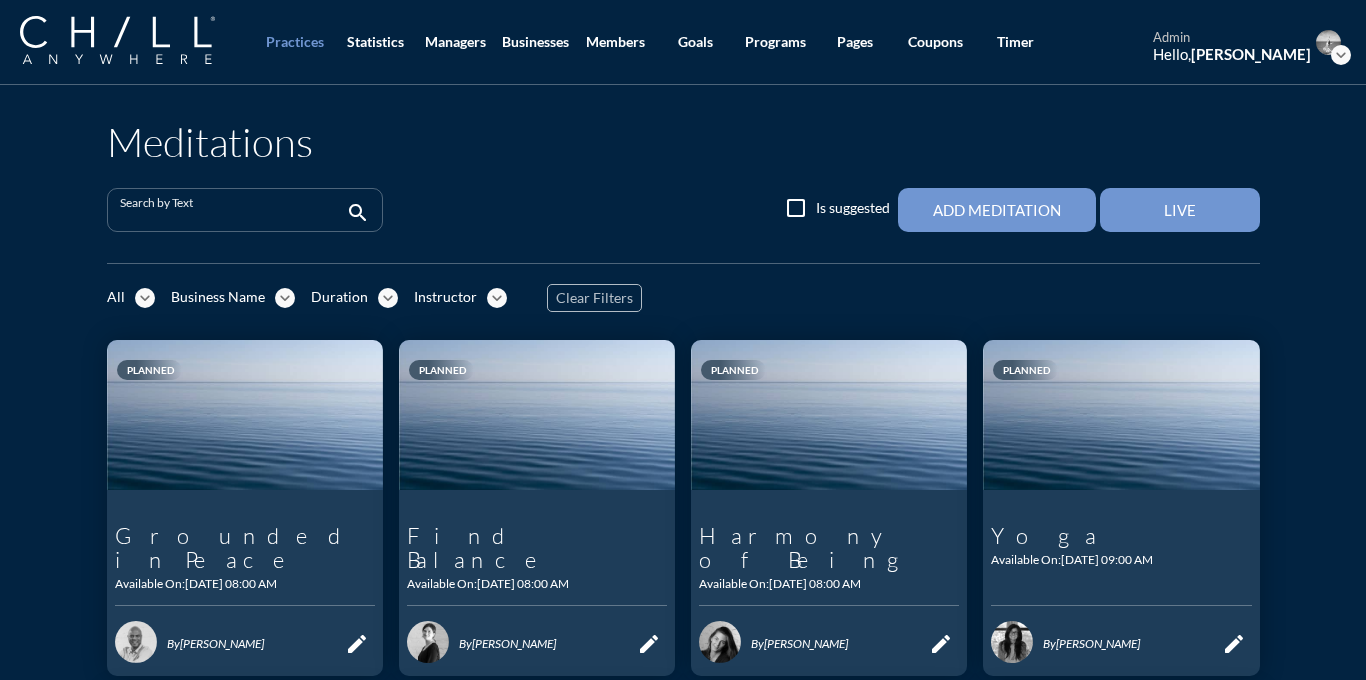 paste on "Draw in Harmony" 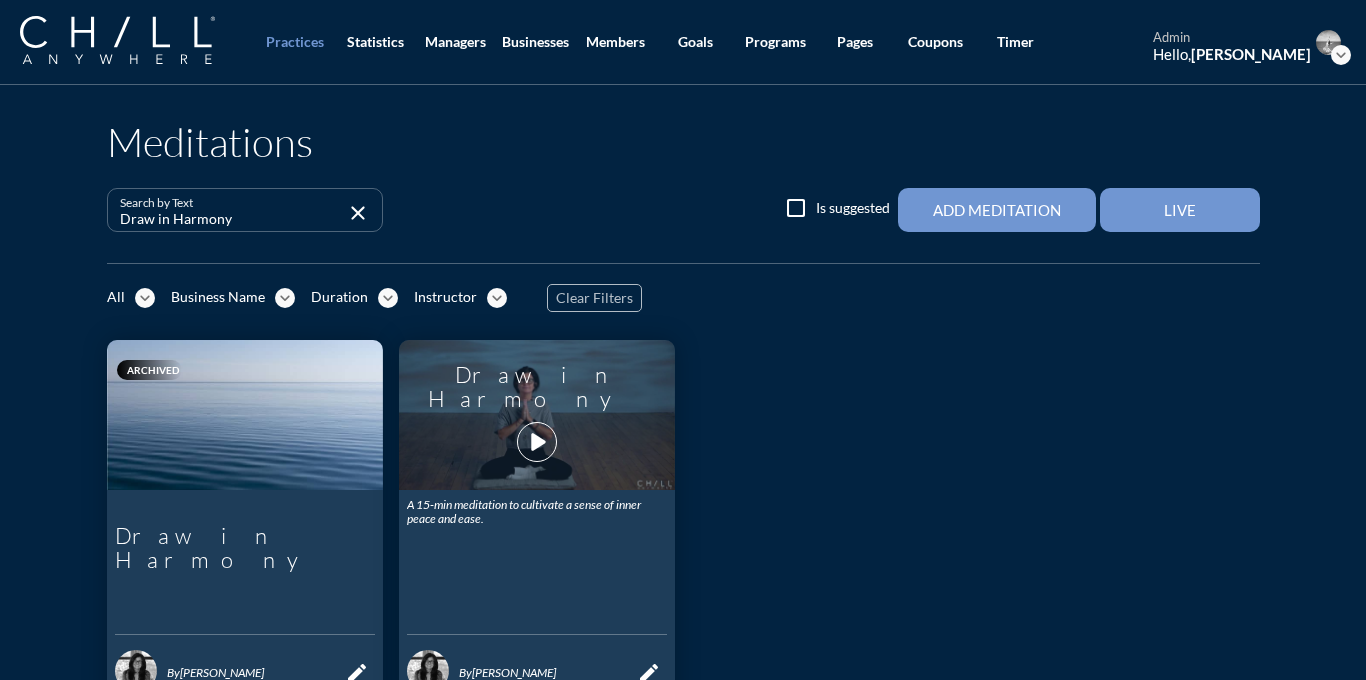 type on "Draw in Harmony" 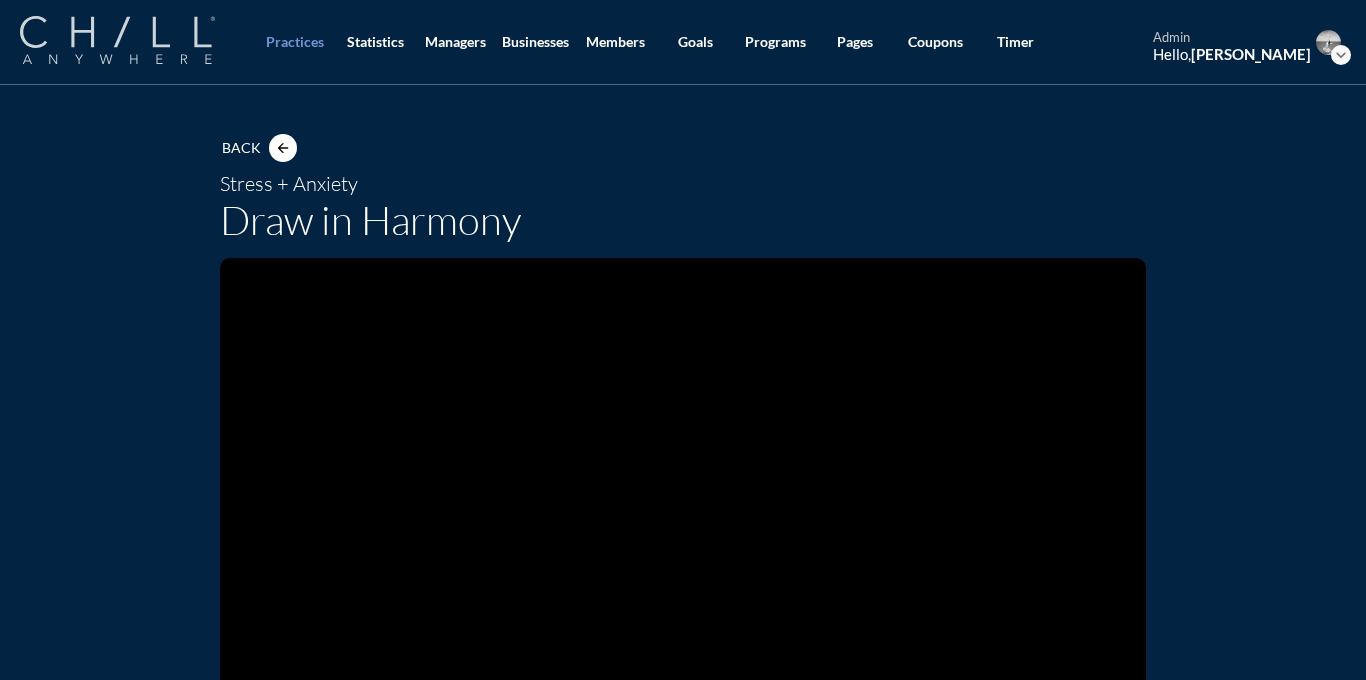 click at bounding box center (117, 40) 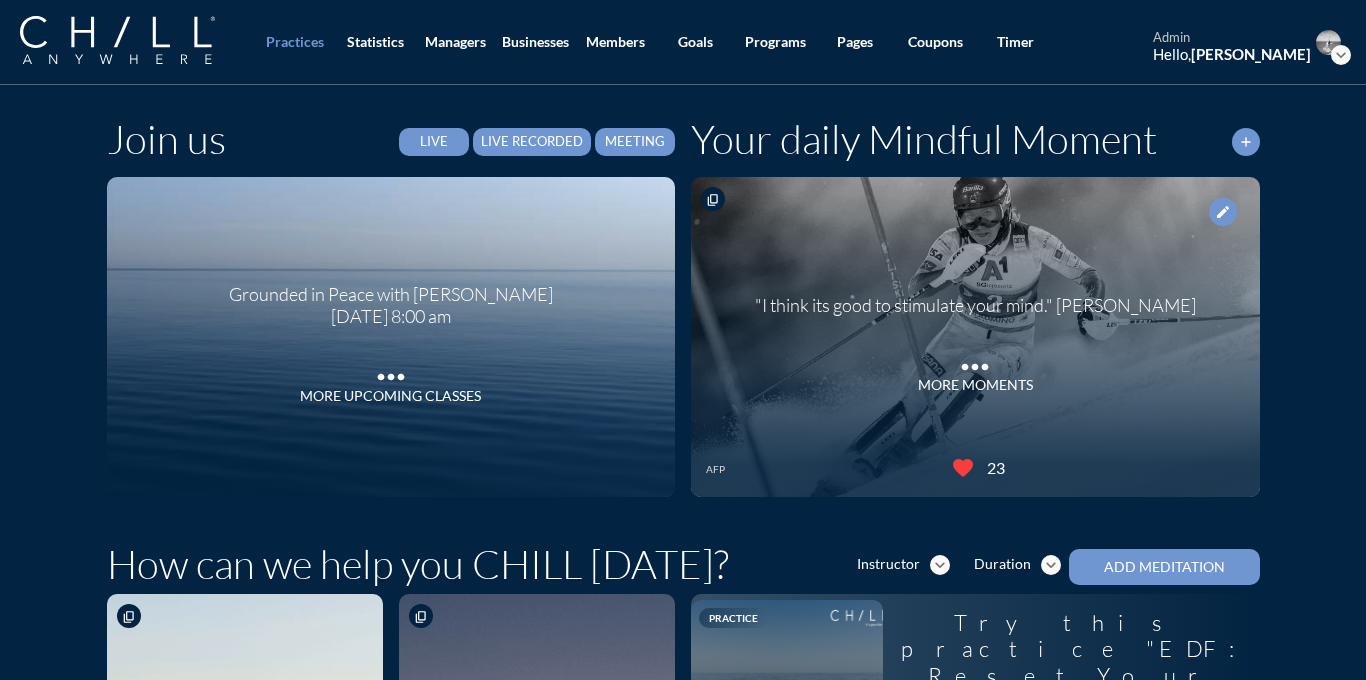 click on "Live Recorded" at bounding box center [532, 142] 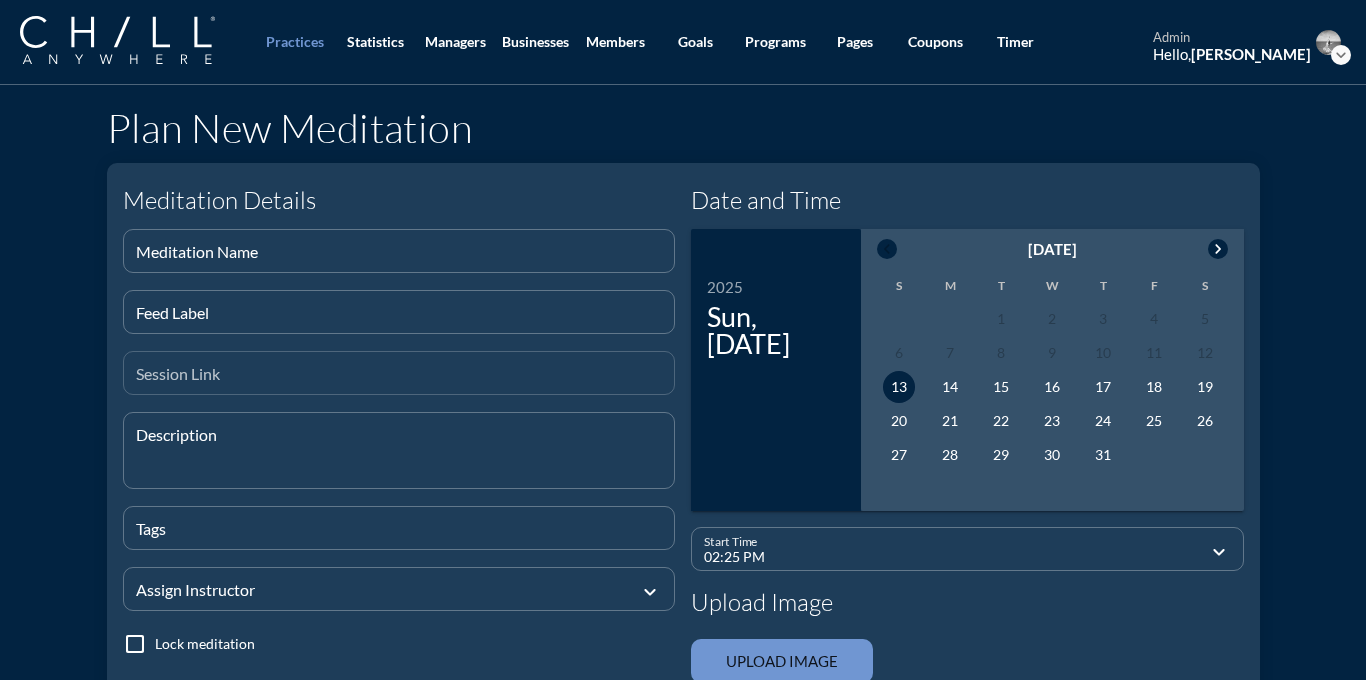 click at bounding box center [399, 381] 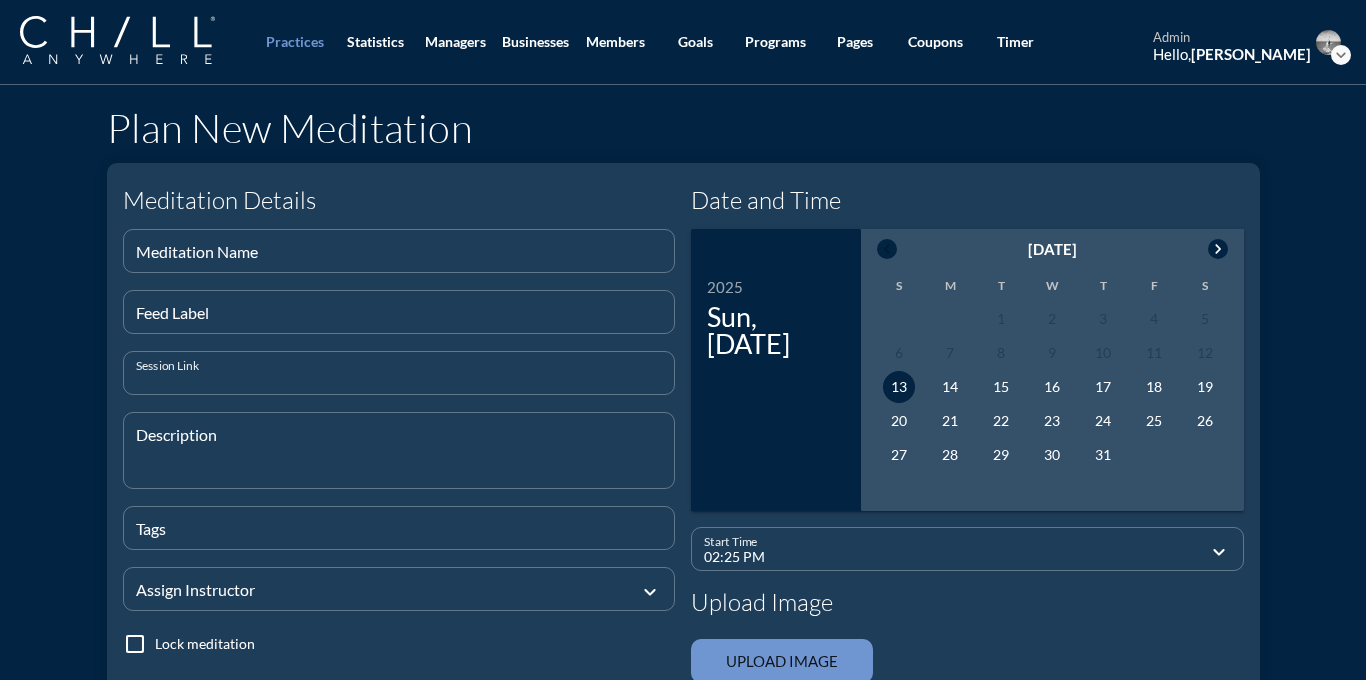 paste on "https://app.chillanywhere.com/sessions/view/d3a4a1629b22200cd4c1b0bd3adc3e68" 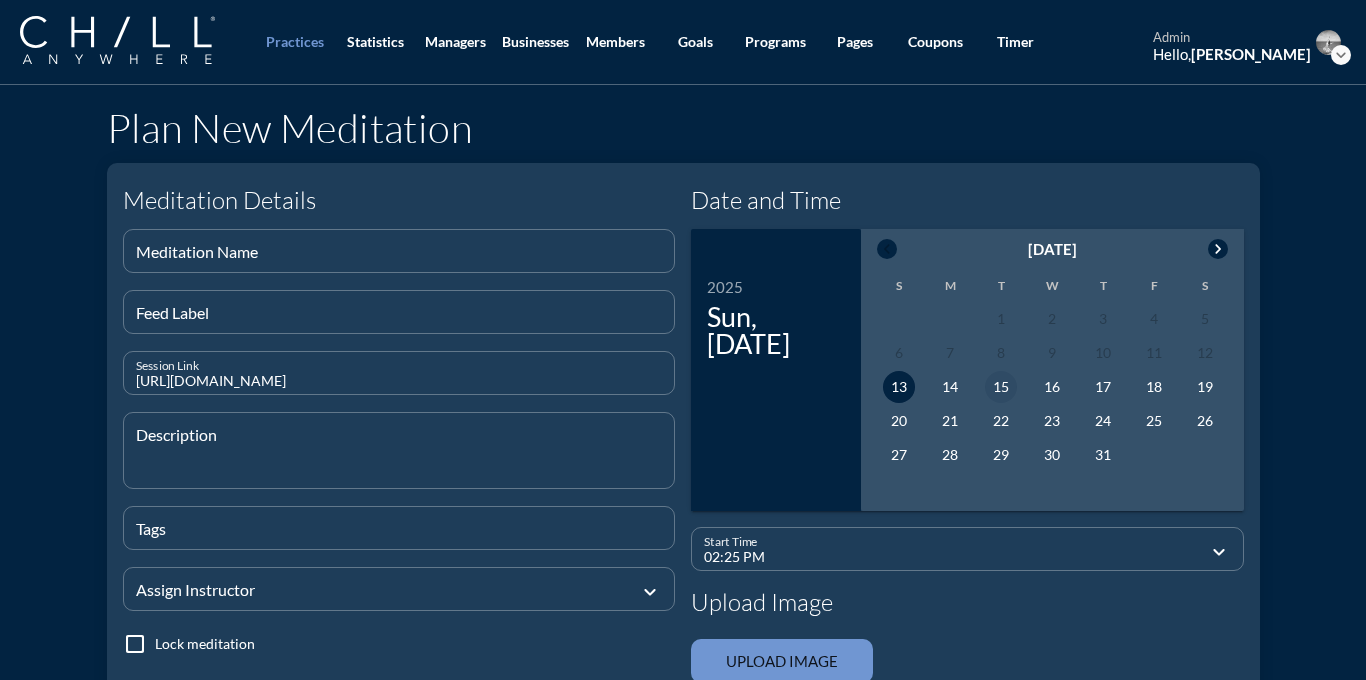 type on "https://app.chillanywhere.com/sessions/view/d3a4a1629b22200cd4c1b0bd3adc3e68" 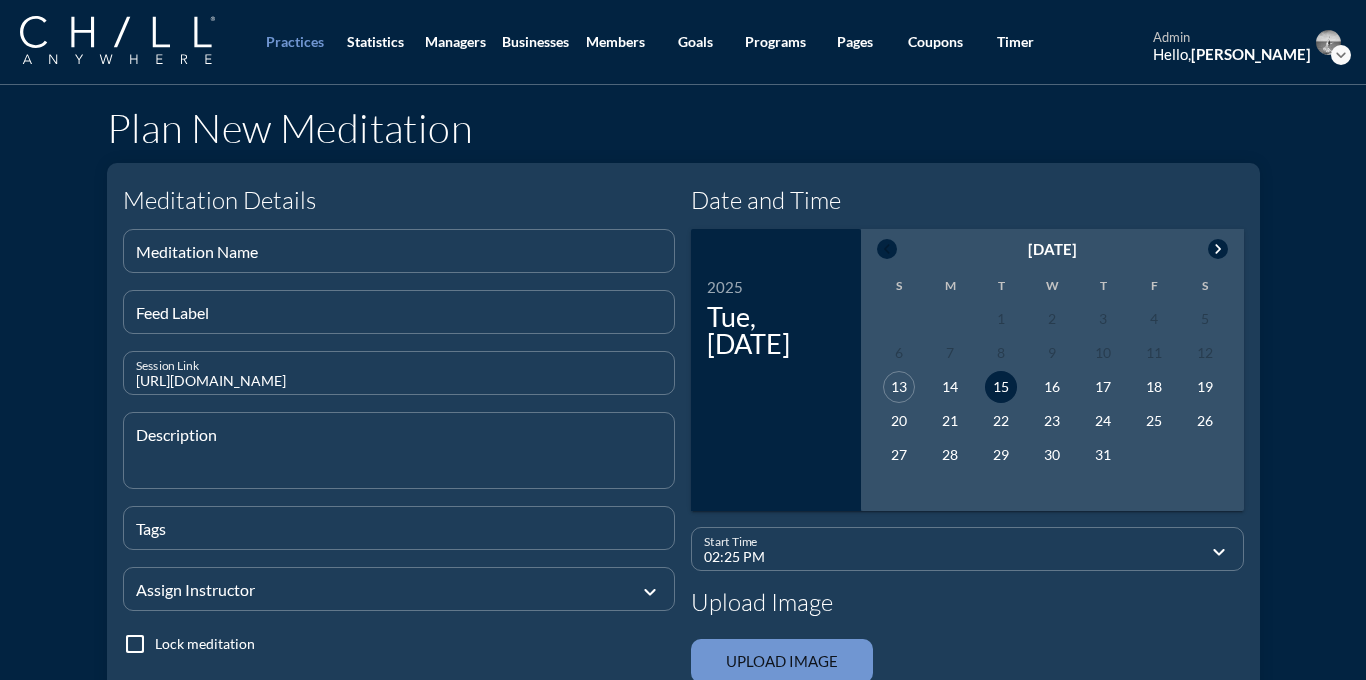 click on "02:25 PM" at bounding box center [953, 557] 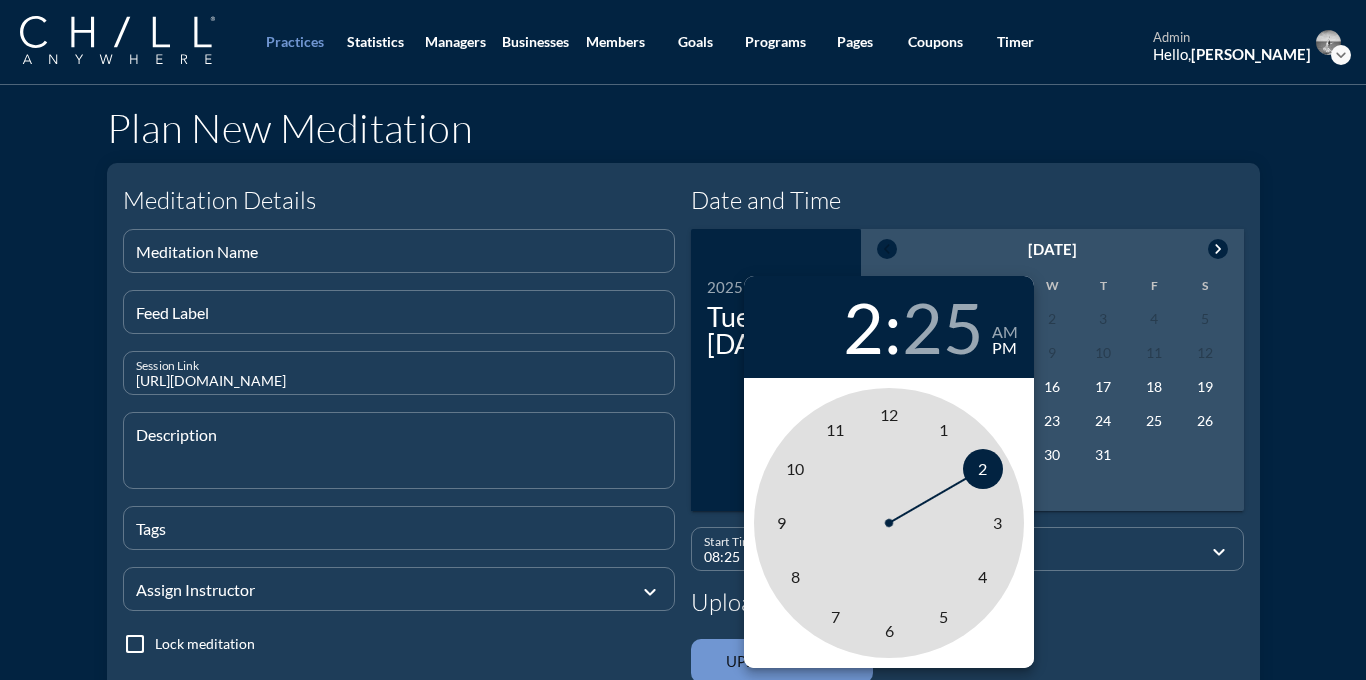 click on "8" at bounding box center (795, 576) 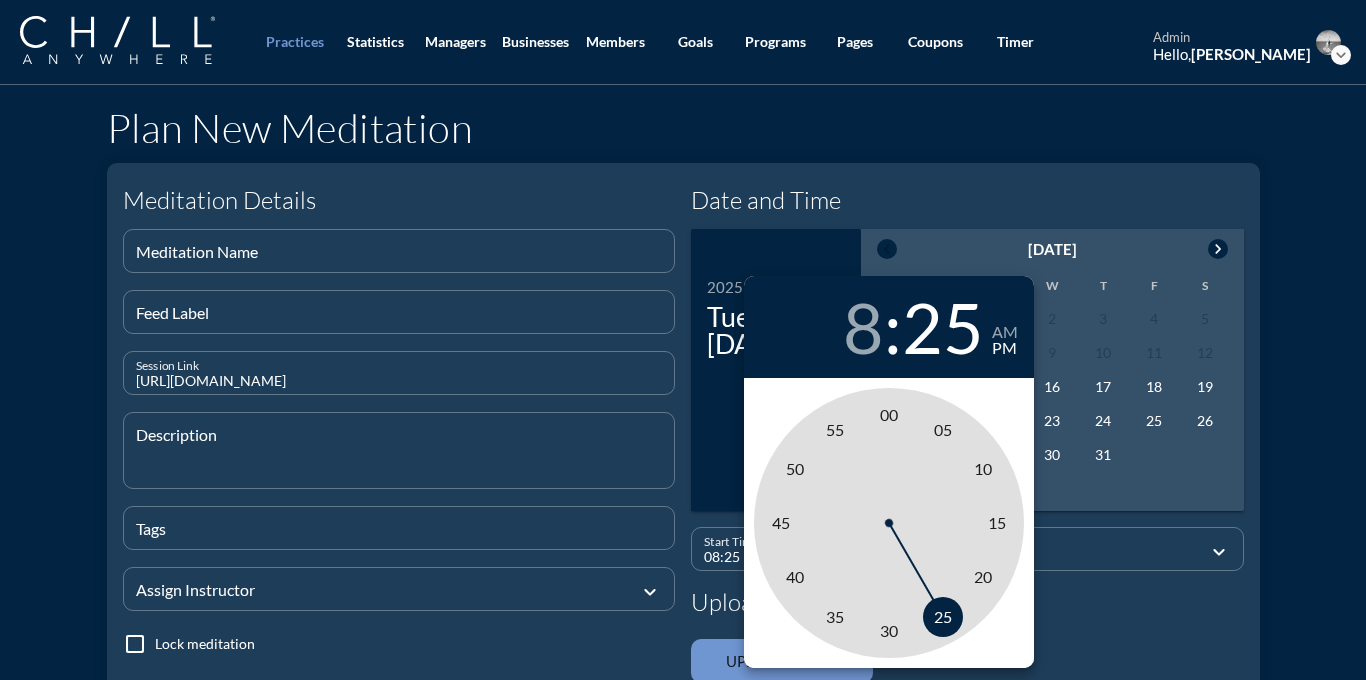 click on "8 : 25 am pm" at bounding box center (889, 327) 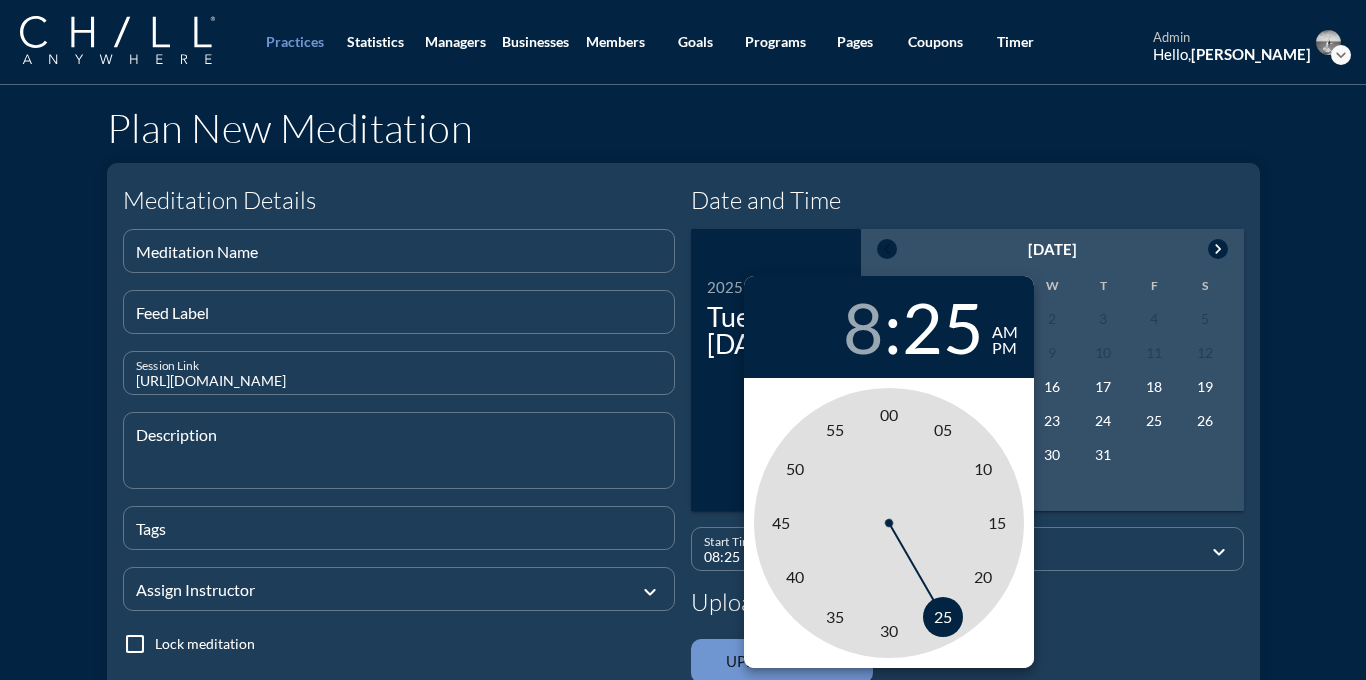 click on "am" at bounding box center (1005, 332) 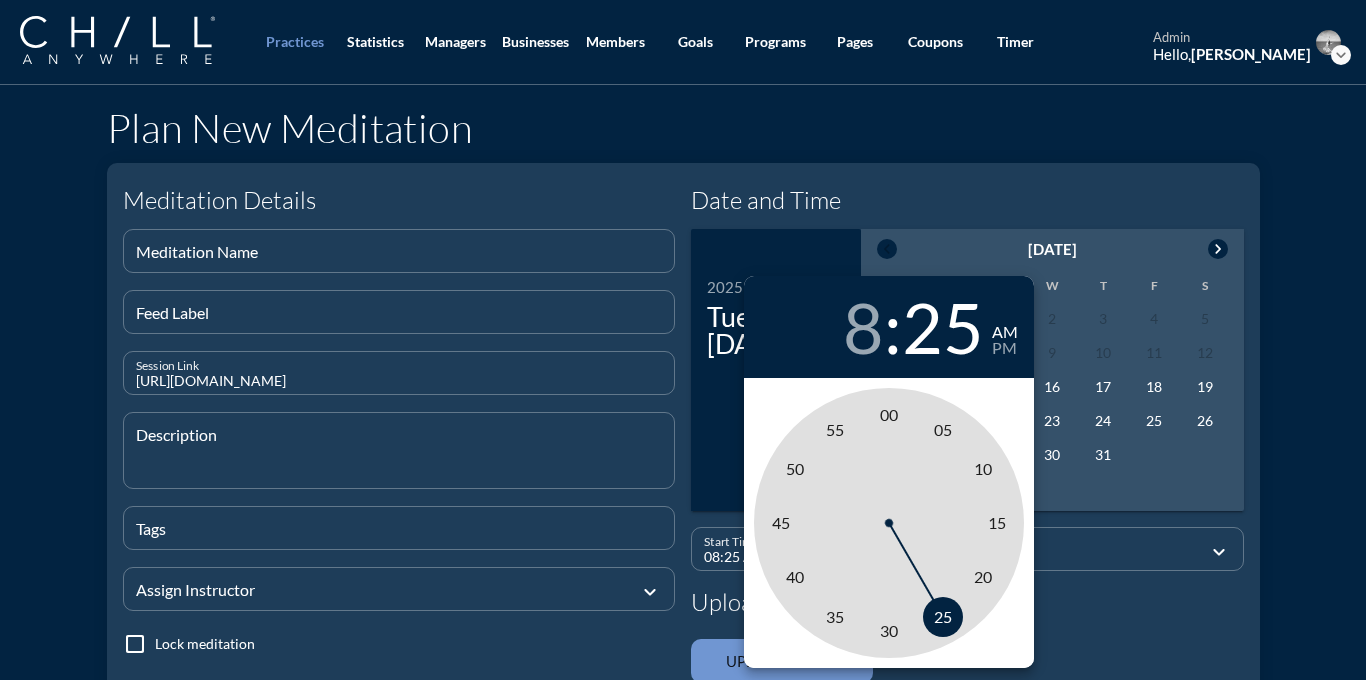 type on "08:00 AM" 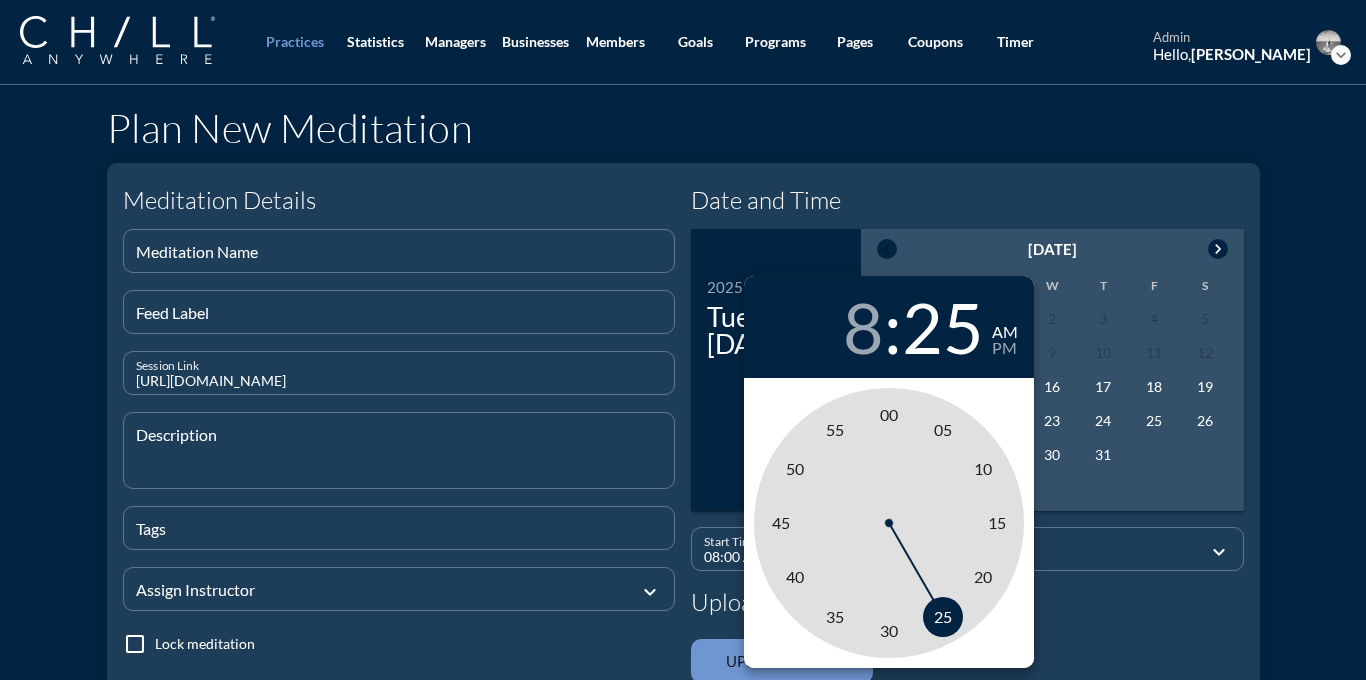 click on "00" at bounding box center (889, 414) 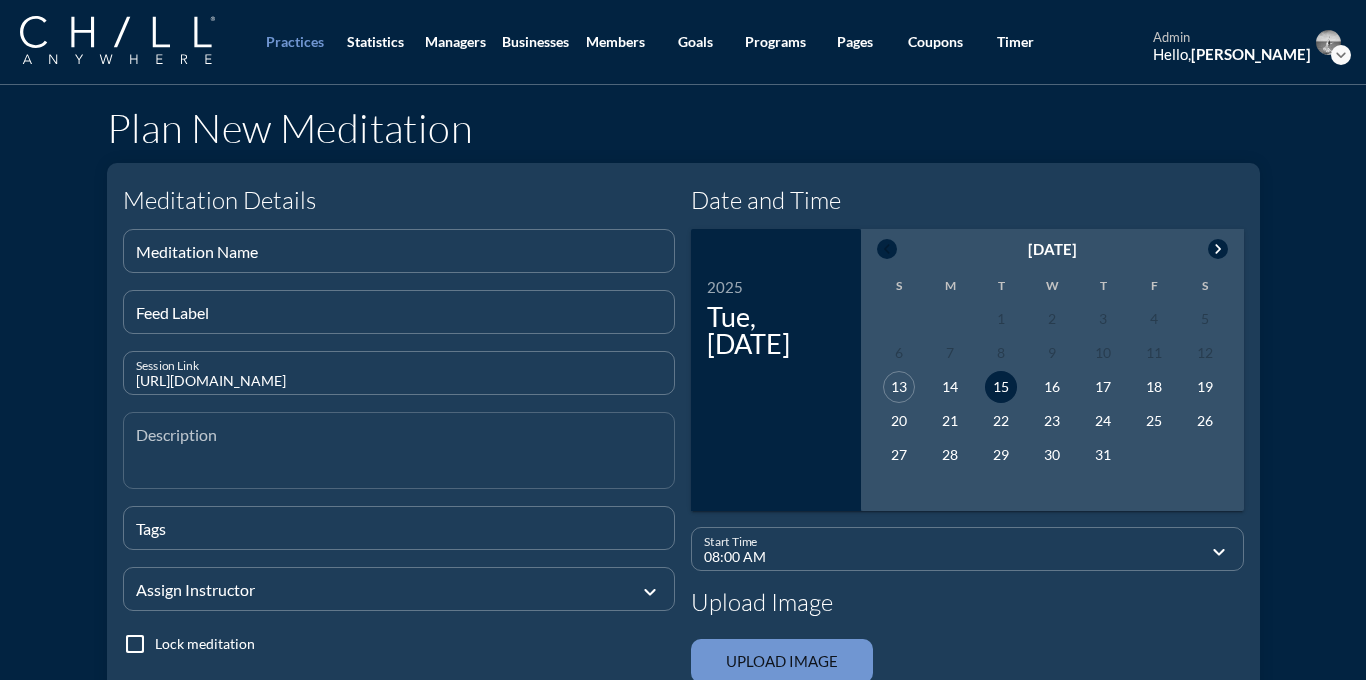 click at bounding box center (405, 462) 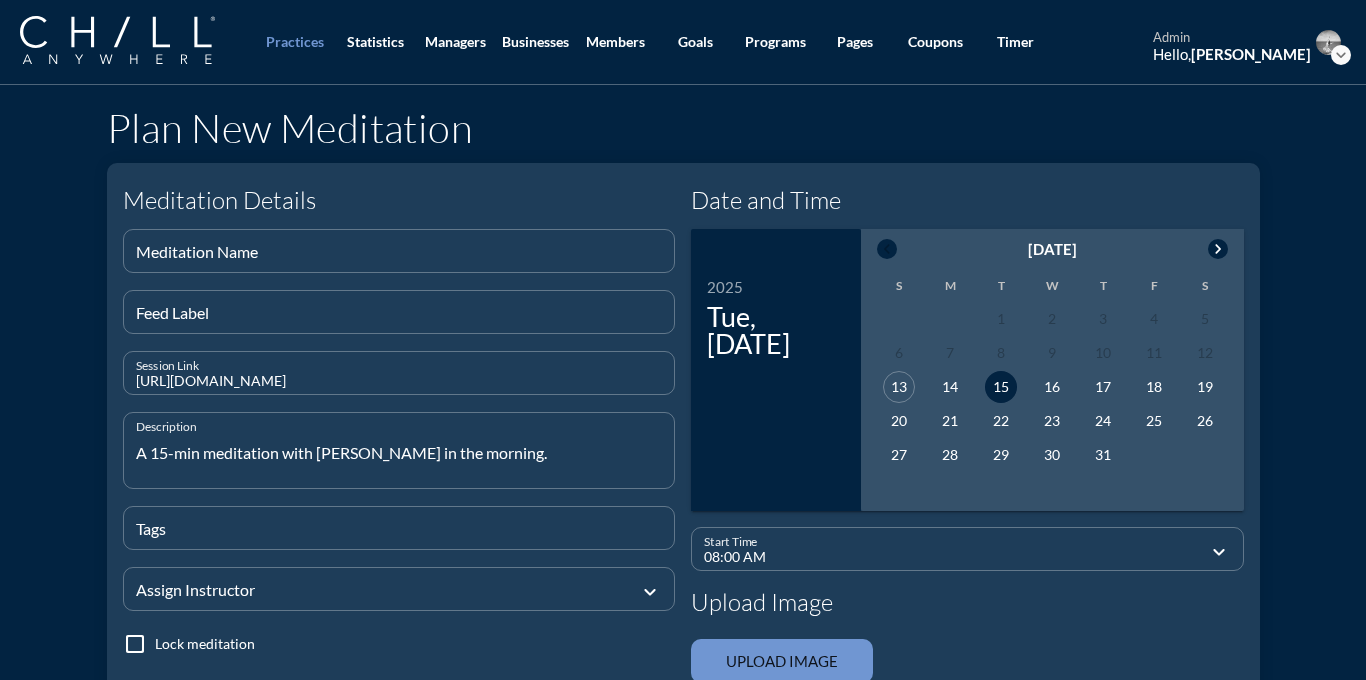type on "A 15-min meditation with [PERSON_NAME] in the morning." 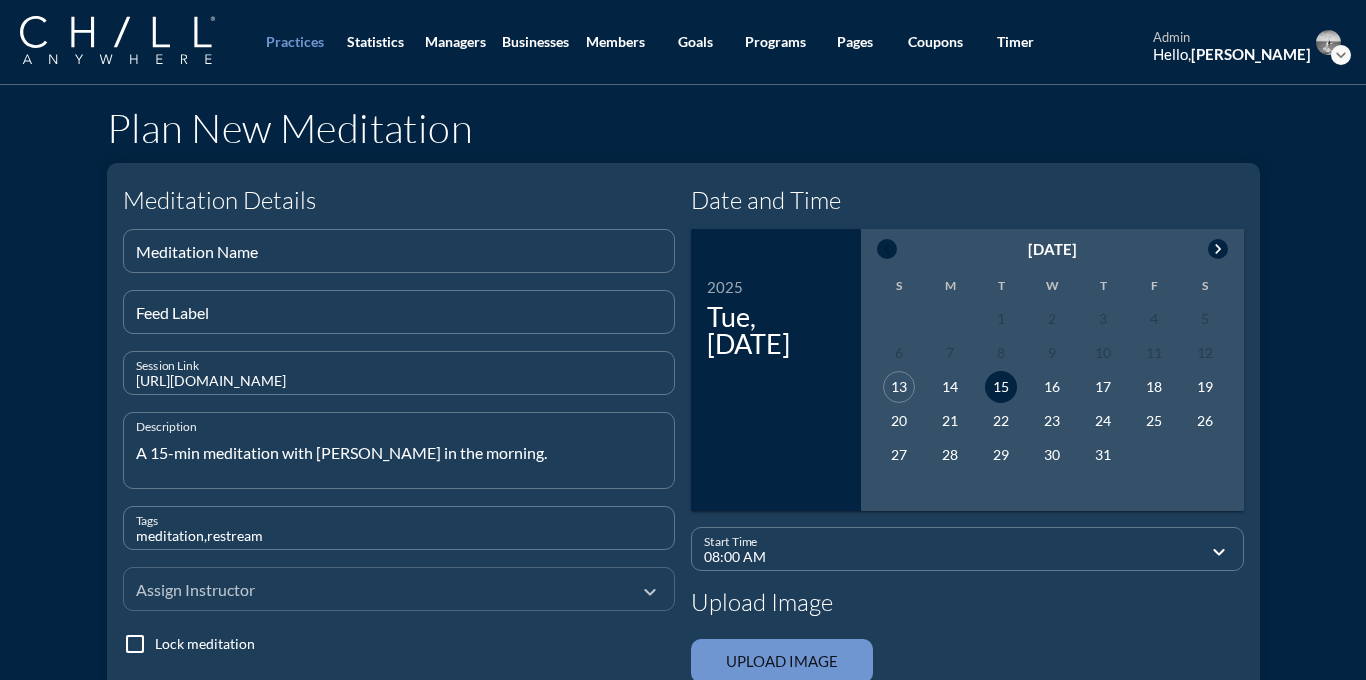scroll, scrollTop: 39, scrollLeft: 0, axis: vertical 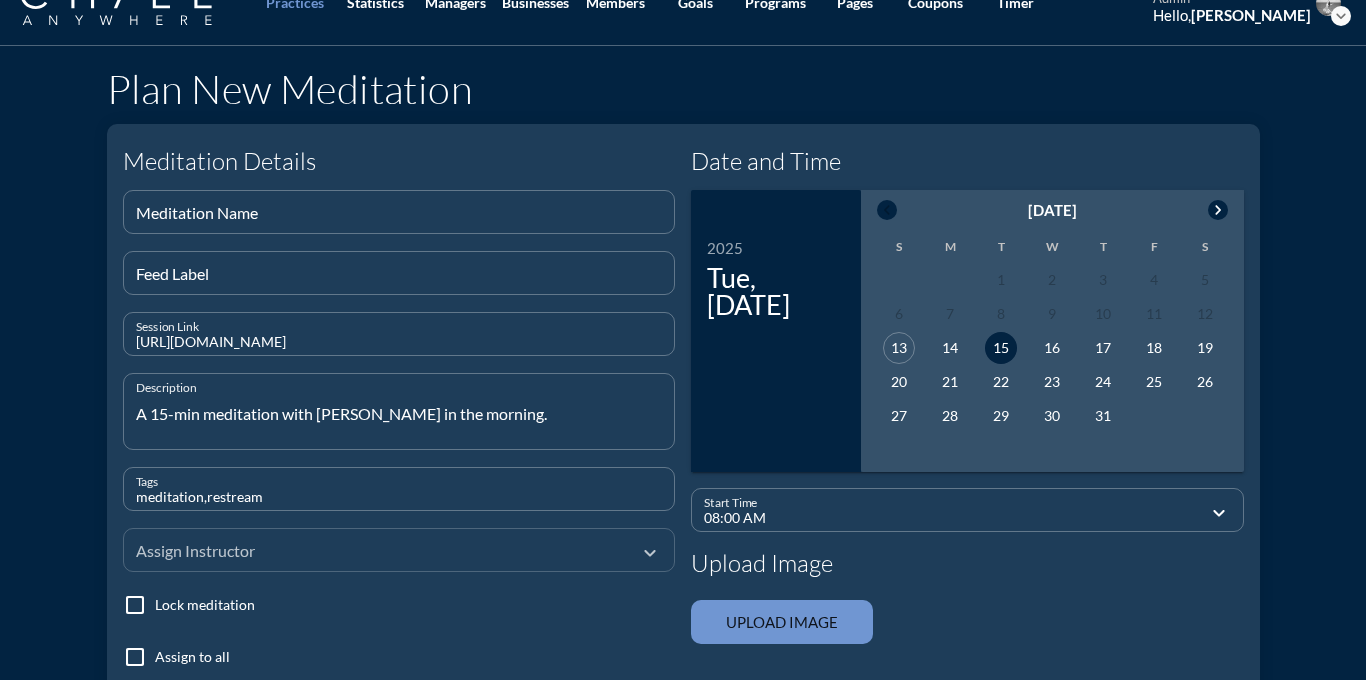type on "meditation,restream" 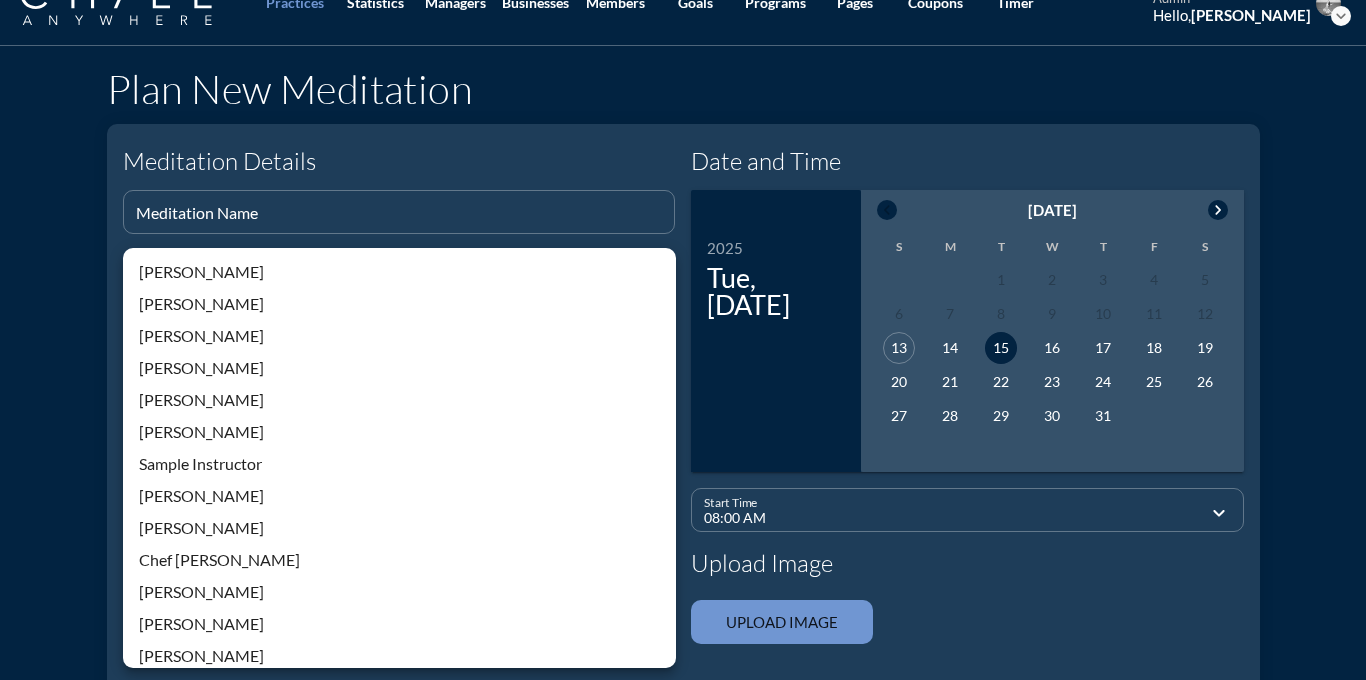 scroll, scrollTop: 428, scrollLeft: 0, axis: vertical 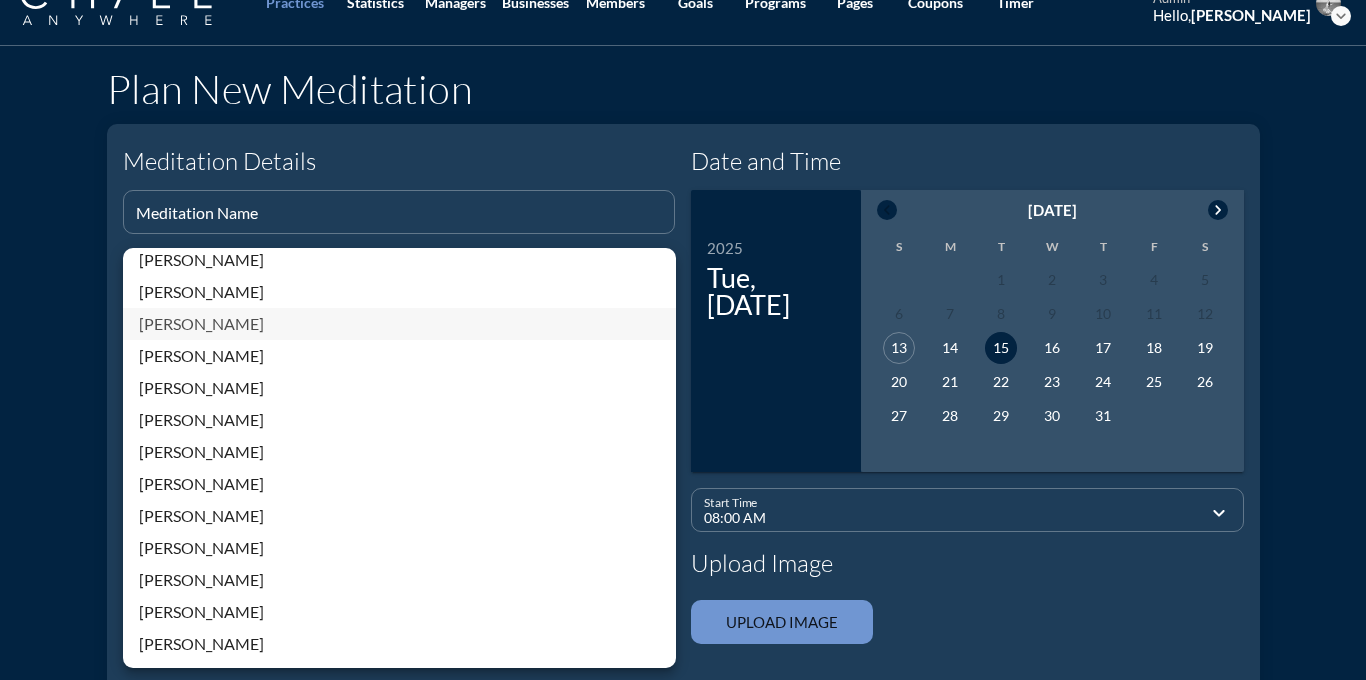 click on "[PERSON_NAME]" at bounding box center [399, 324] 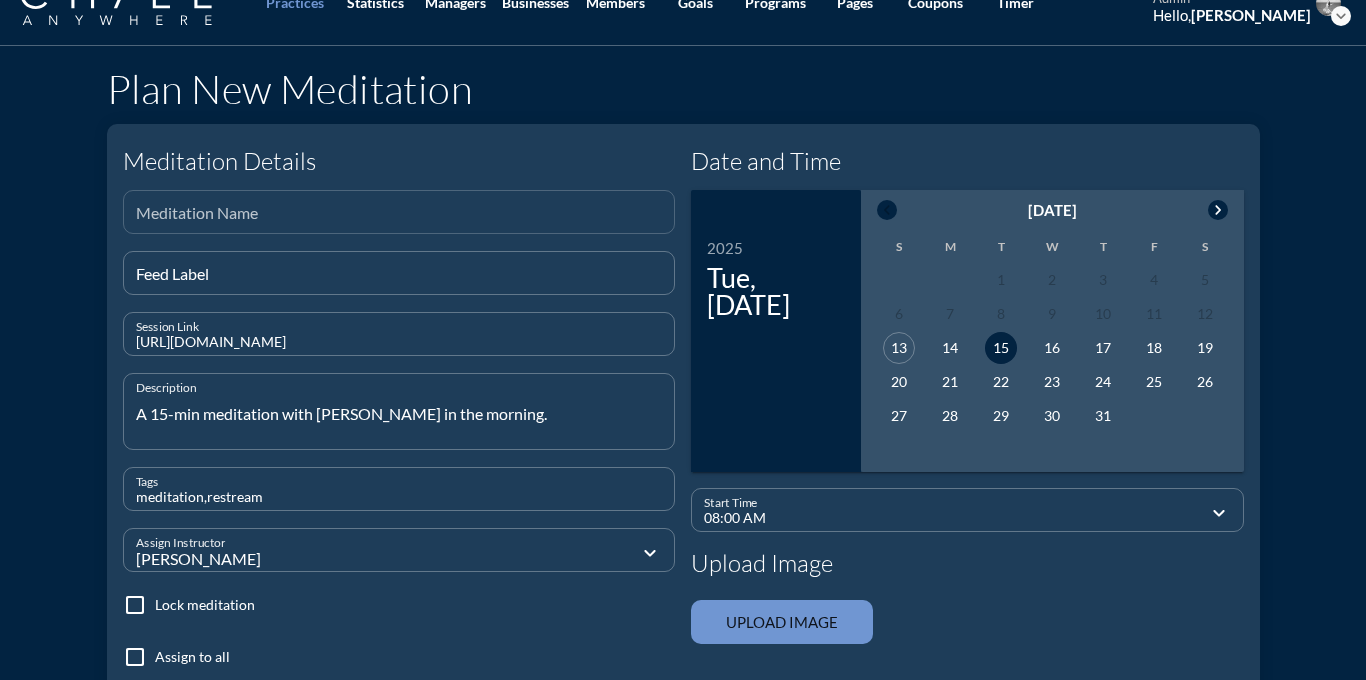 click at bounding box center [399, 220] 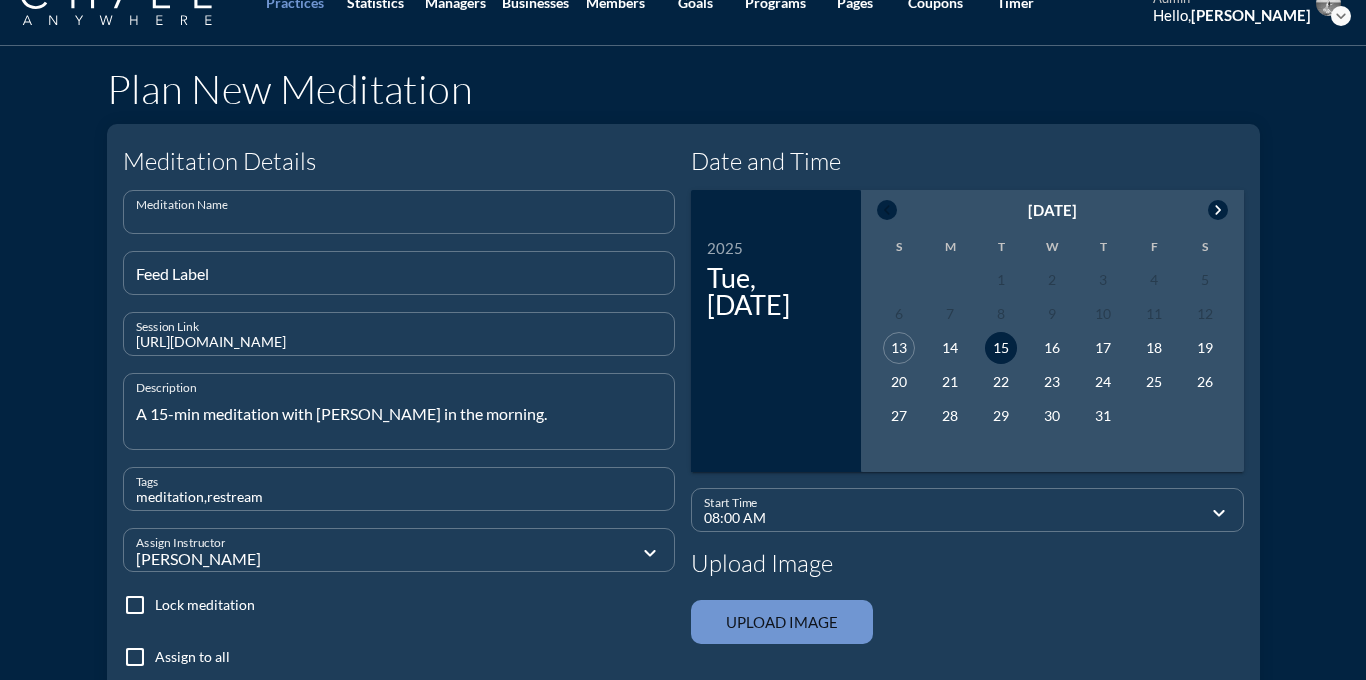 paste on "Draw in Harmony" 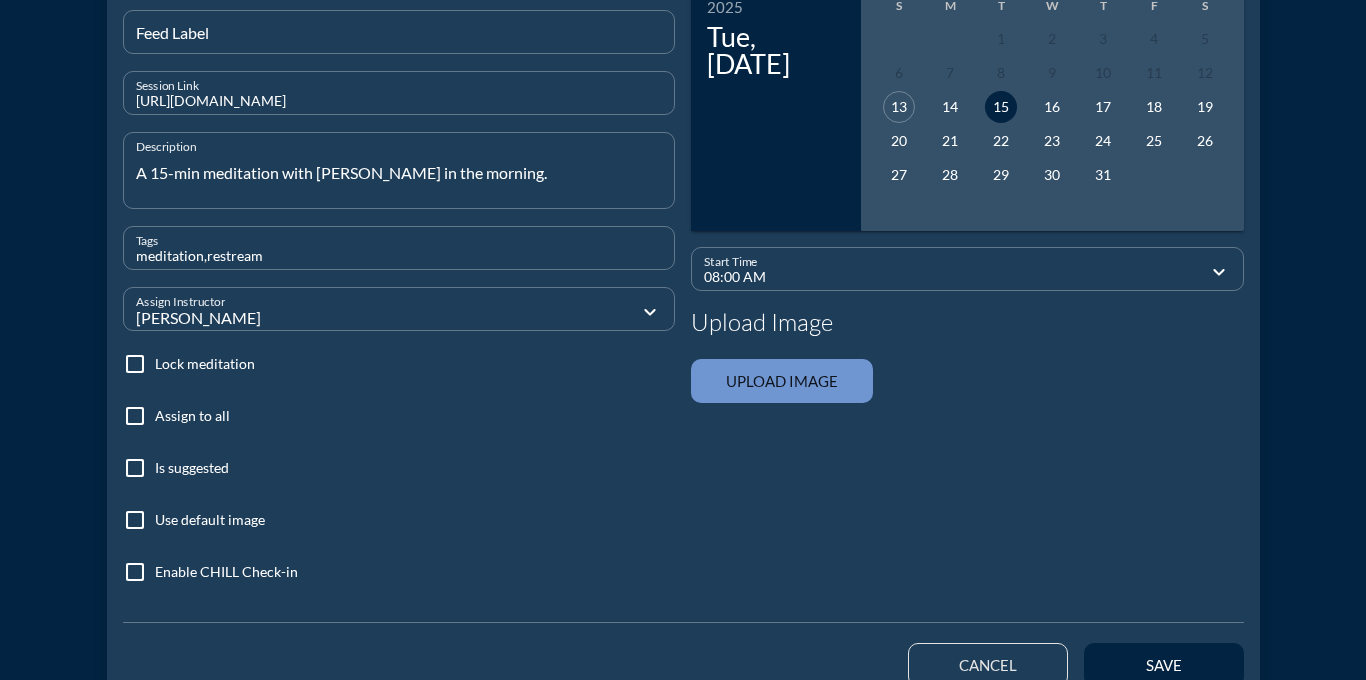 scroll, scrollTop: 289, scrollLeft: 0, axis: vertical 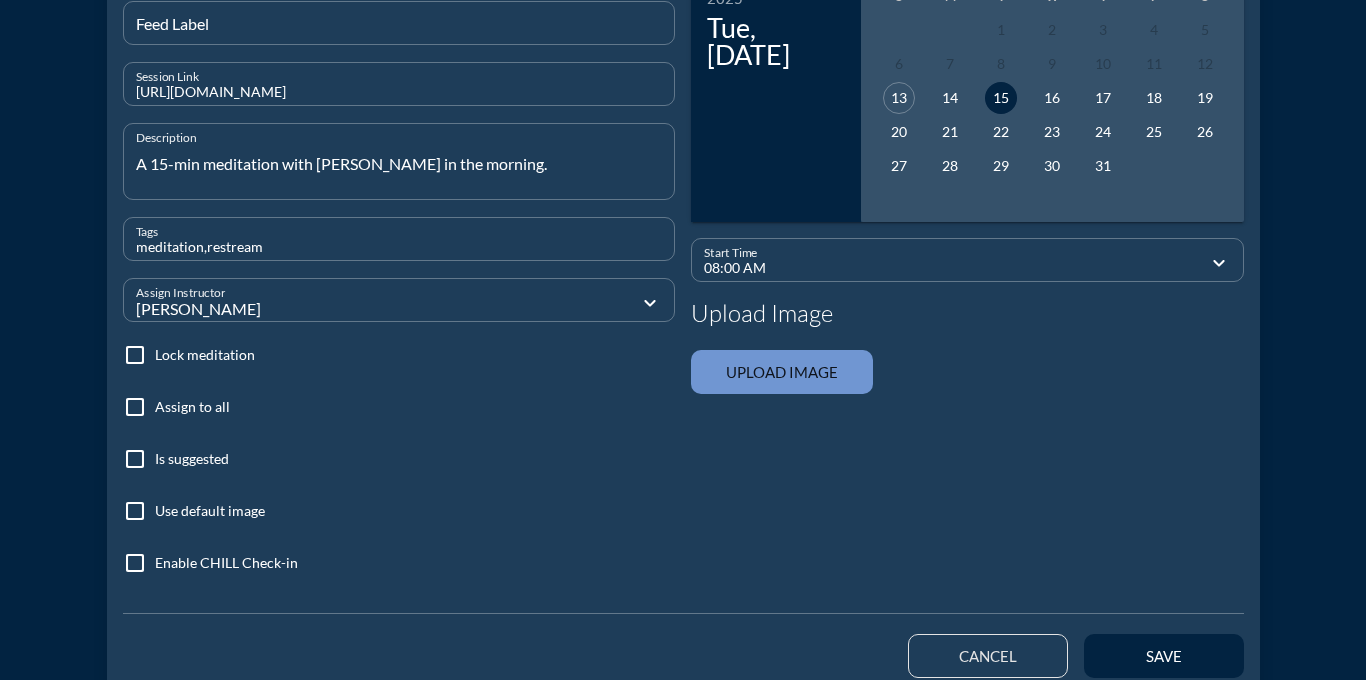 type on "Draw in Harmony" 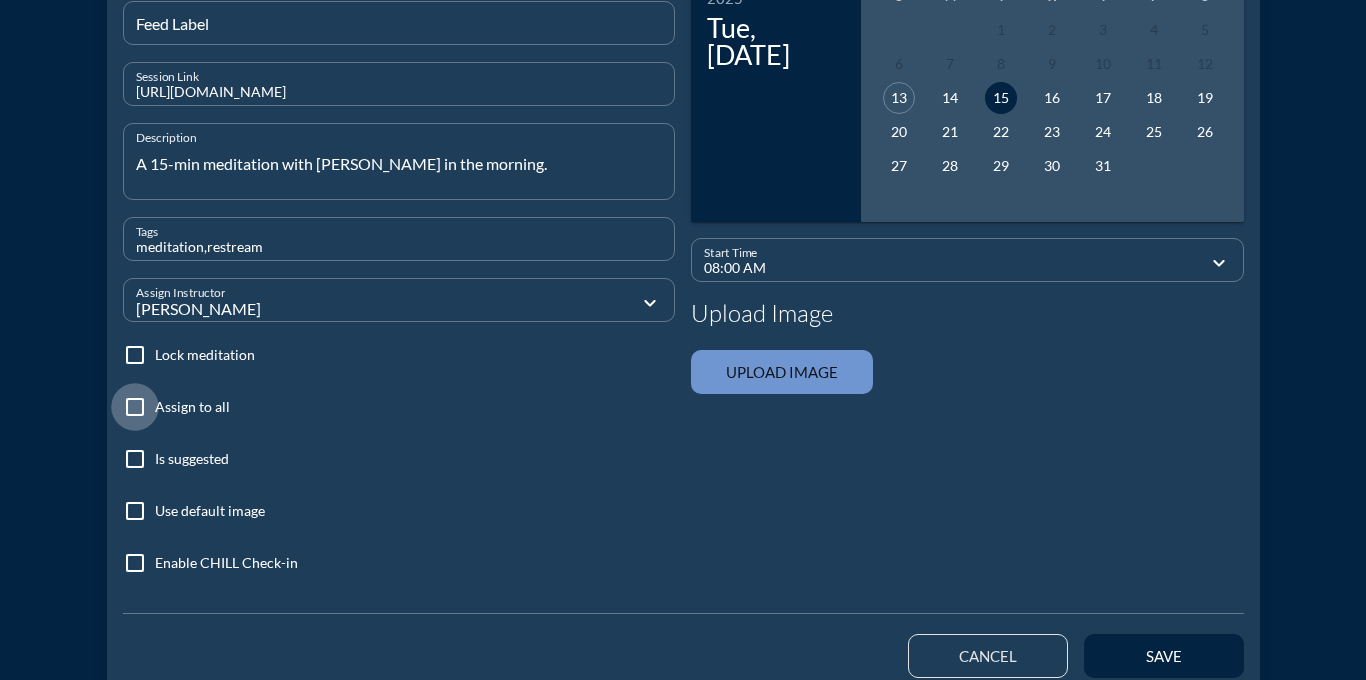 click at bounding box center [135, 407] 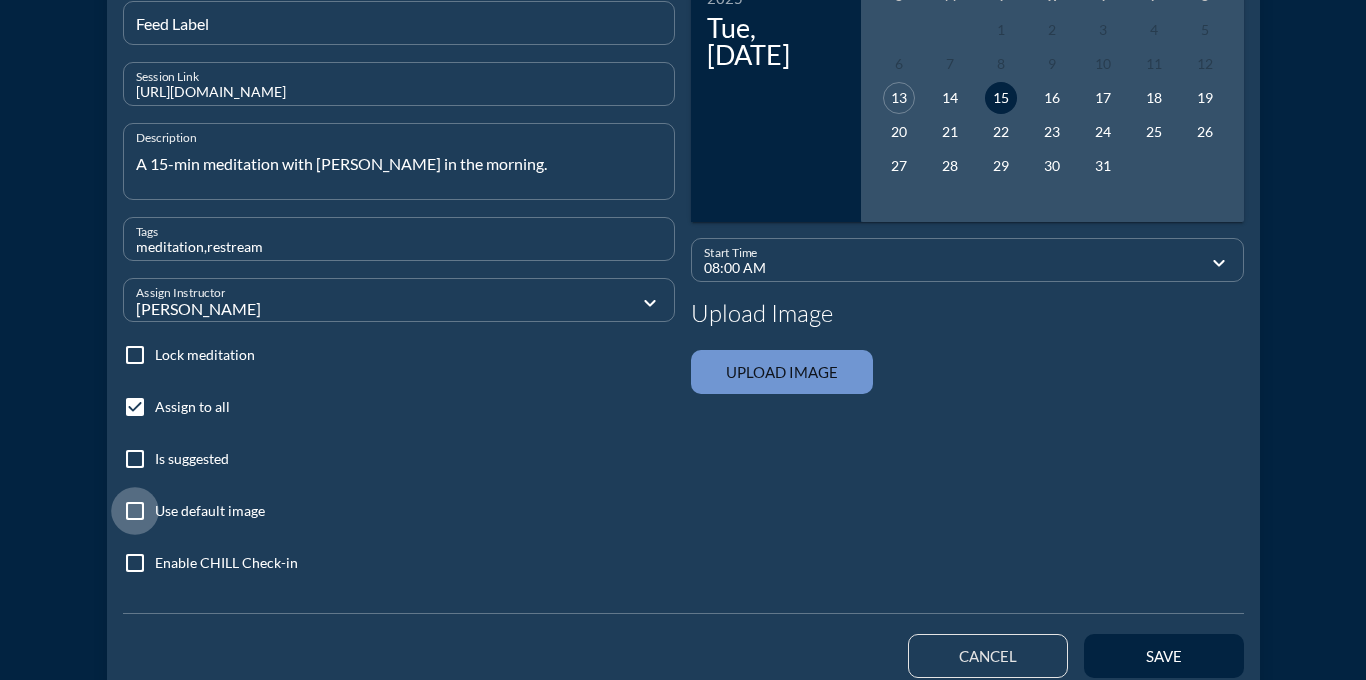 click at bounding box center [135, 511] 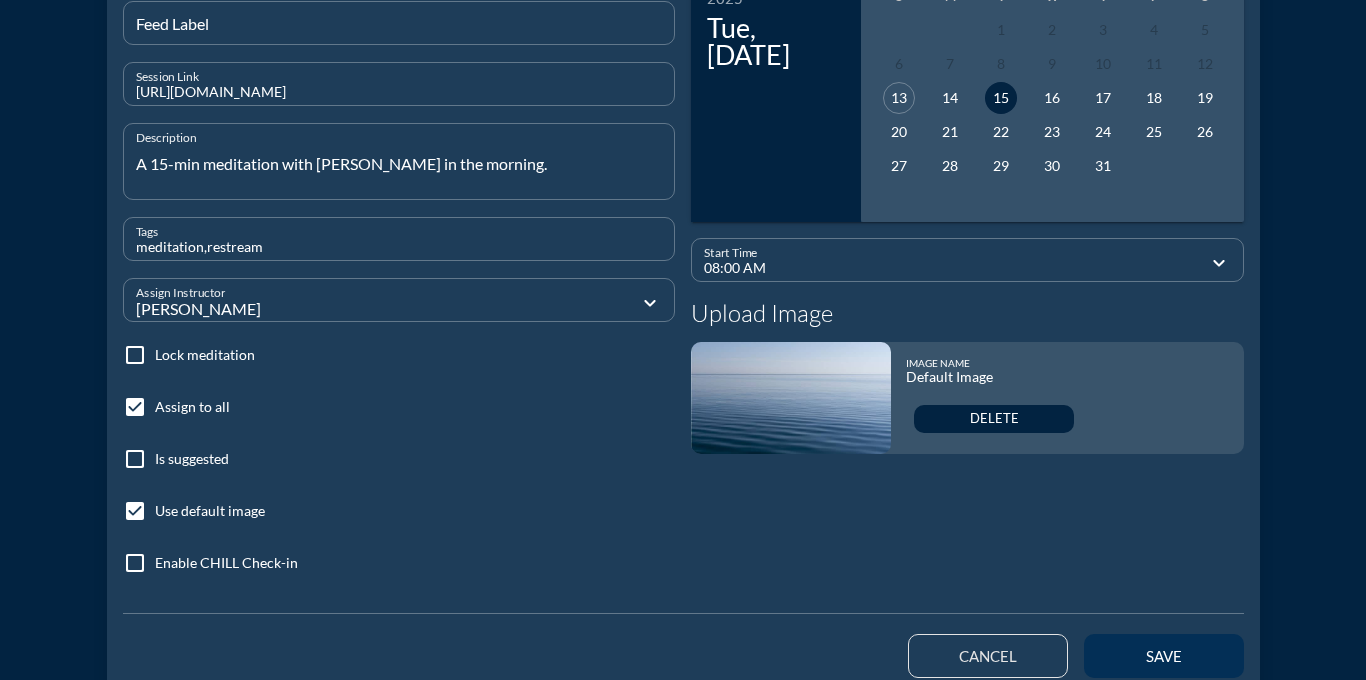 click on "save" at bounding box center (1164, 656) 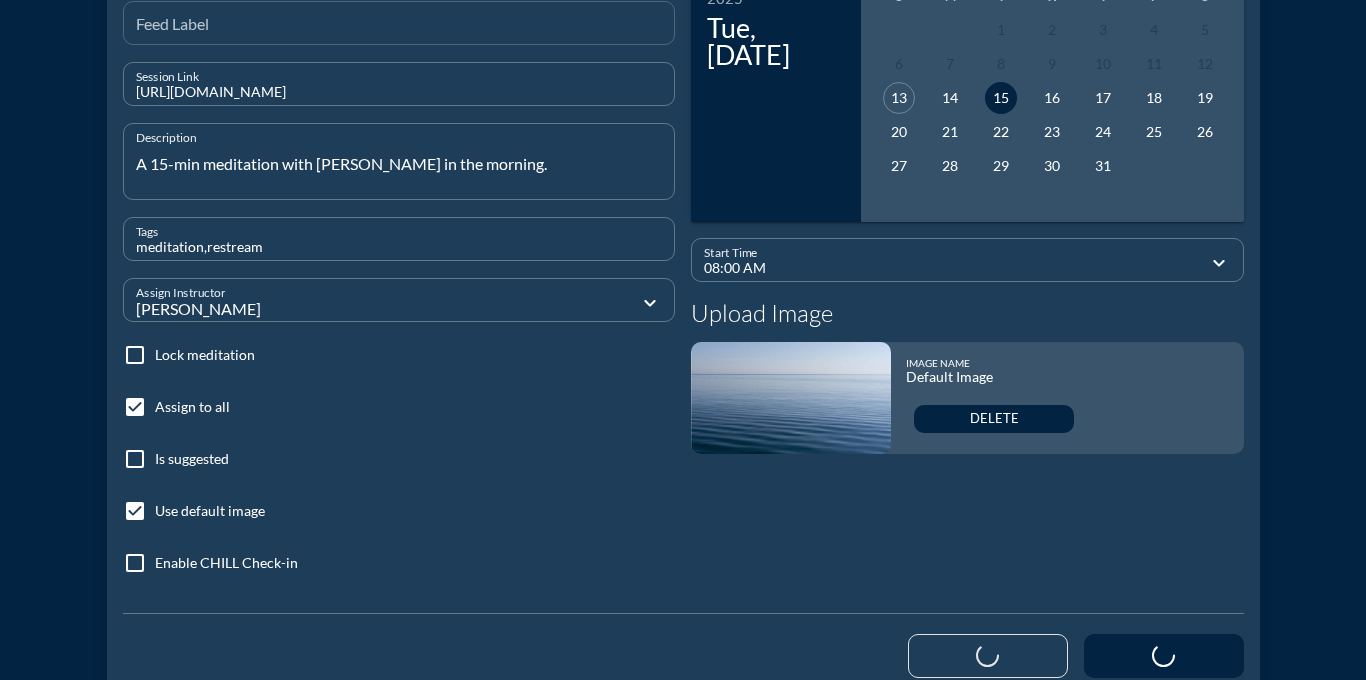 type 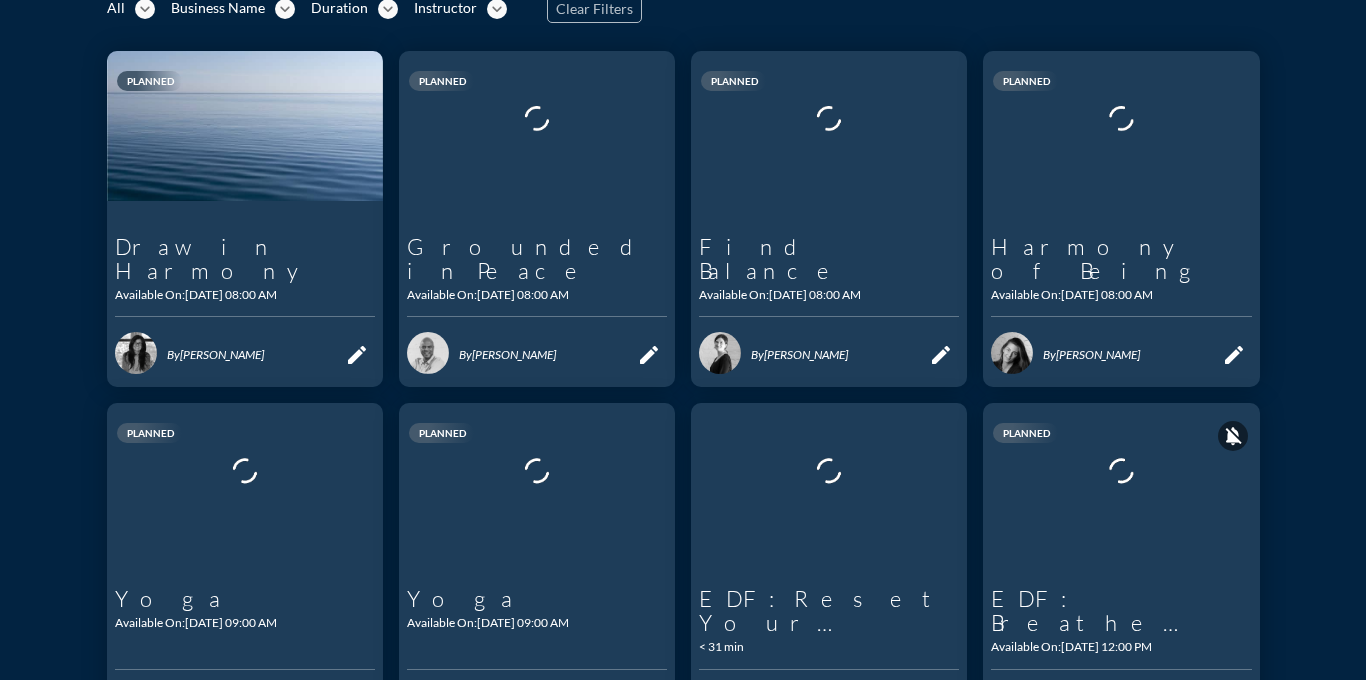 scroll, scrollTop: 0, scrollLeft: 0, axis: both 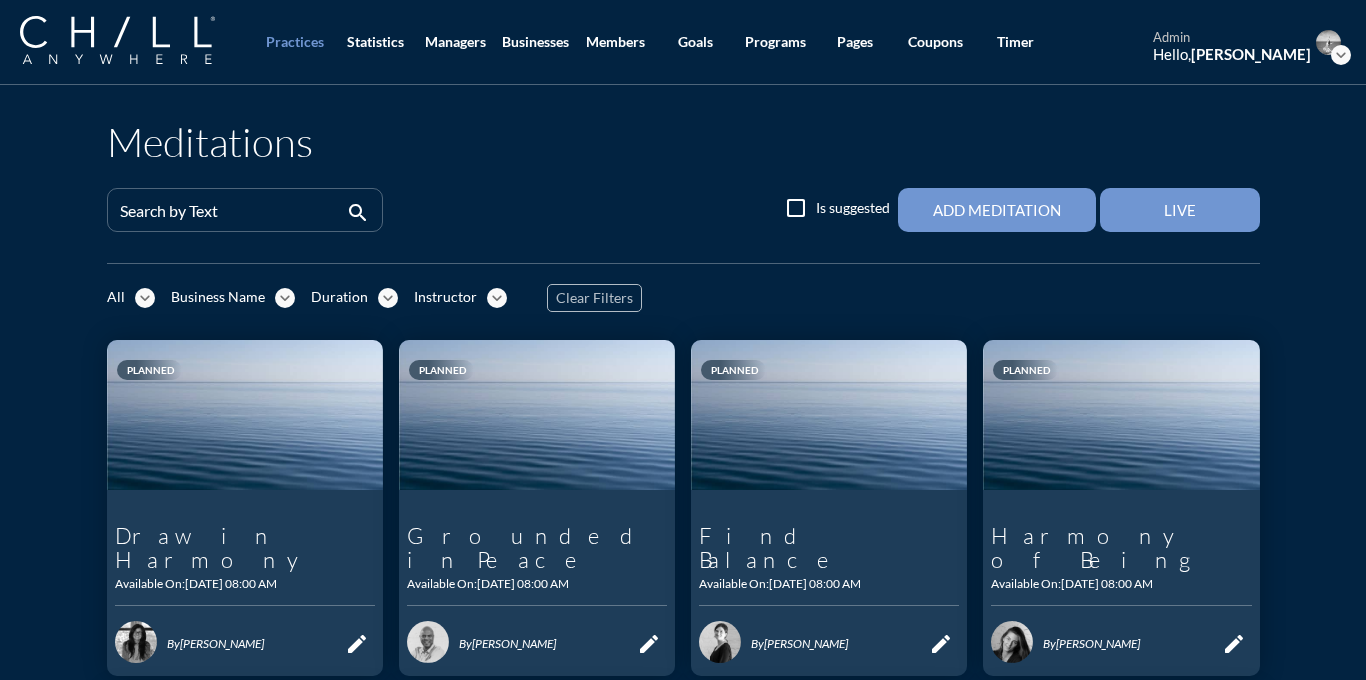 click on "Live" at bounding box center (1180, 210) 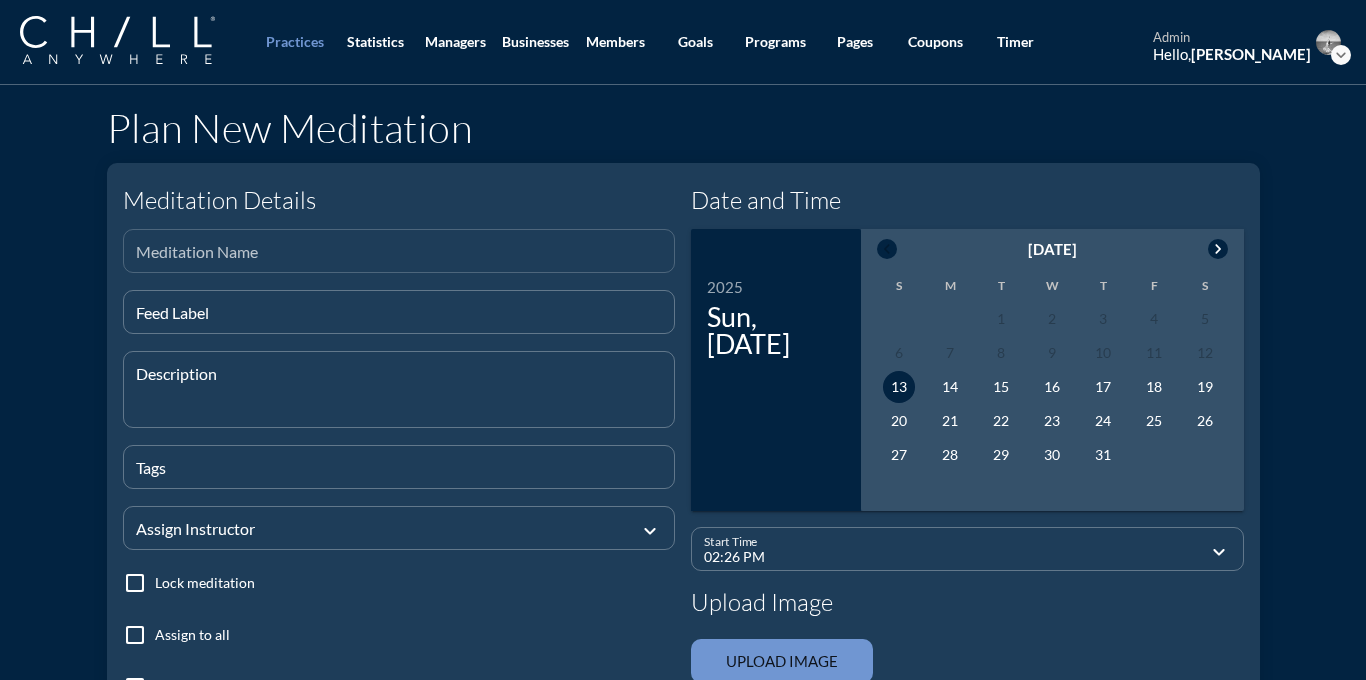 click at bounding box center [399, 259] 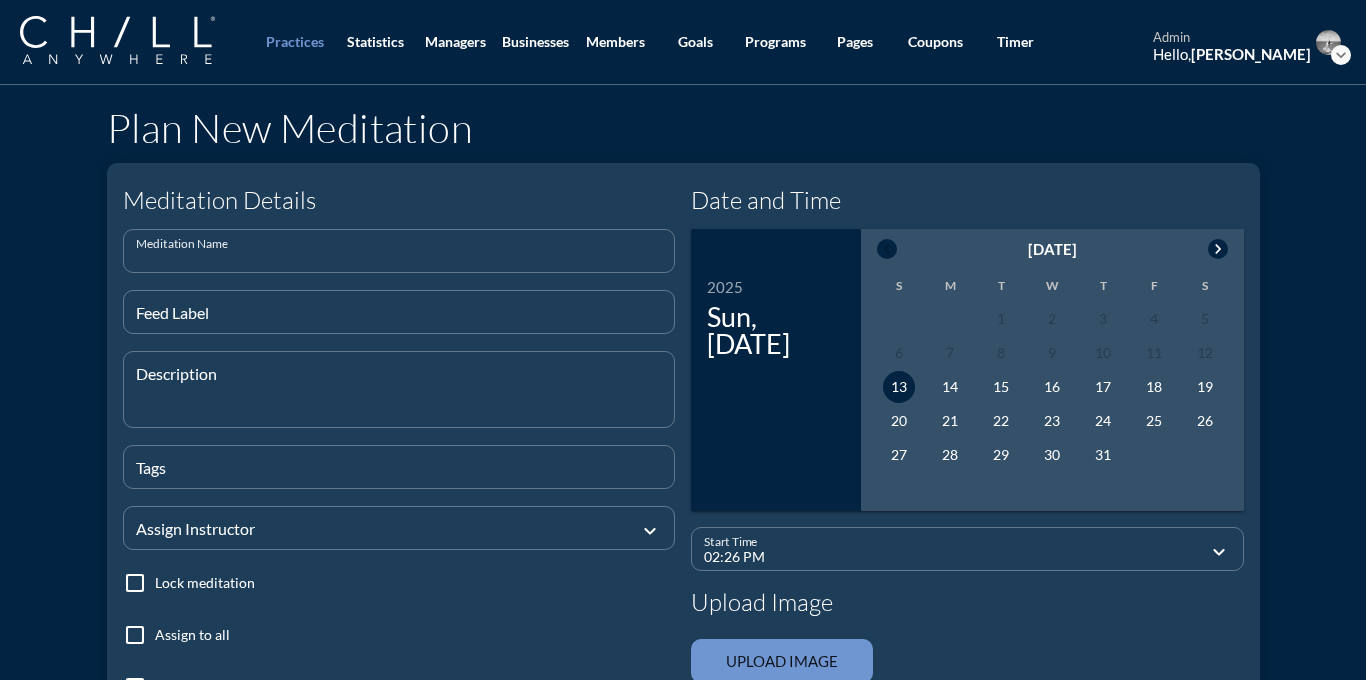 paste on "The Symphony Within" 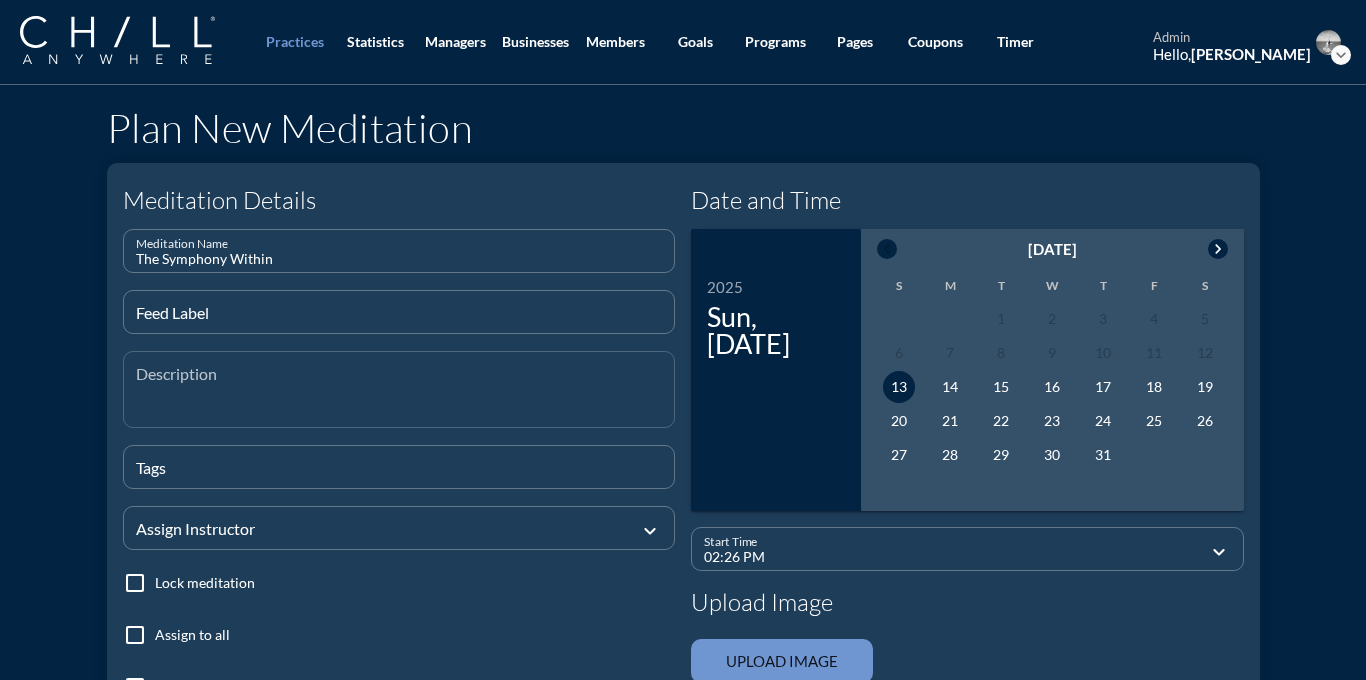 type on "The Symphony Within" 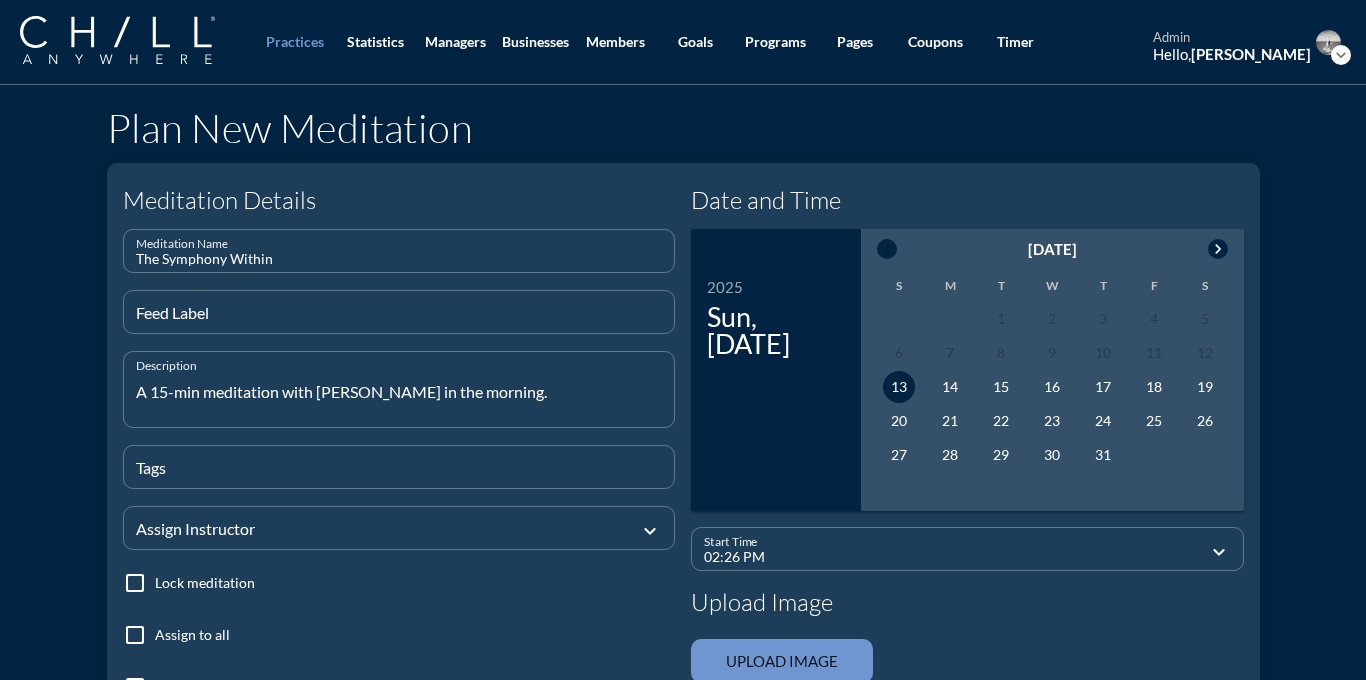 type on "A 15-min meditation with Darrell in the morning." 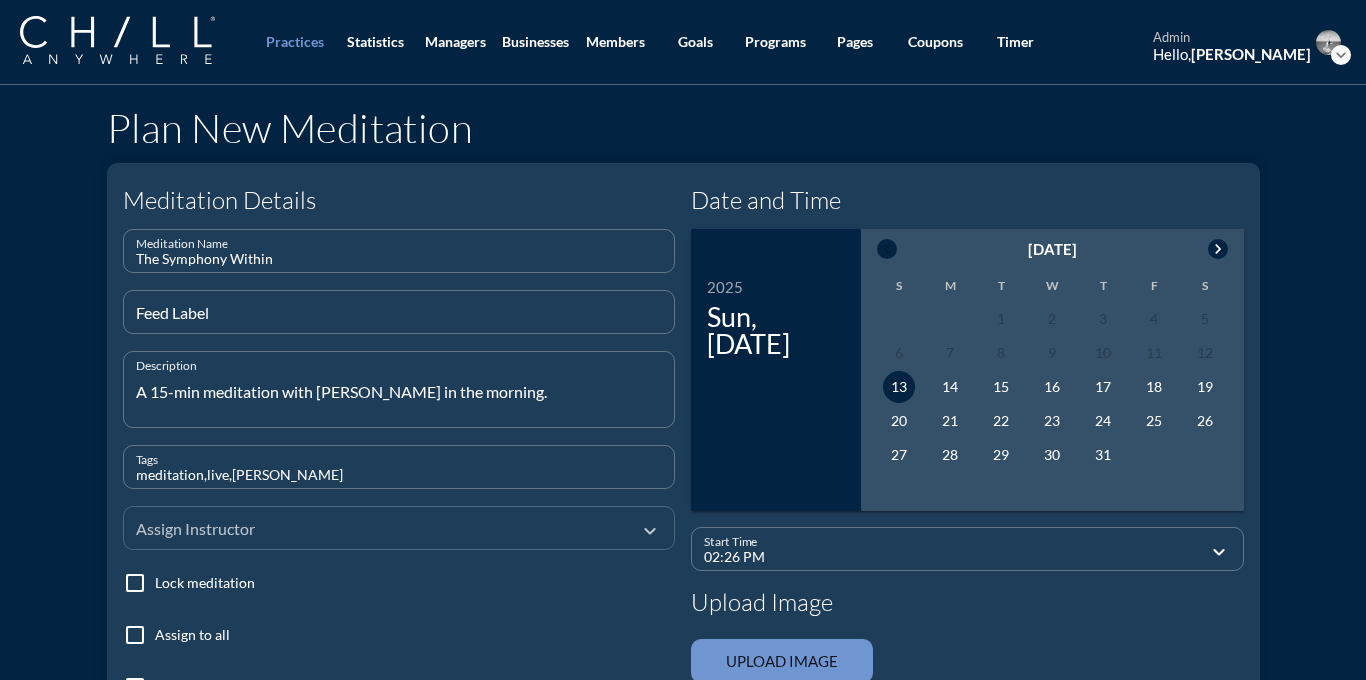 type on "meditation,live,darrell" 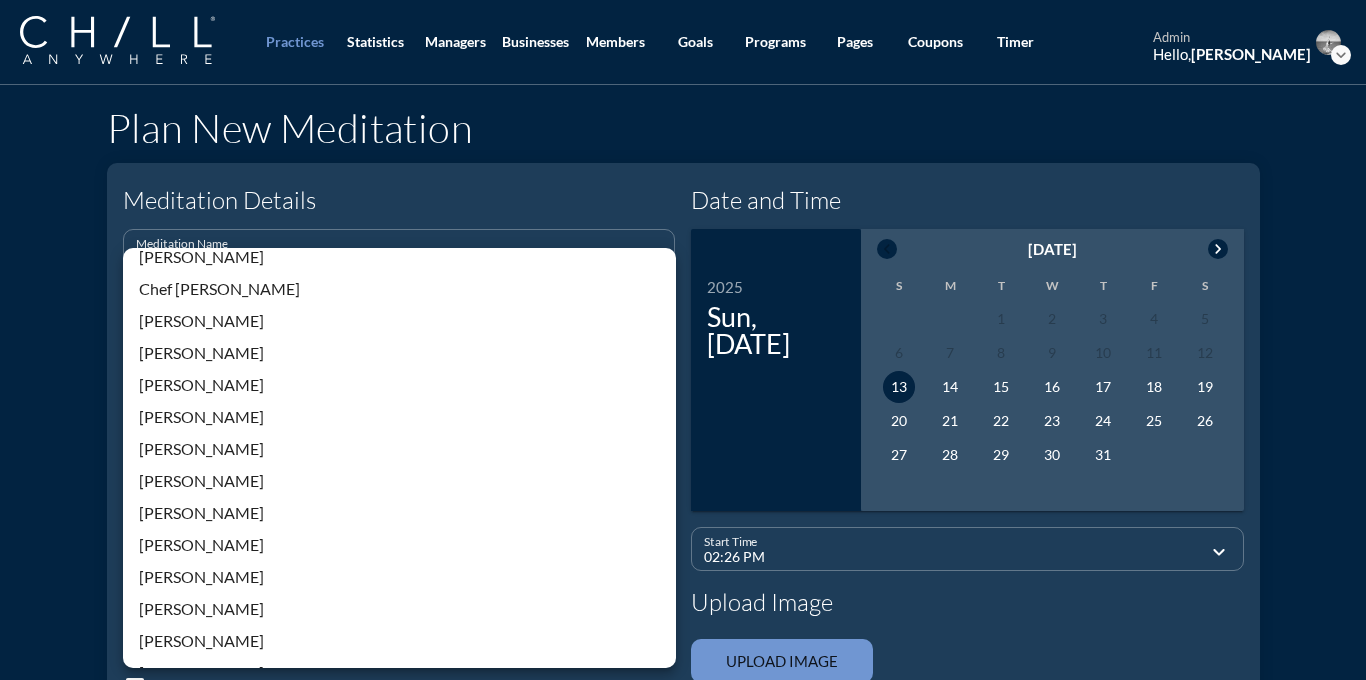 scroll, scrollTop: 428, scrollLeft: 0, axis: vertical 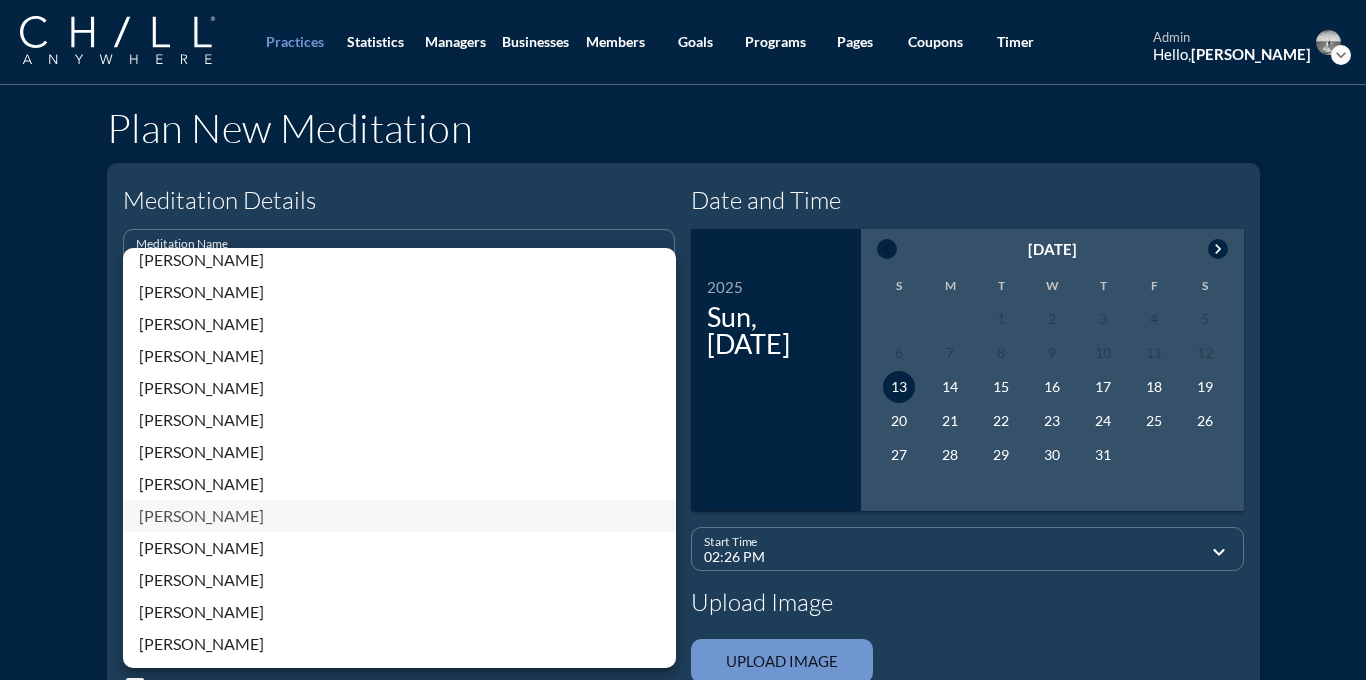 click on "[PERSON_NAME]" at bounding box center [399, 516] 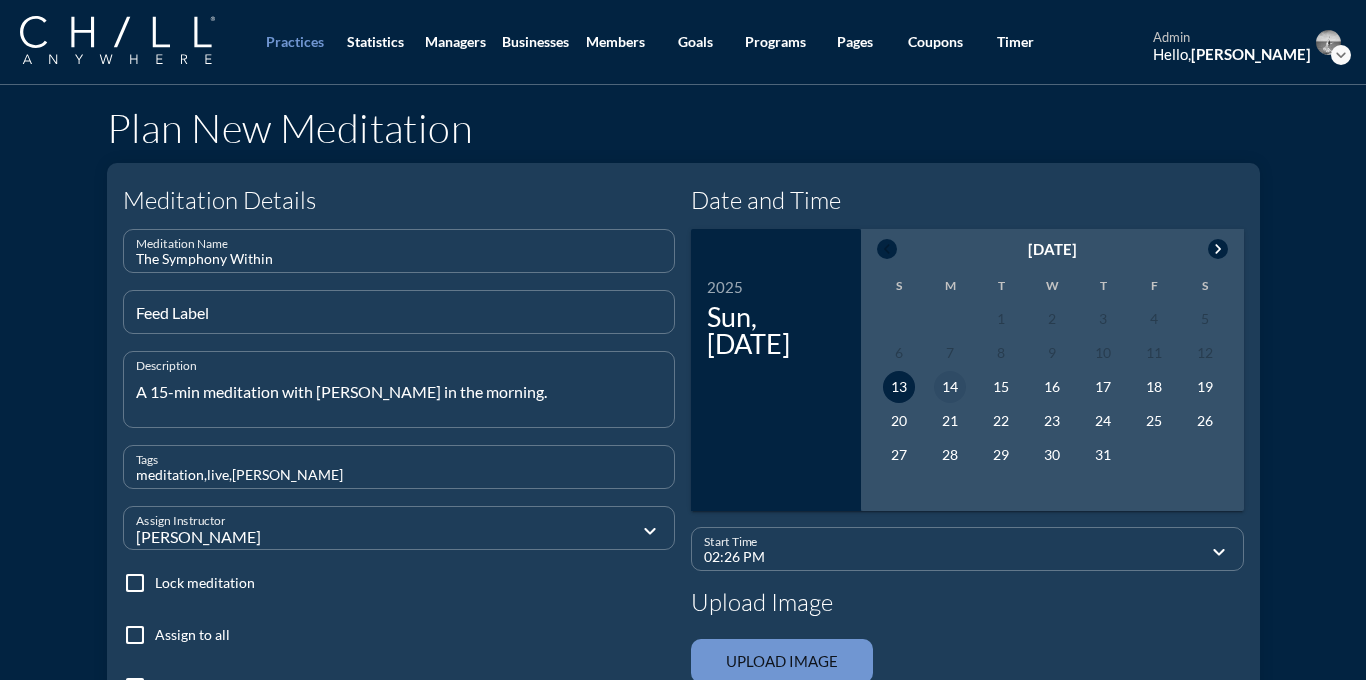 click on "14" at bounding box center (950, 387) 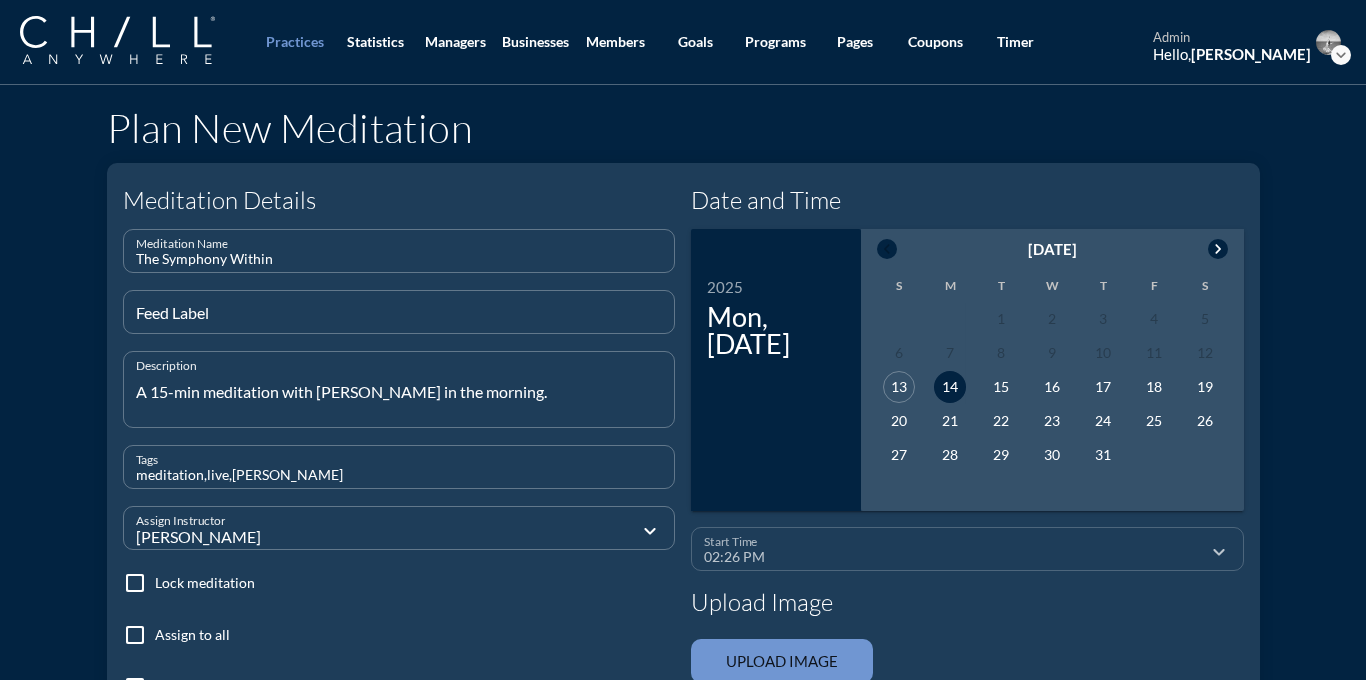 click on "02:26 PM" at bounding box center [953, 557] 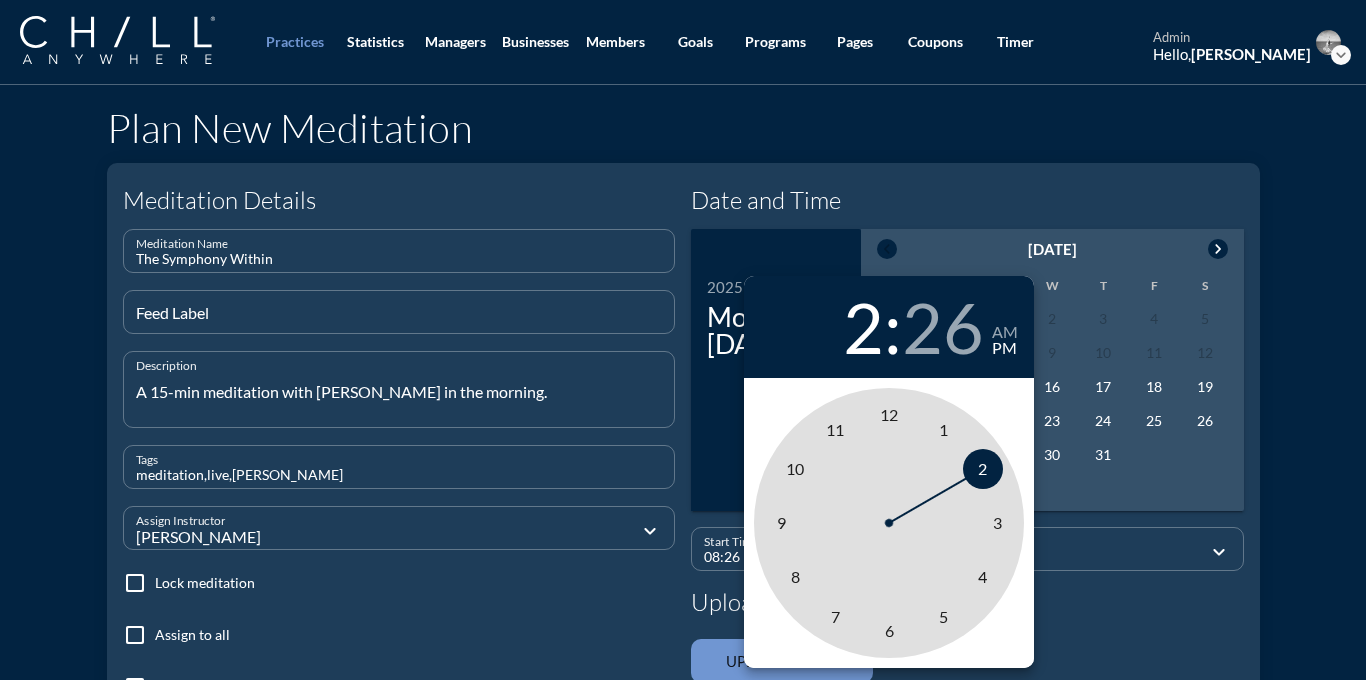 click on "8" at bounding box center [795, 576] 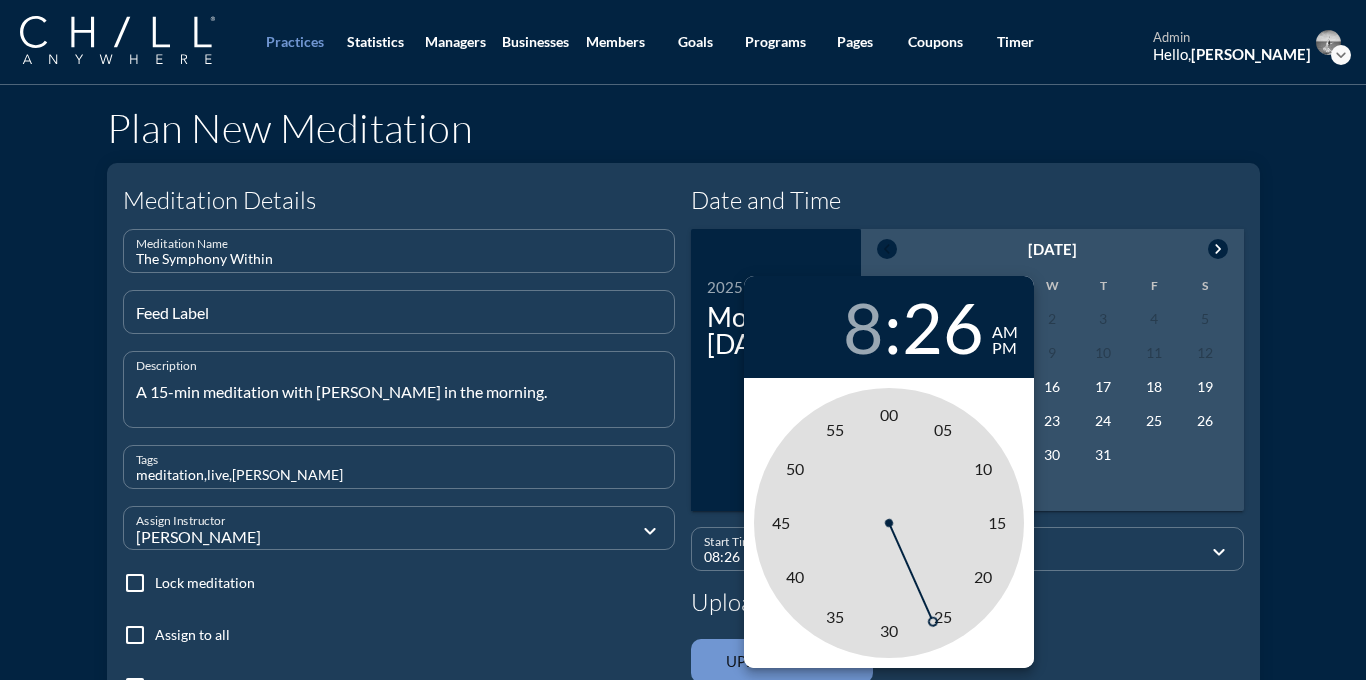 click on "am" at bounding box center (1005, 332) 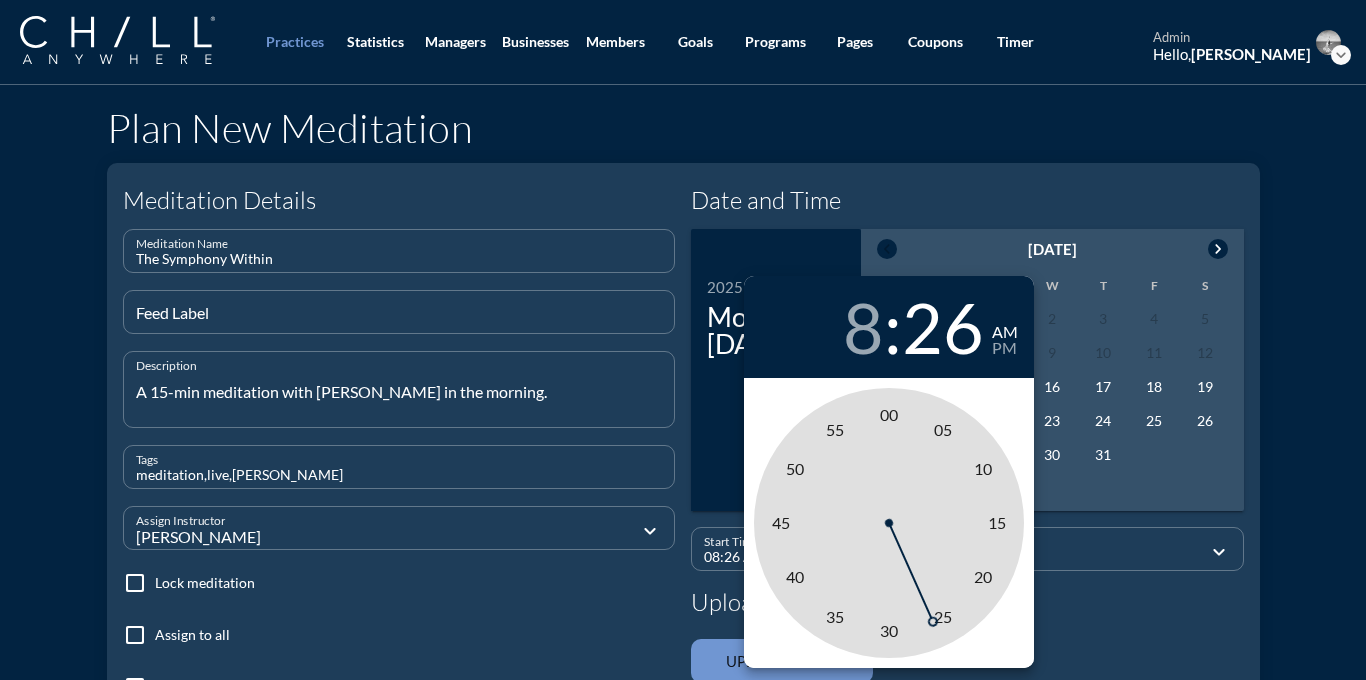 type on "08:00 AM" 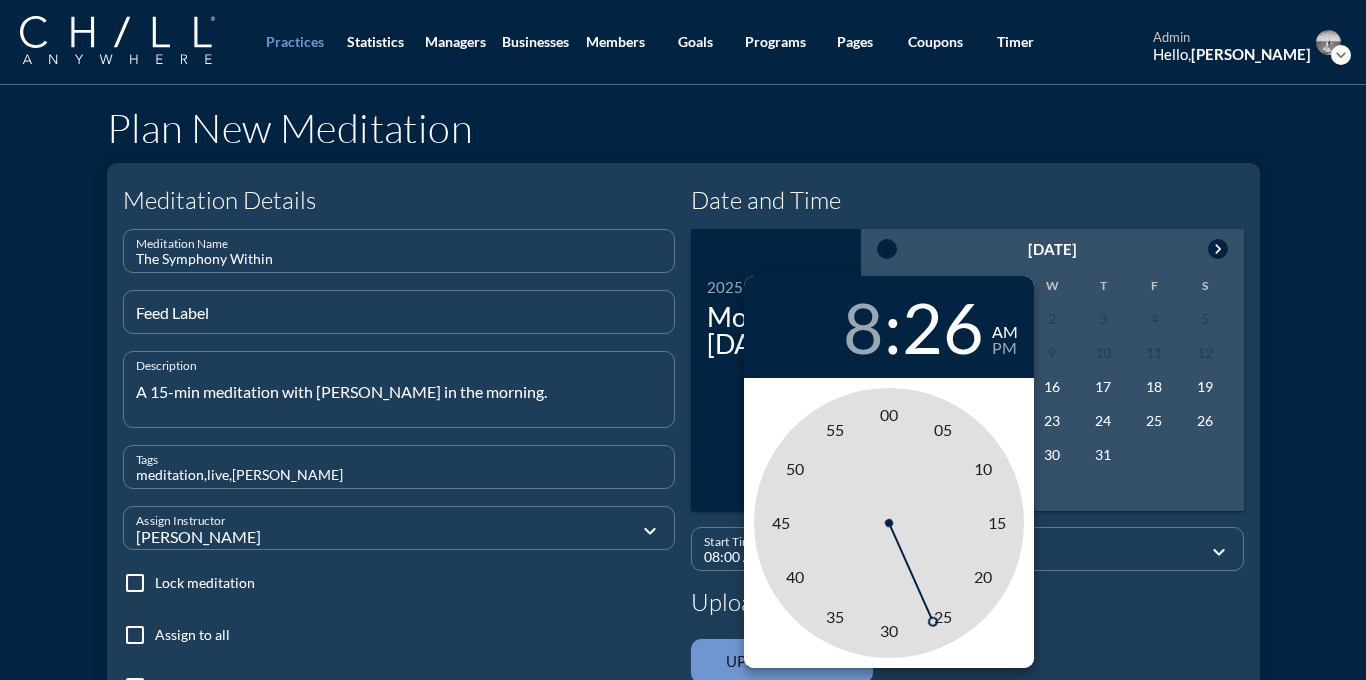 click on "00" at bounding box center (889, 414) 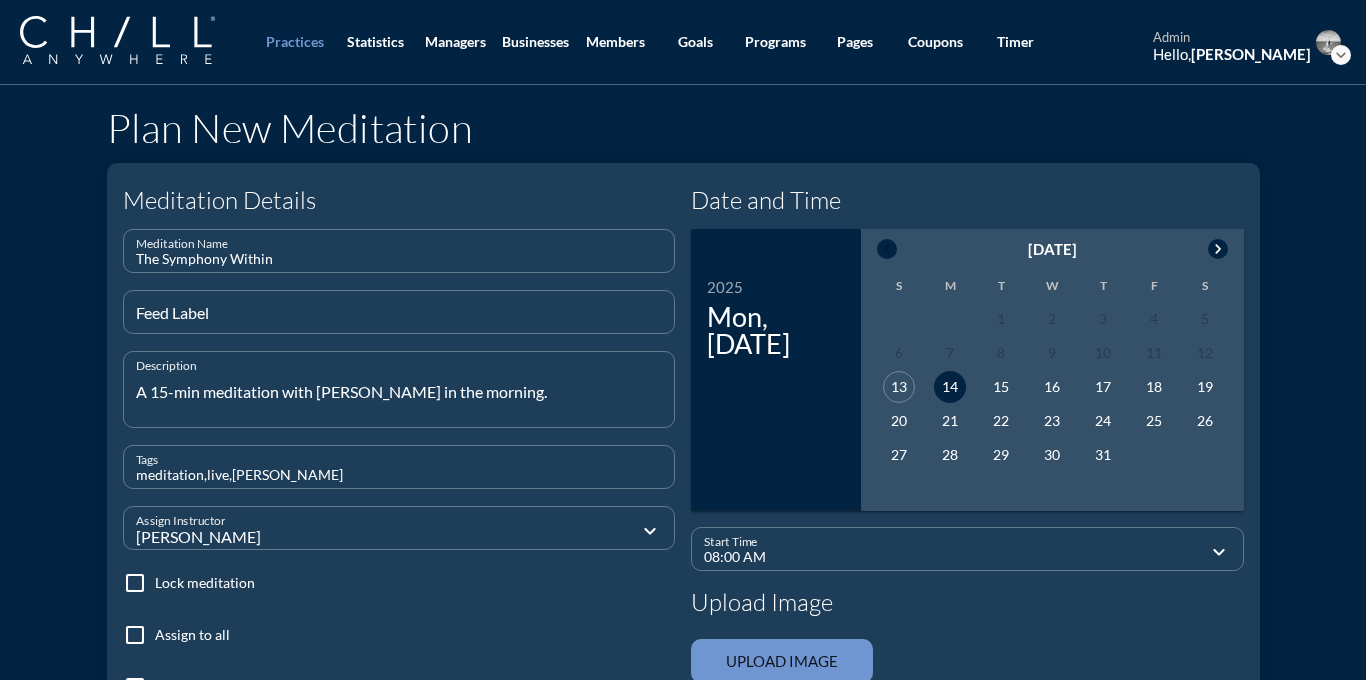 scroll, scrollTop: 363, scrollLeft: 0, axis: vertical 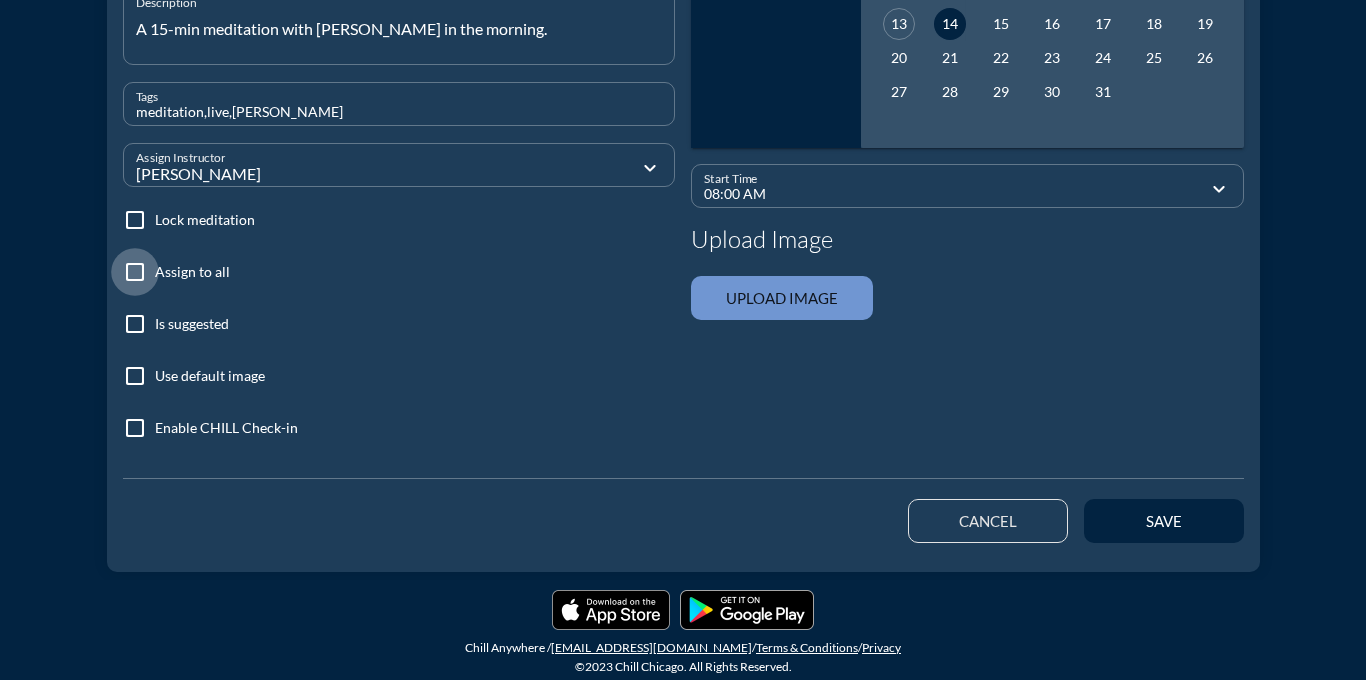 click at bounding box center [135, 272] 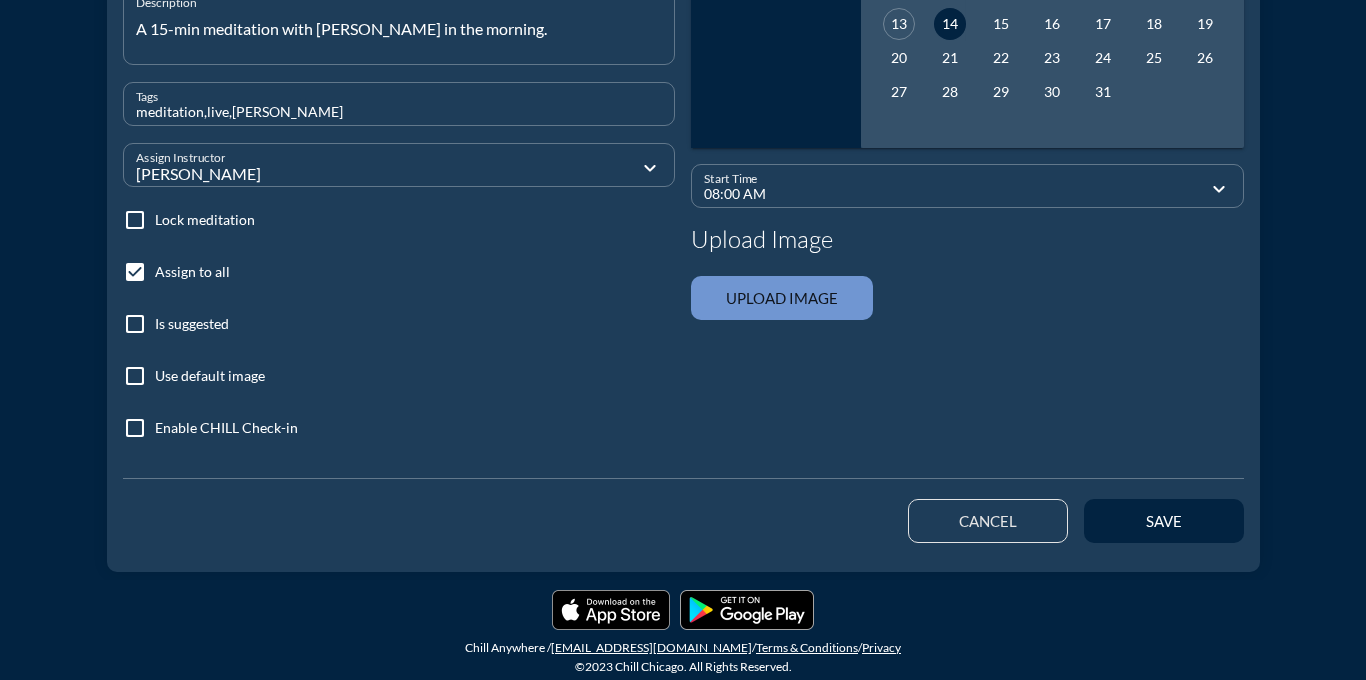 click at bounding box center (135, 376) 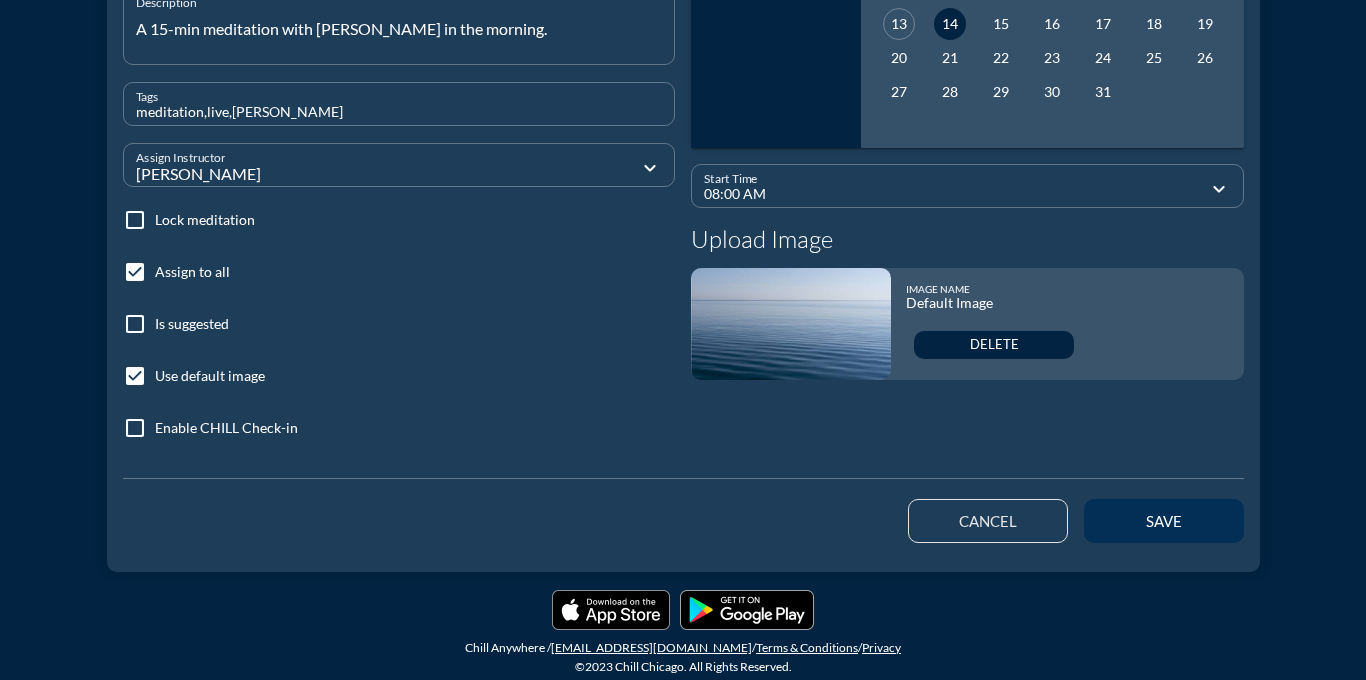 click on "save" at bounding box center (1164, 521) 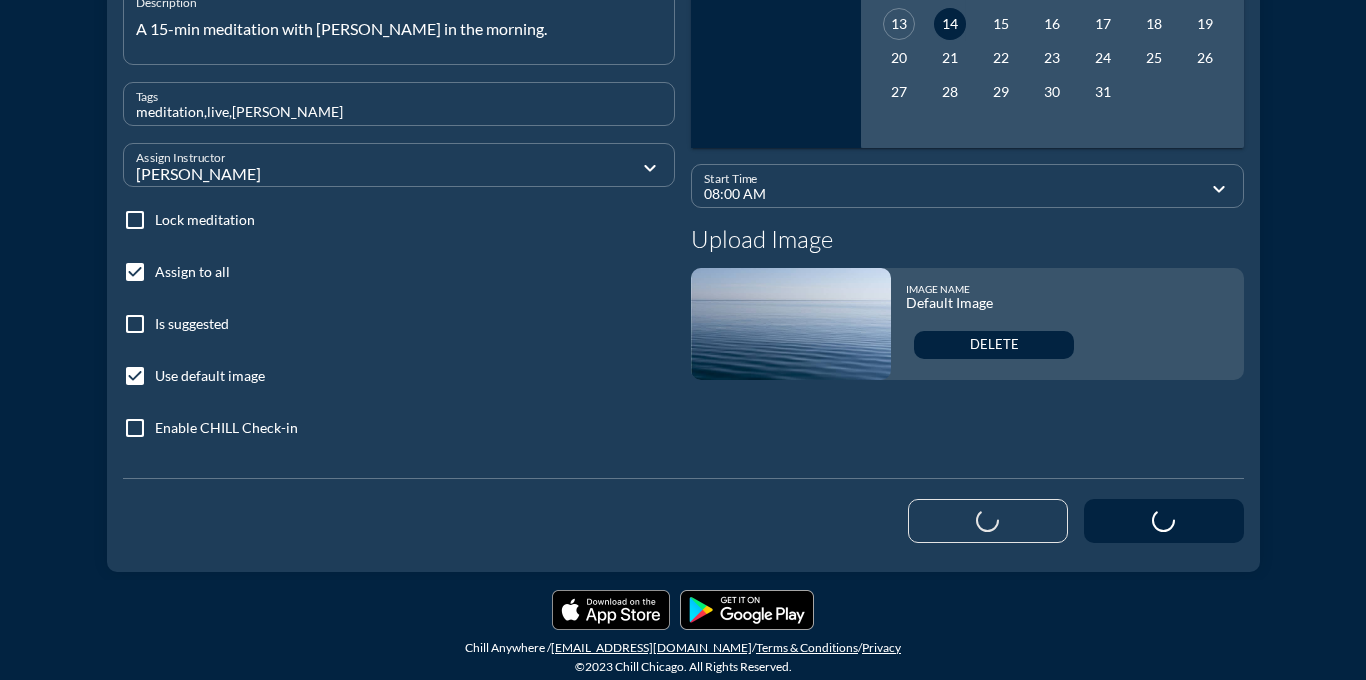 type 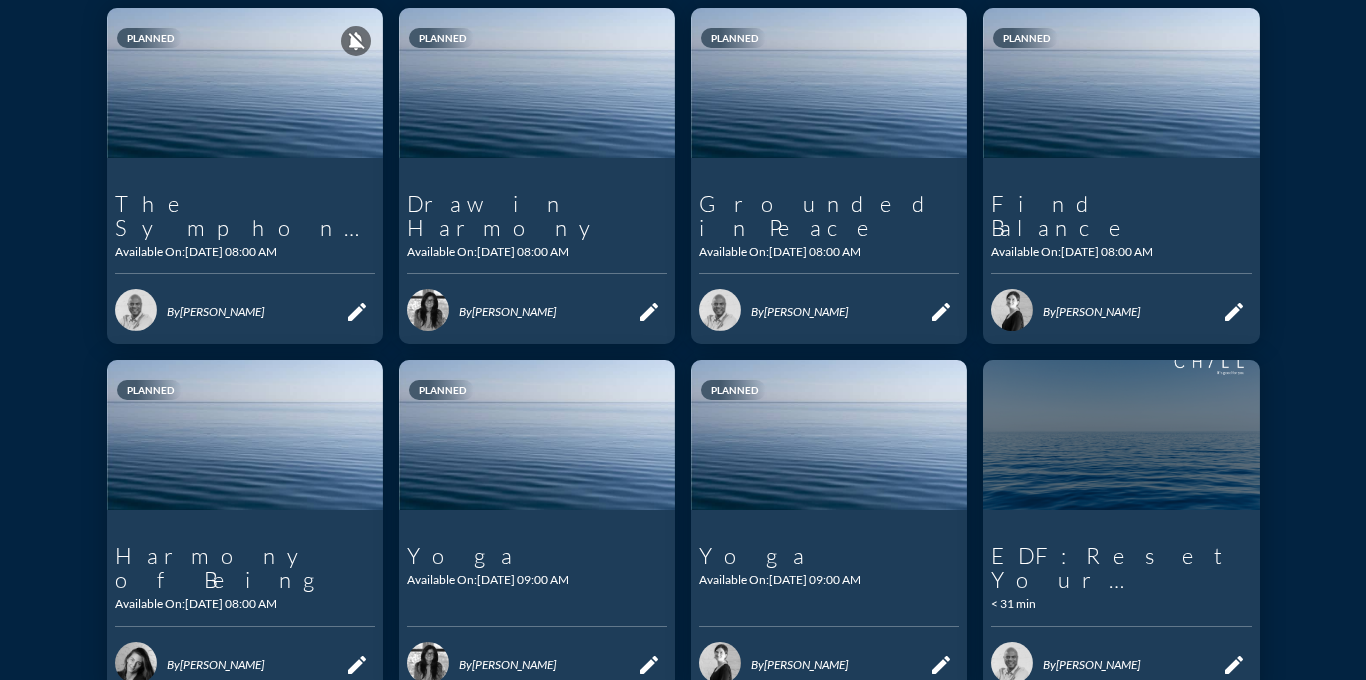 scroll, scrollTop: 0, scrollLeft: 0, axis: both 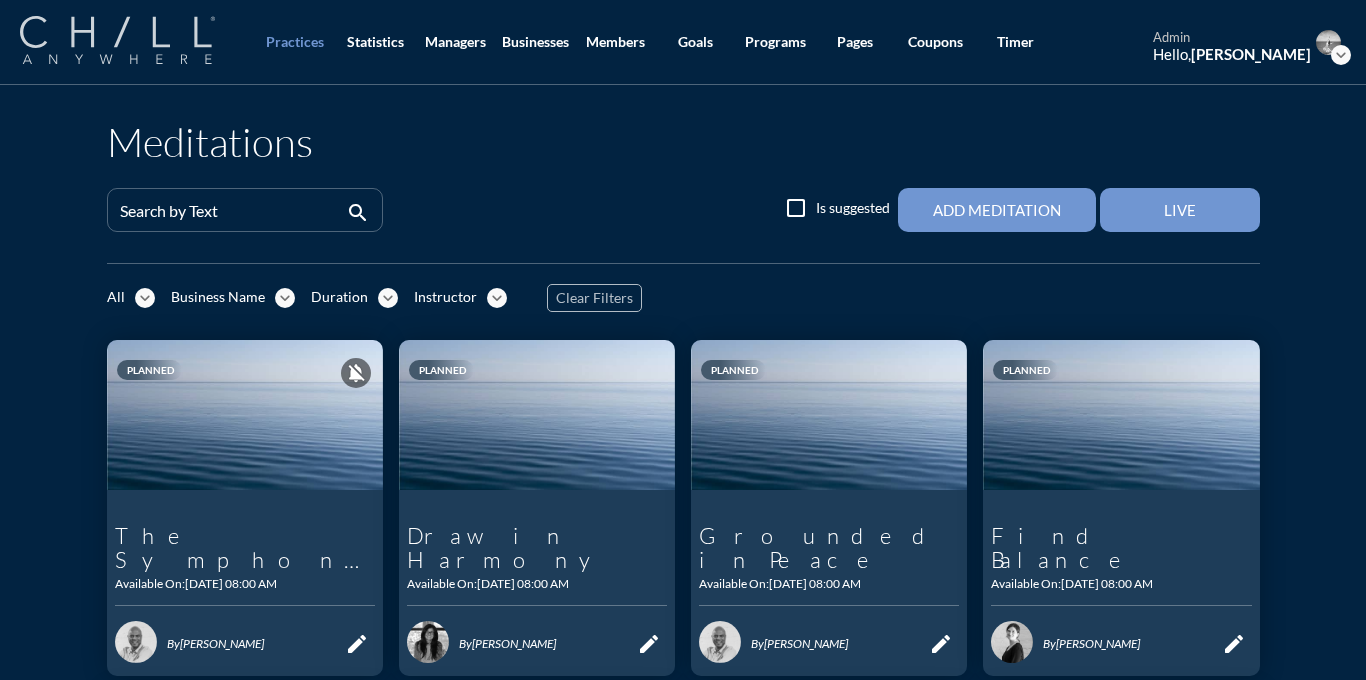 click at bounding box center (117, 40) 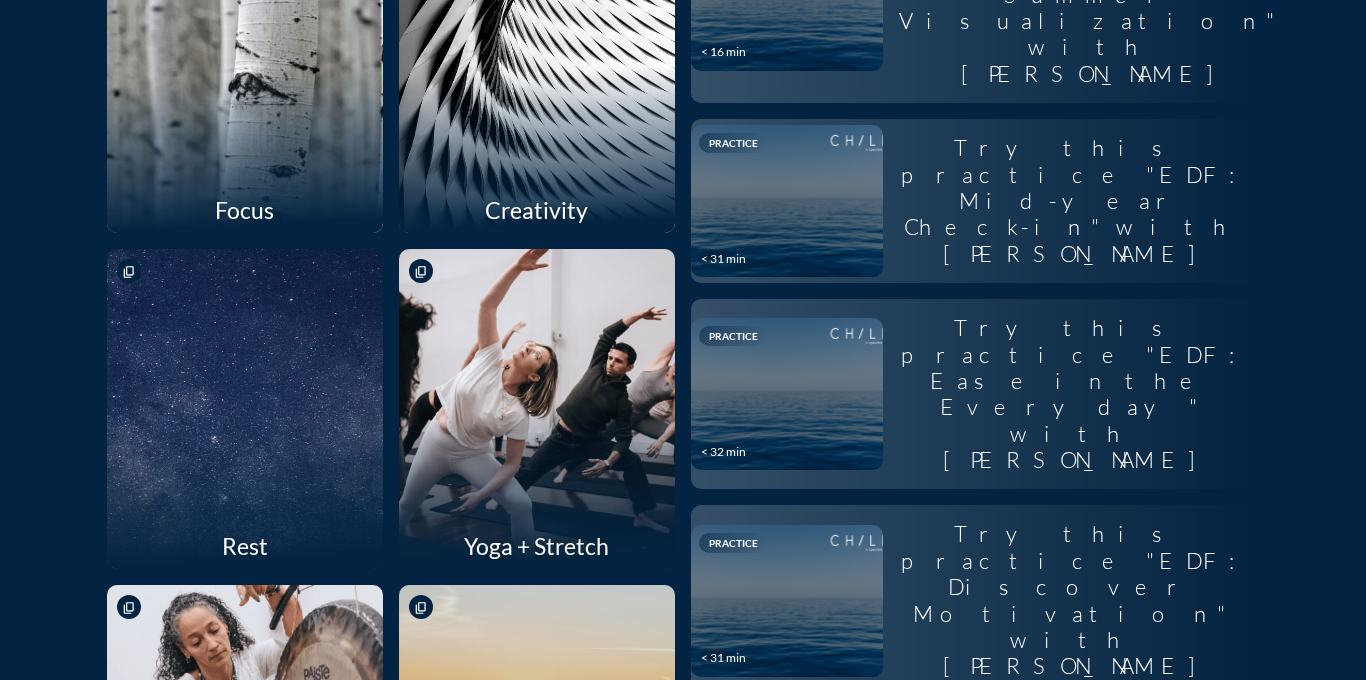 scroll, scrollTop: 2038, scrollLeft: 0, axis: vertical 